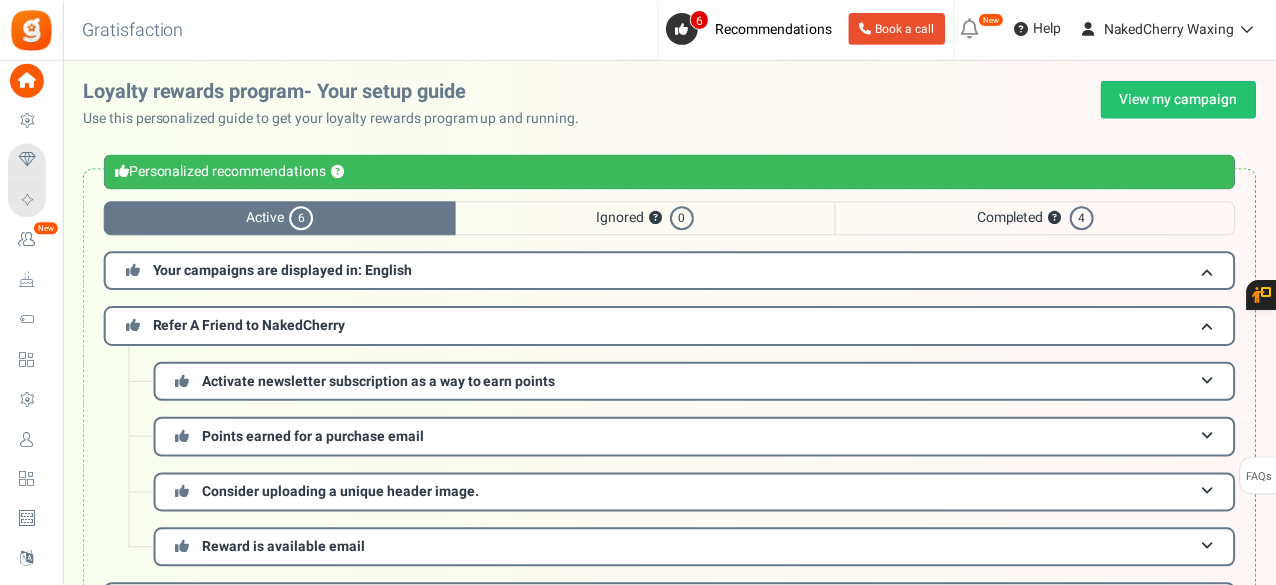 scroll, scrollTop: 0, scrollLeft: 0, axis: both 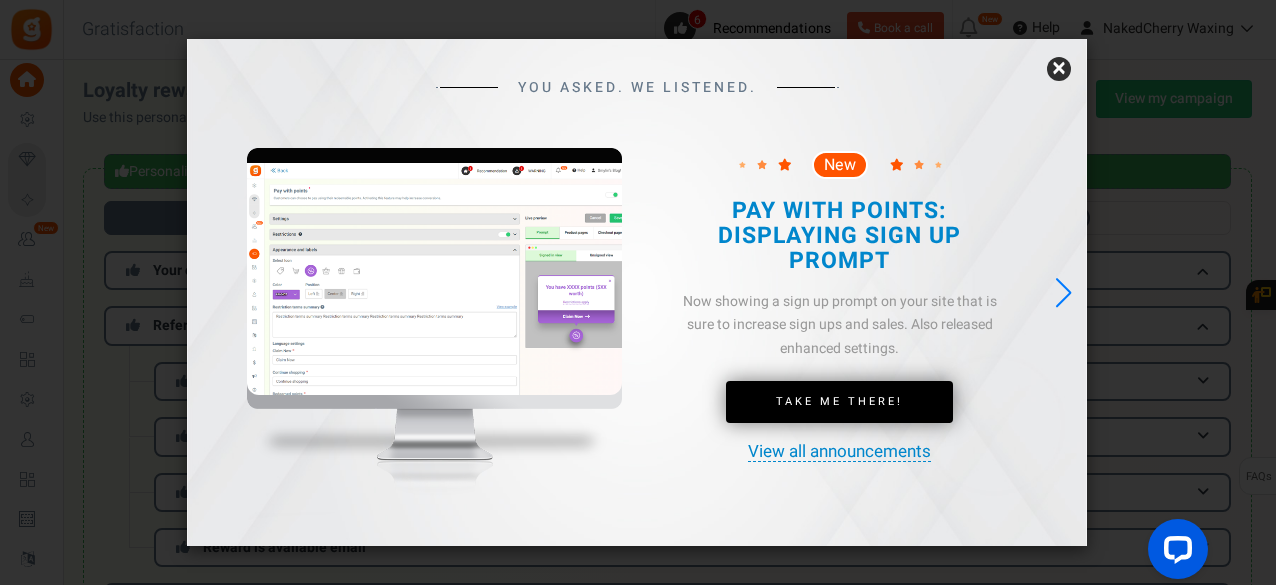 click on "×" at bounding box center [1059, 69] 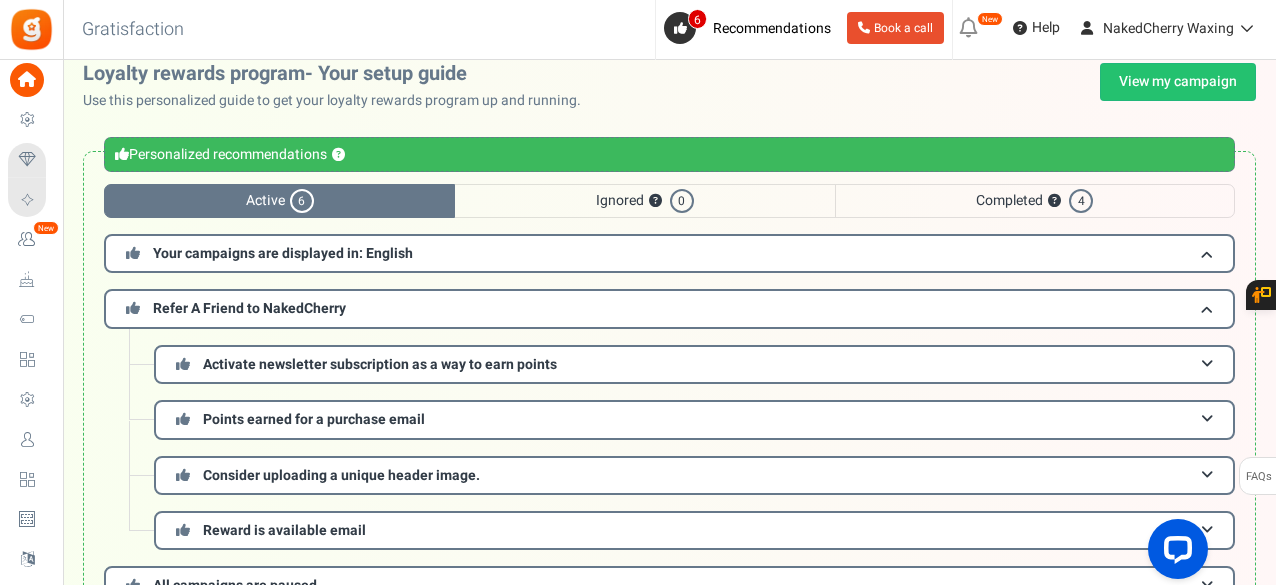 scroll, scrollTop: 0, scrollLeft: 0, axis: both 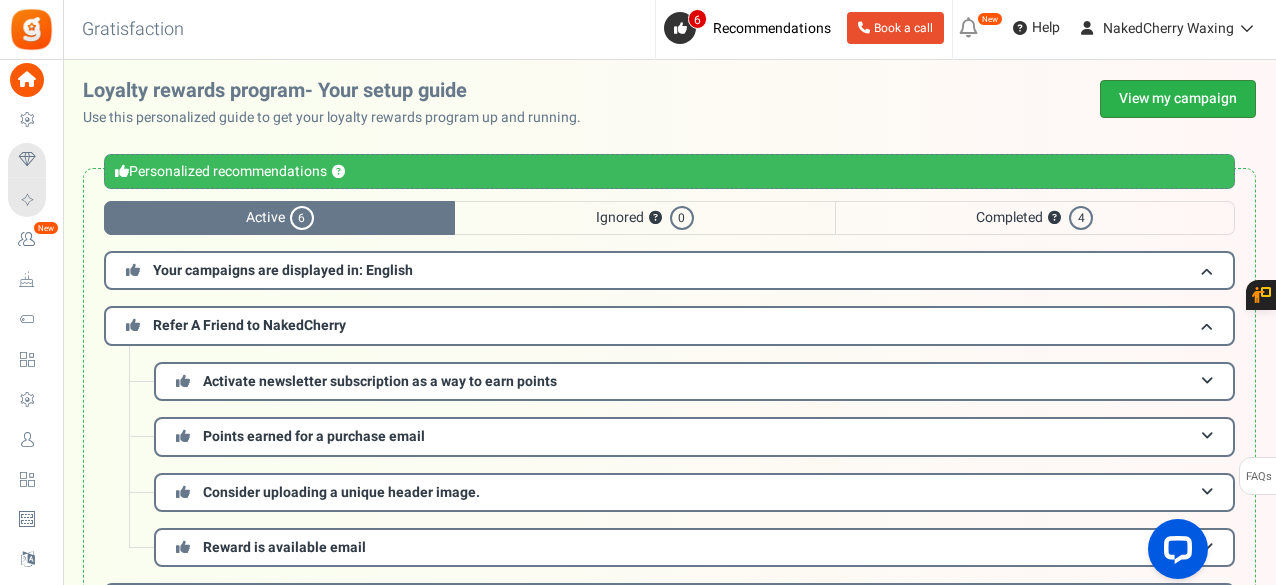 click on "View my campaign" at bounding box center [1178, 99] 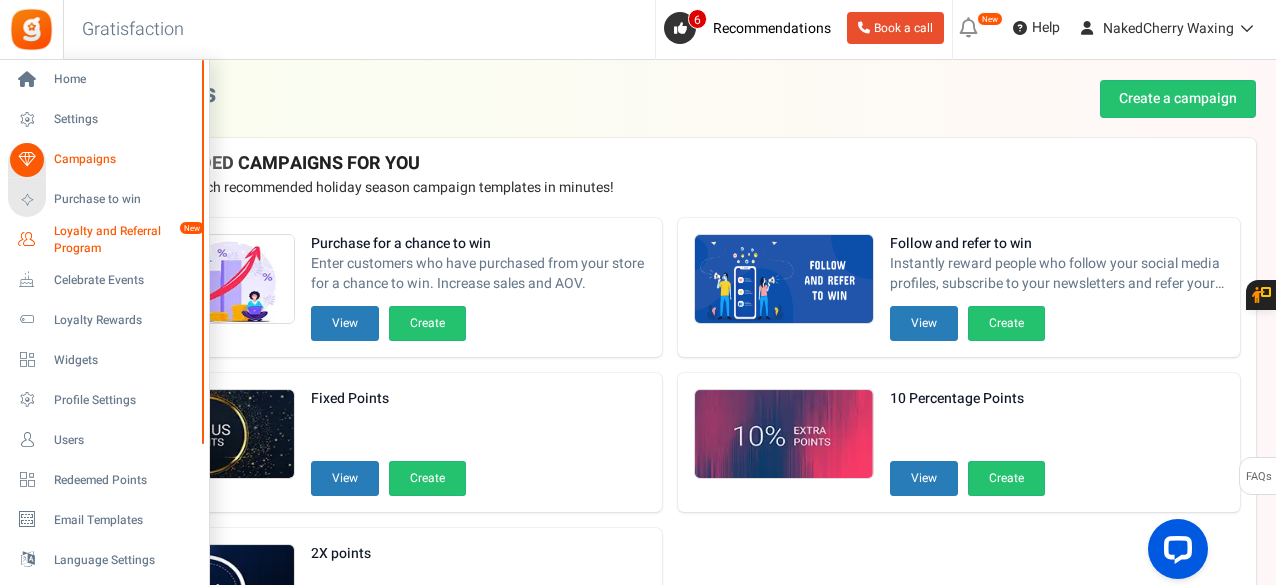 click on "Loyalty and Referral Program" at bounding box center (127, 240) 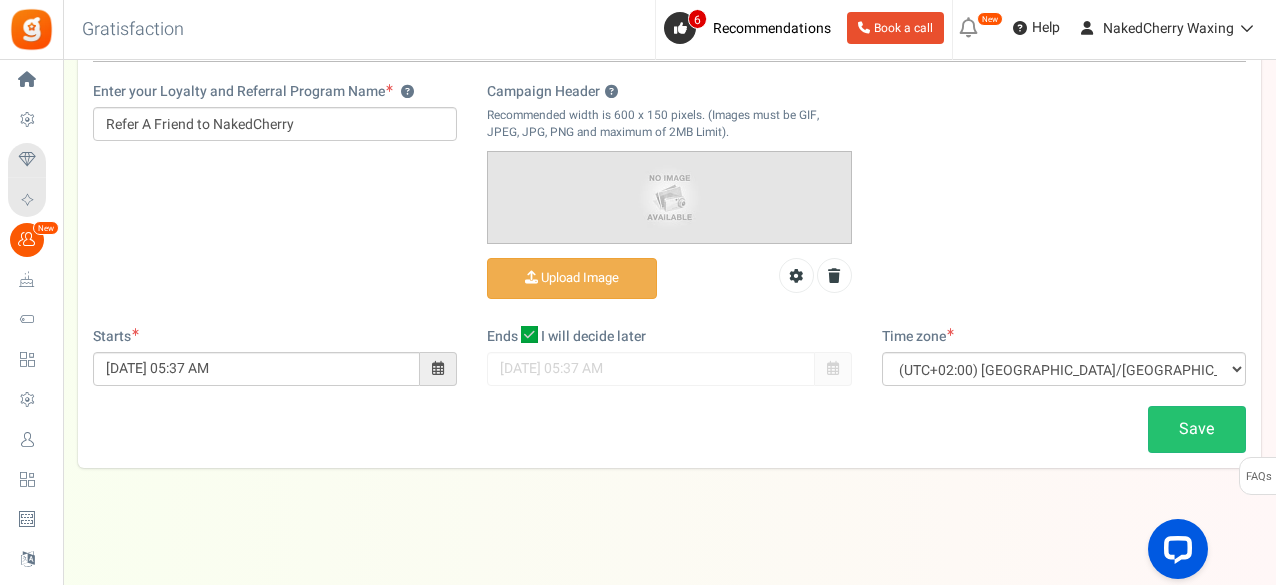 scroll, scrollTop: 186, scrollLeft: 0, axis: vertical 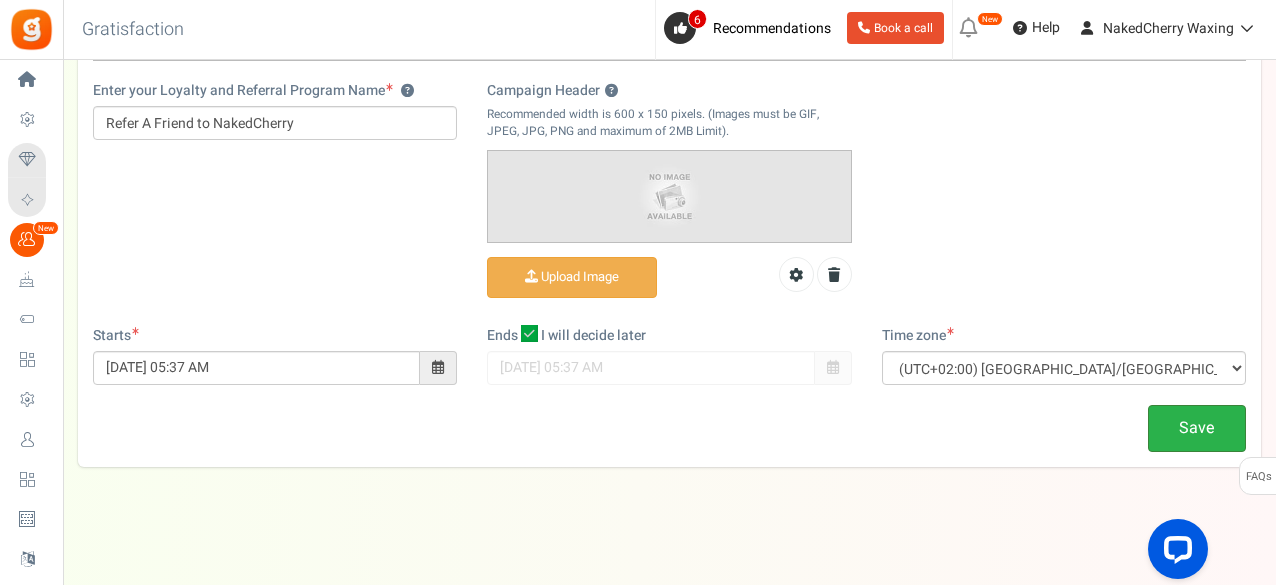 click on "Save" at bounding box center [1197, 428] 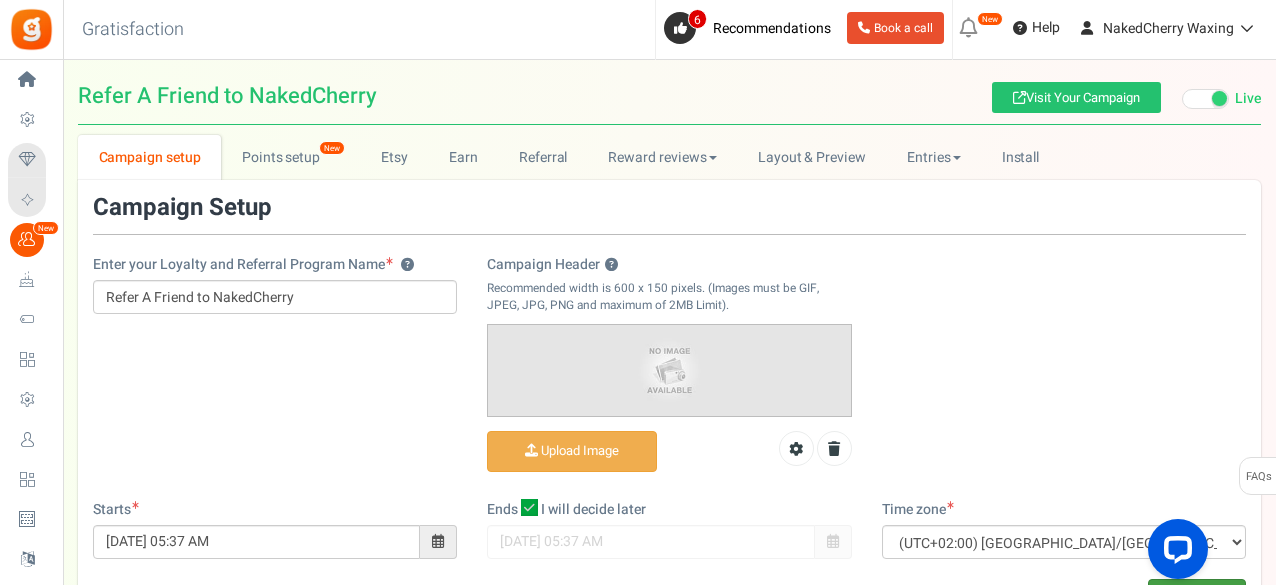 scroll, scrollTop: 0, scrollLeft: 0, axis: both 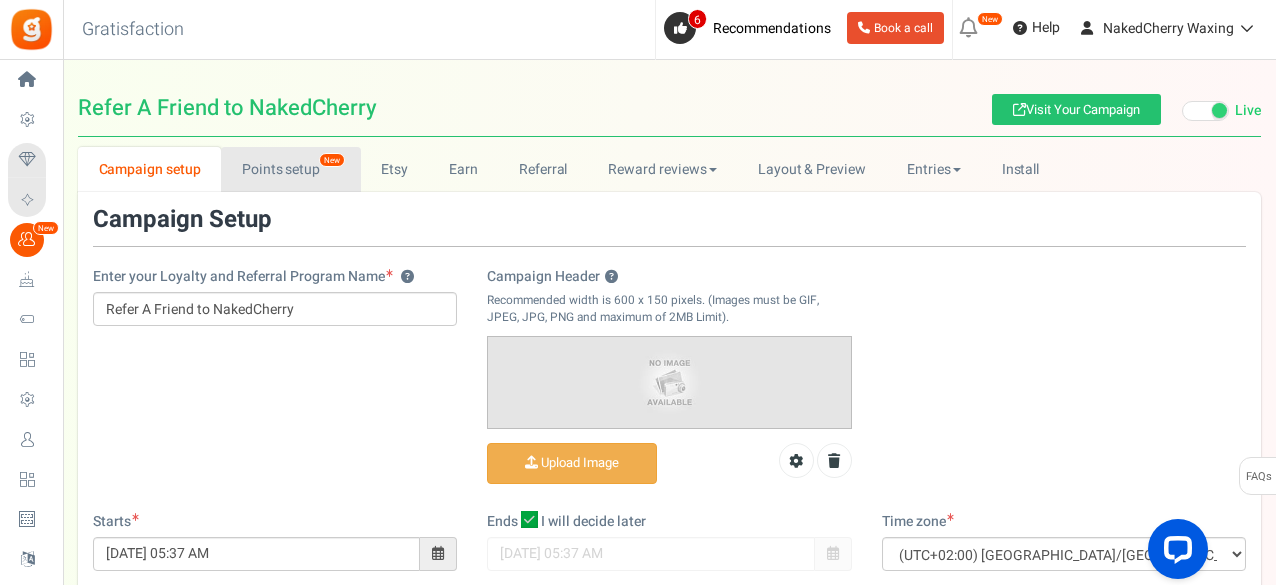 click on "Points setup
New" at bounding box center [290, 169] 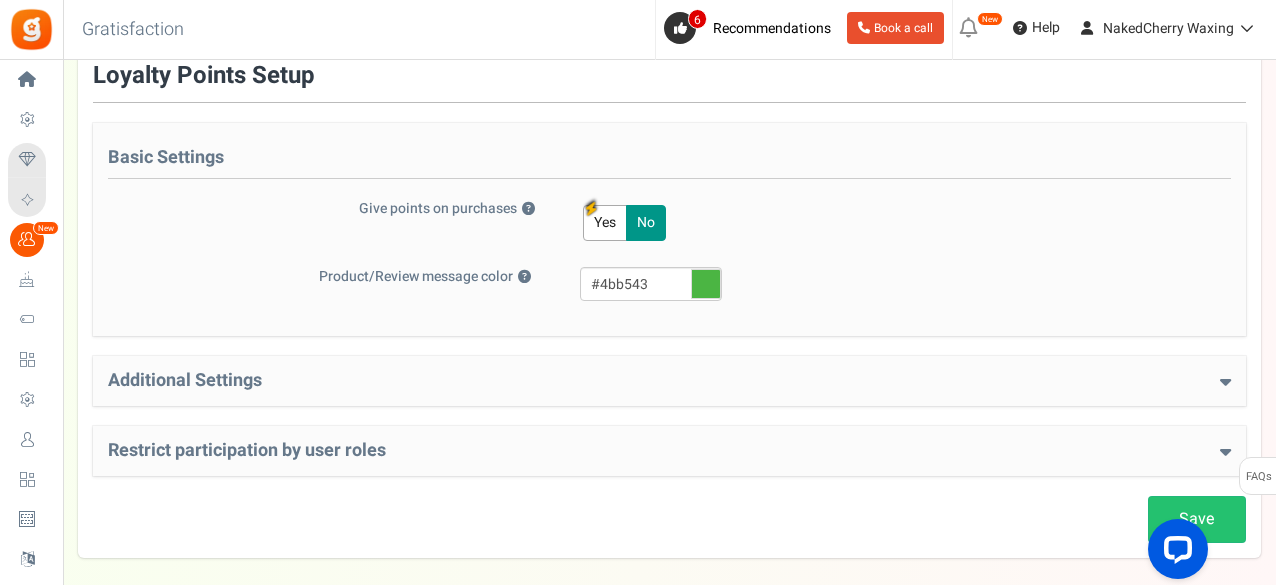 scroll, scrollTop: 235, scrollLeft: 0, axis: vertical 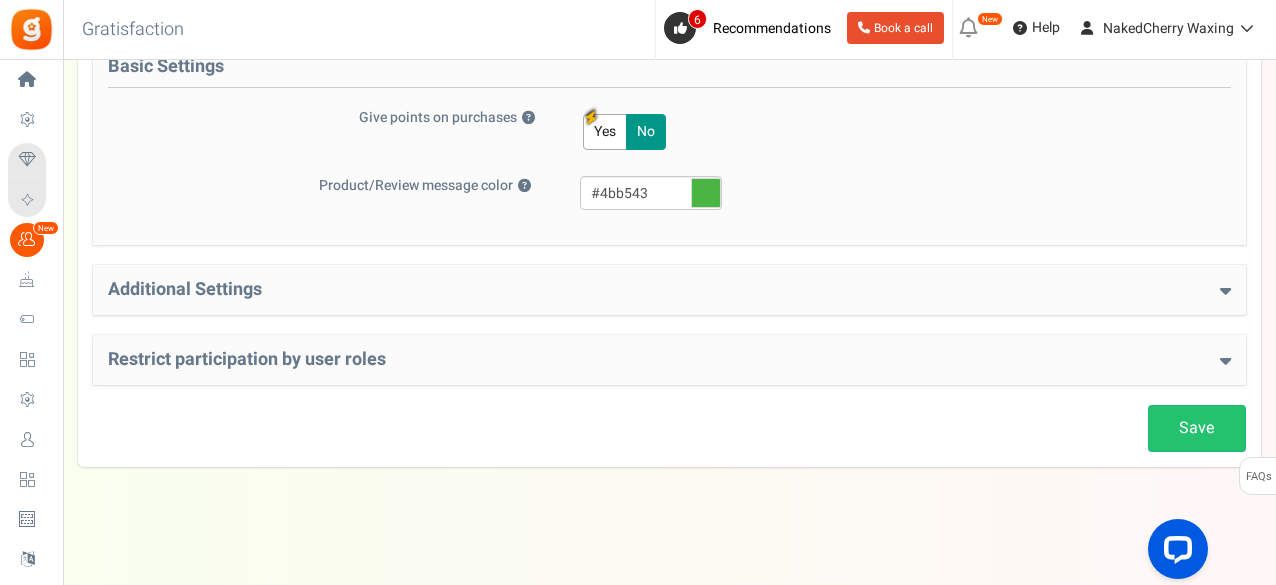 click on "Restrict participation by user roles" at bounding box center [669, 360] 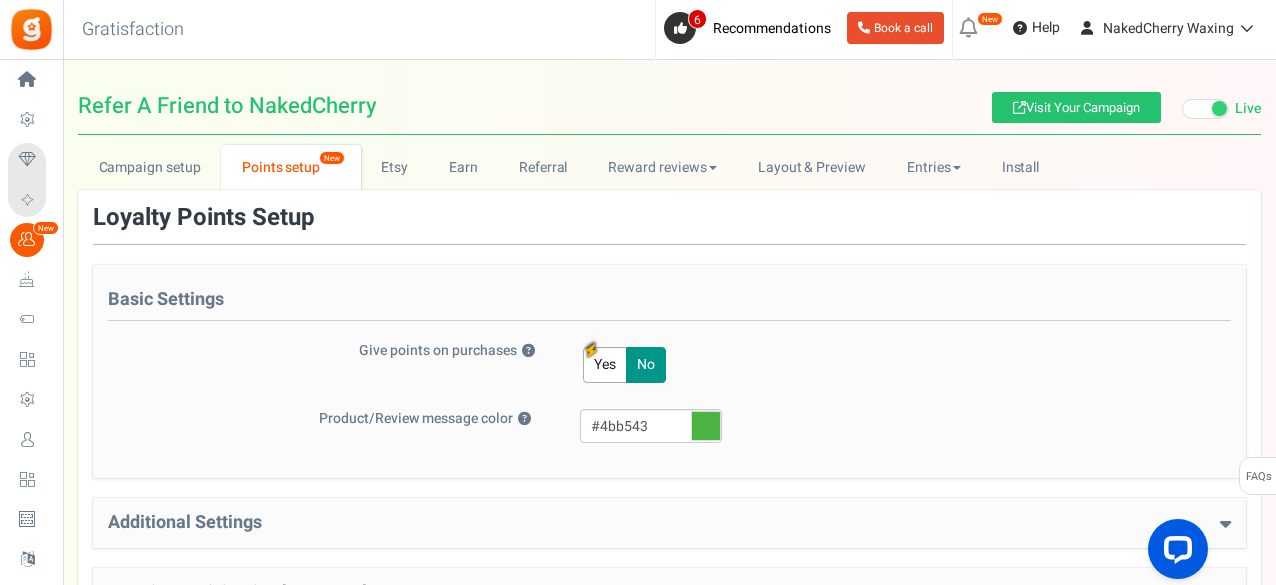 scroll, scrollTop: 0, scrollLeft: 0, axis: both 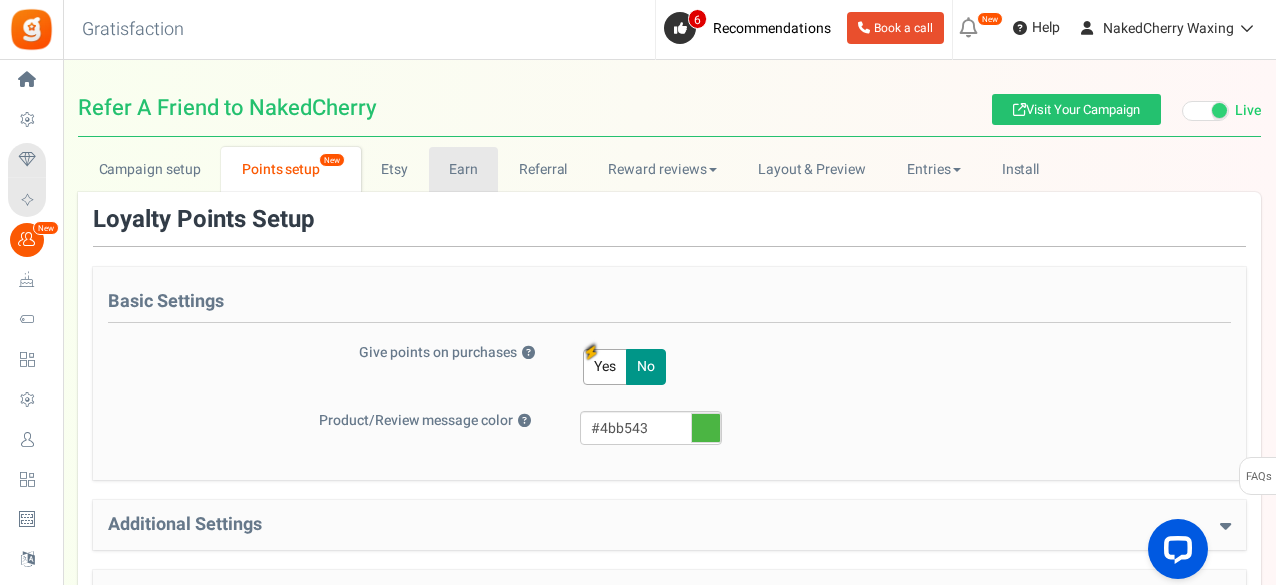 click on "Earn" at bounding box center (464, 169) 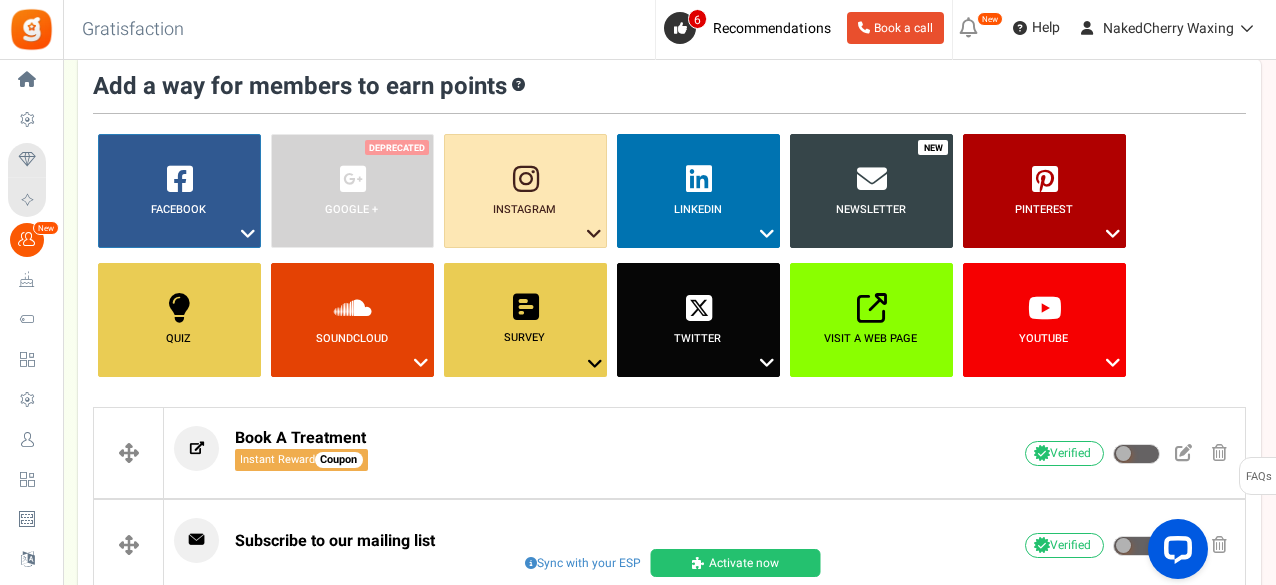 scroll, scrollTop: 200, scrollLeft: 0, axis: vertical 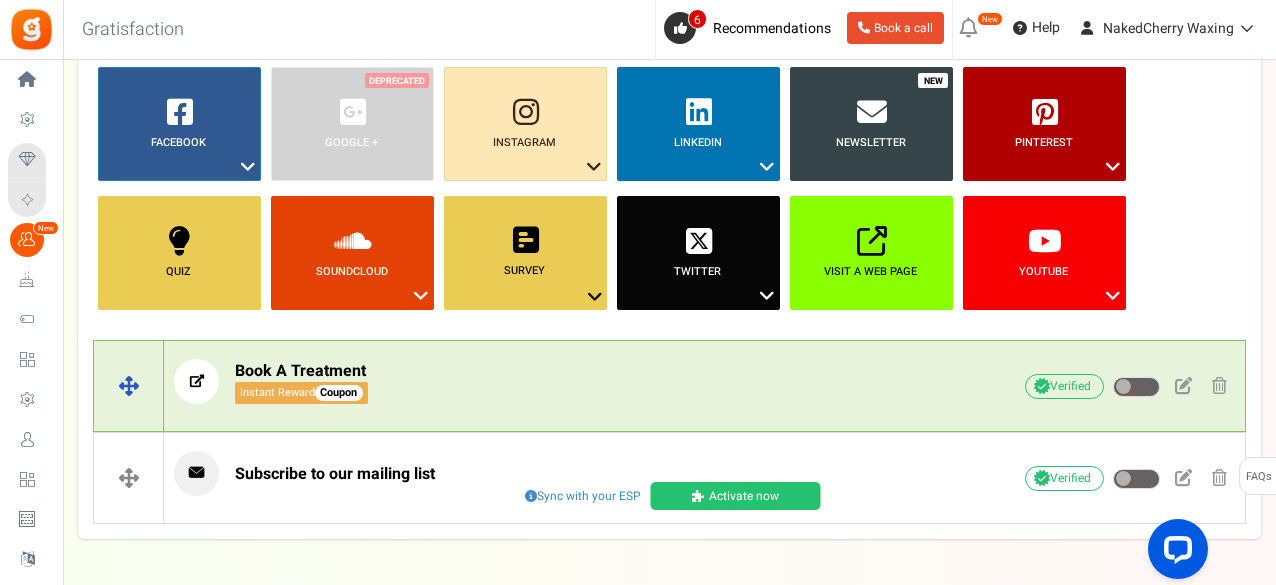 click on "Book A Treatment" at bounding box center (300, 371) 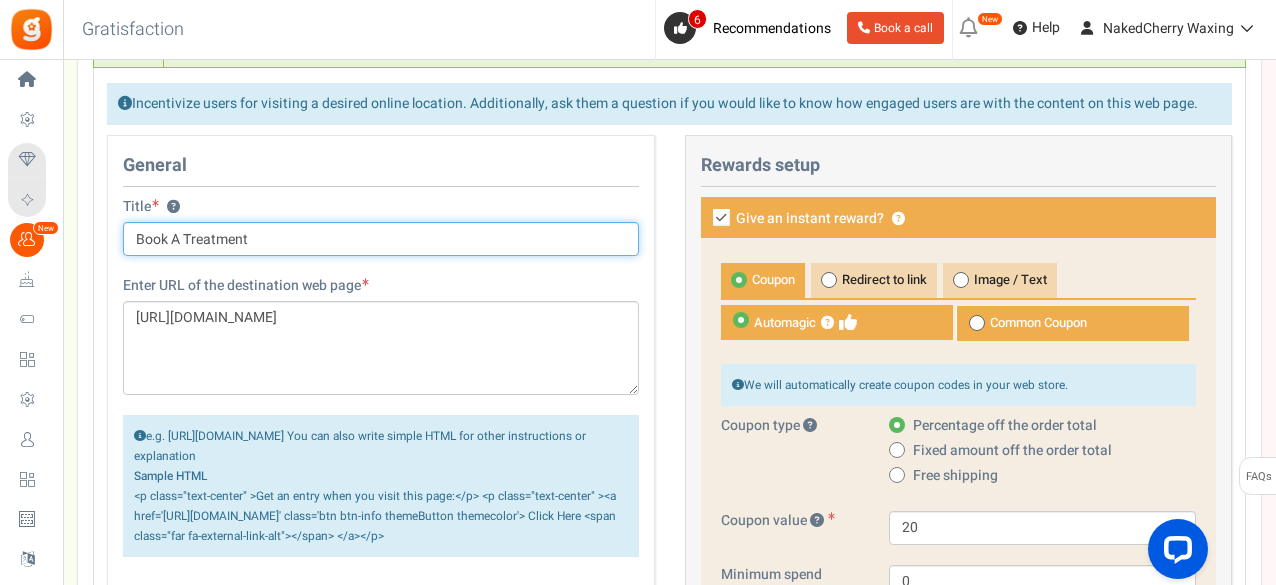 scroll, scrollTop: 565, scrollLeft: 0, axis: vertical 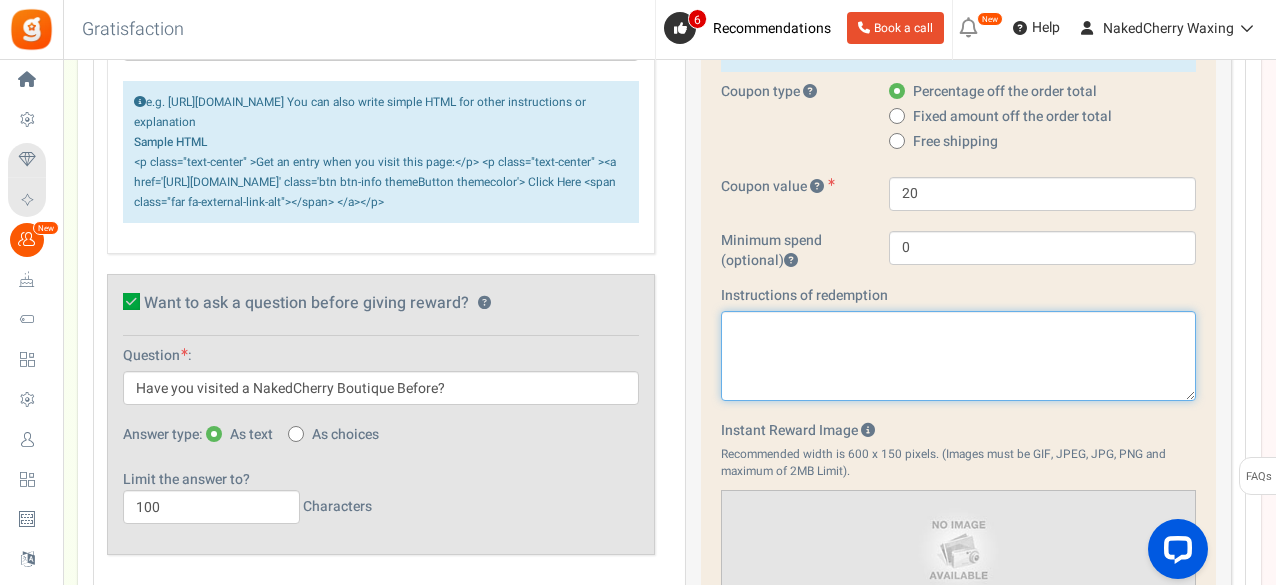 click at bounding box center [959, 356] 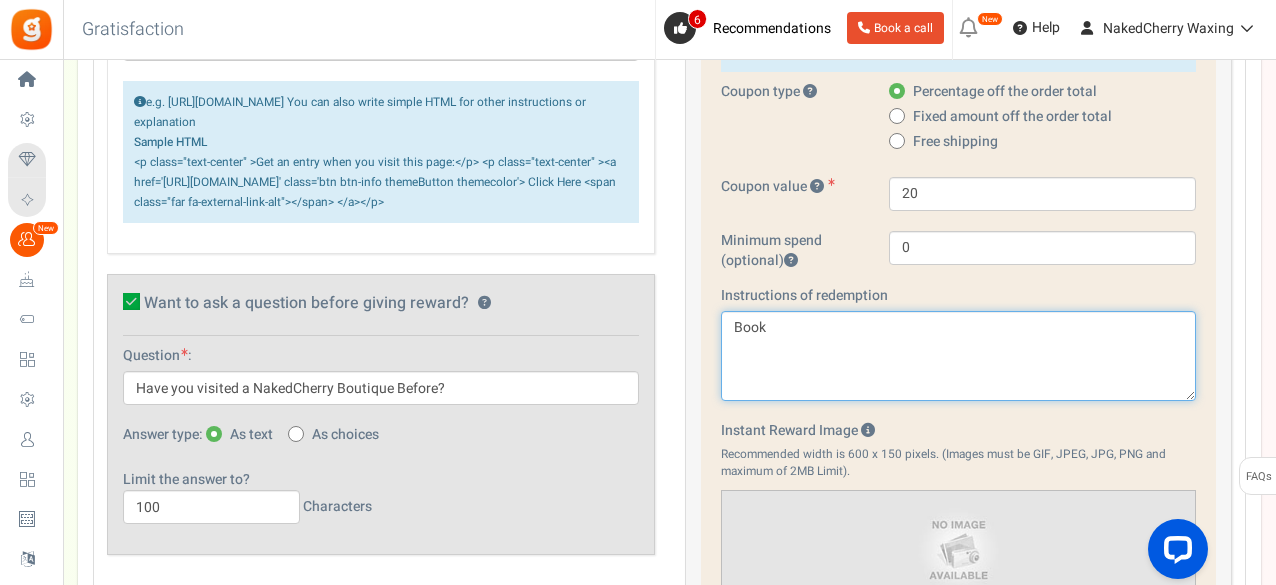 type on "Book" 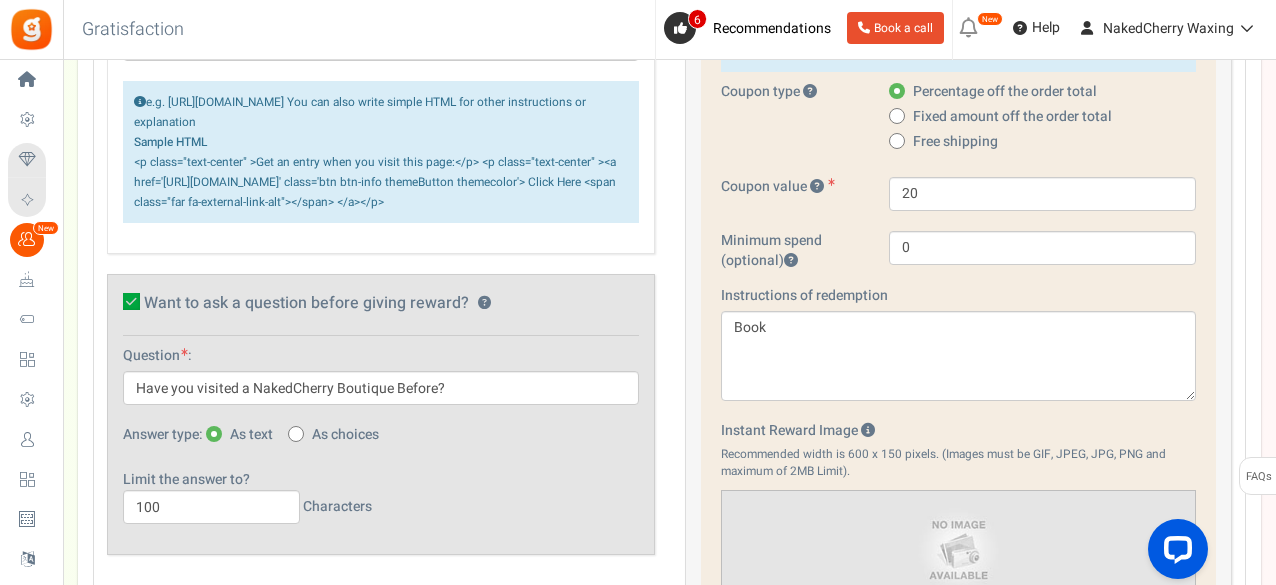 click at bounding box center [131, 301] 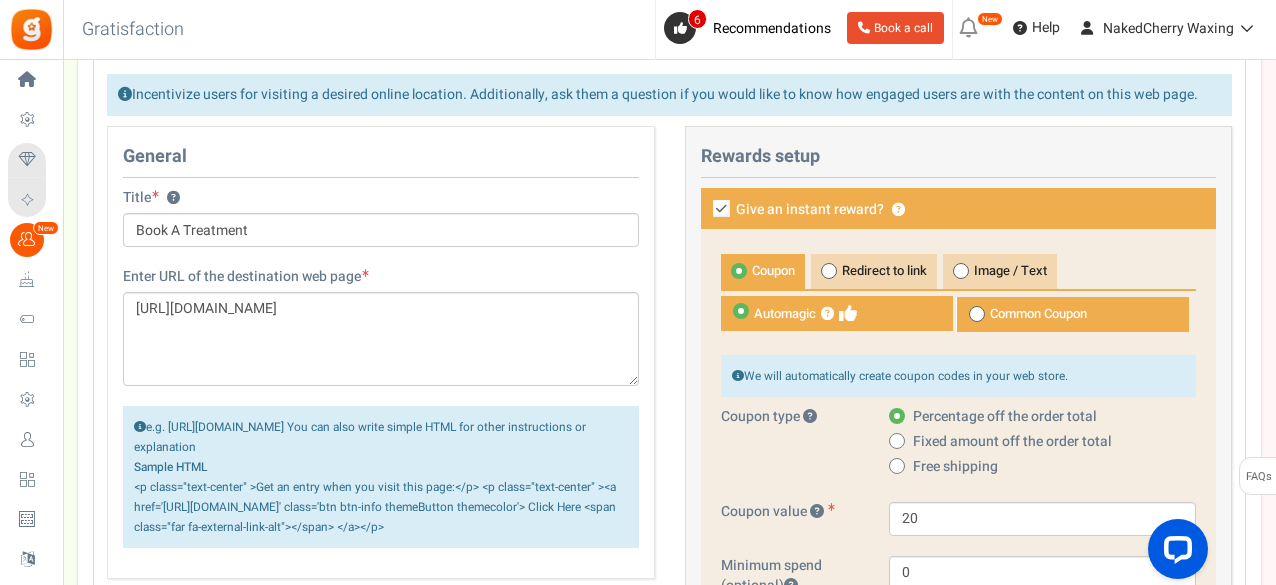scroll, scrollTop: 565, scrollLeft: 0, axis: vertical 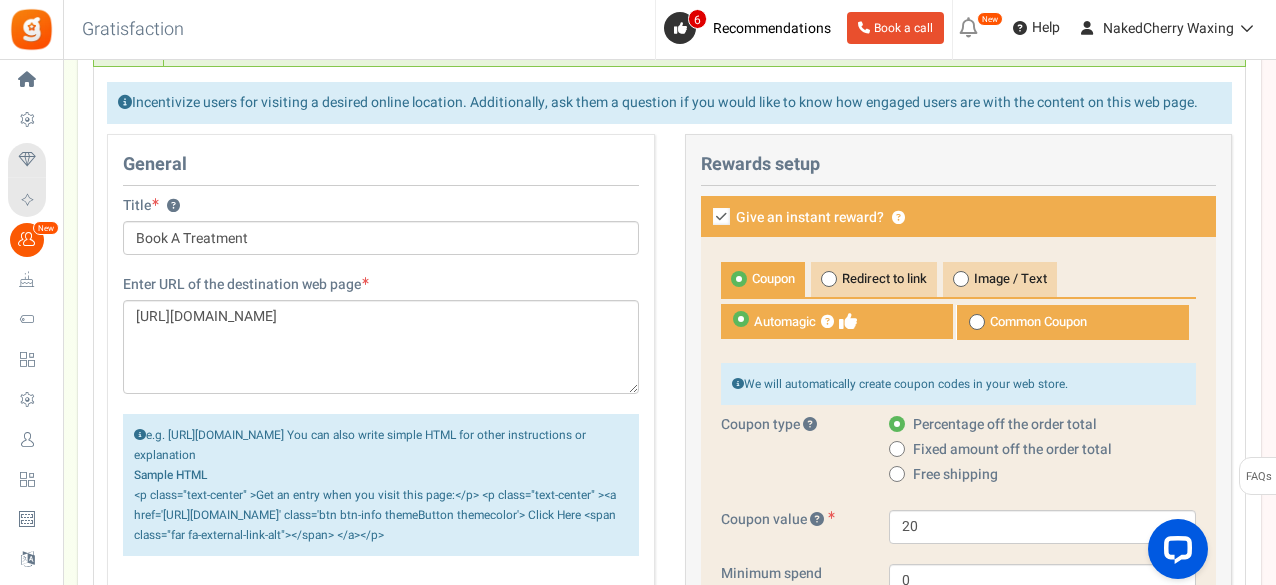 click on "Common Coupon" at bounding box center (1072, 322) 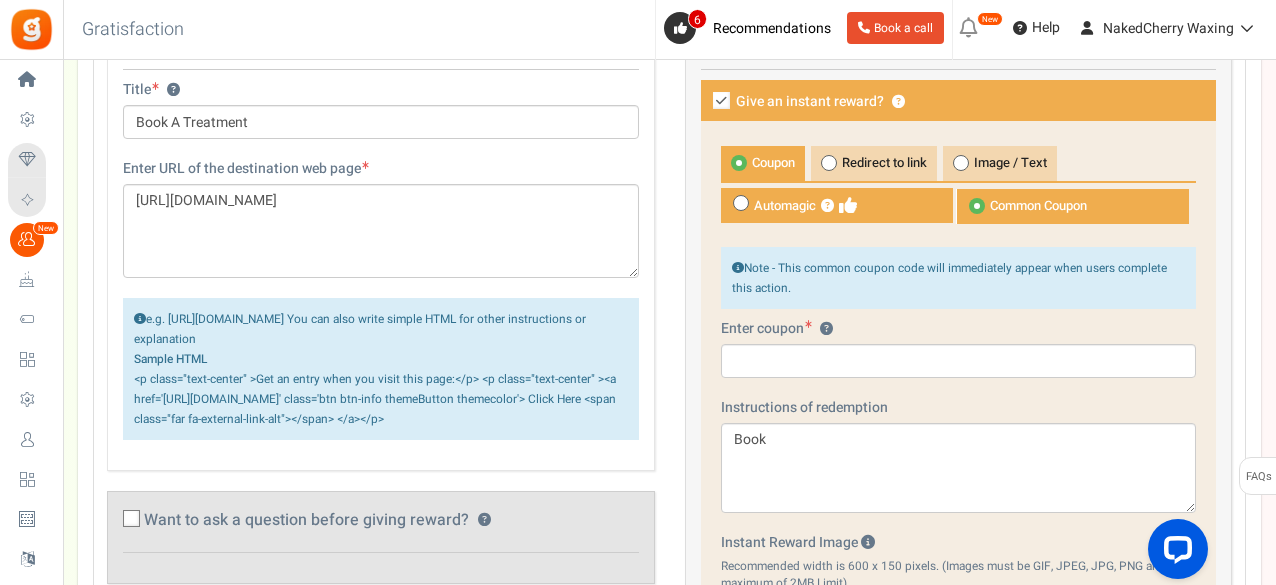 scroll, scrollTop: 698, scrollLeft: 0, axis: vertical 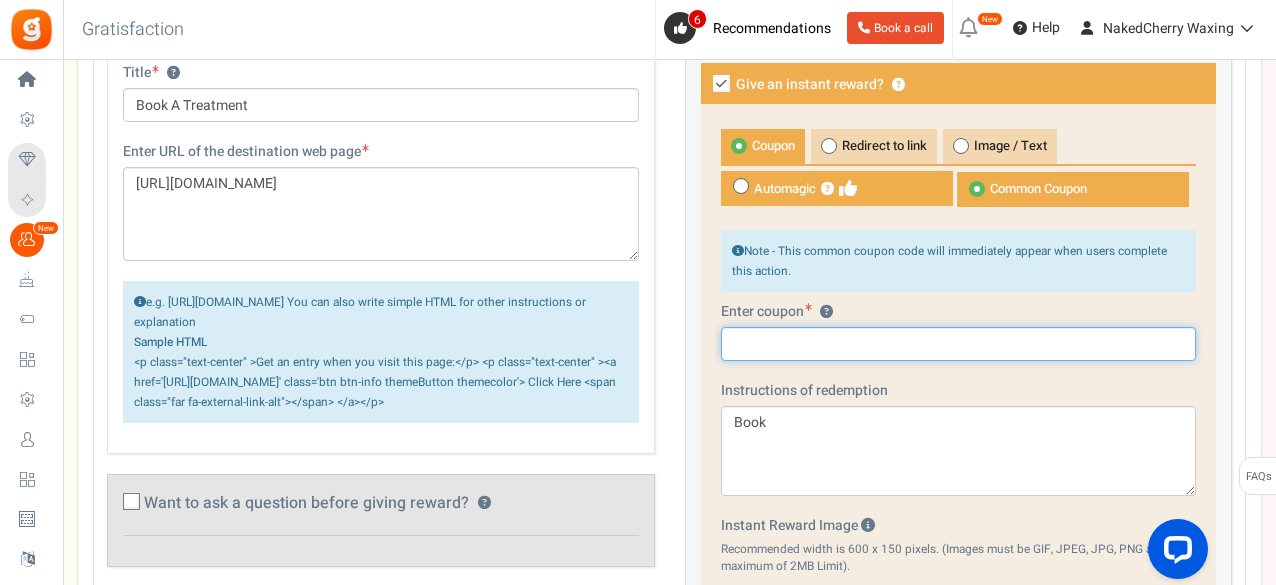click at bounding box center (959, 344) 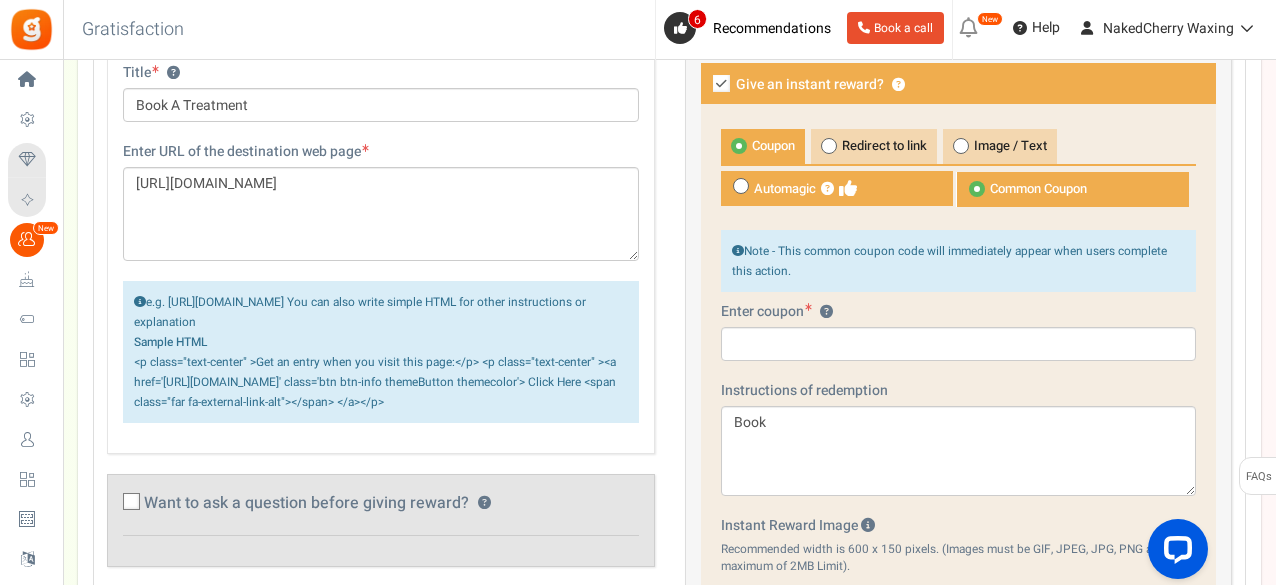click on "Automagic  ?" at bounding box center (837, 188) 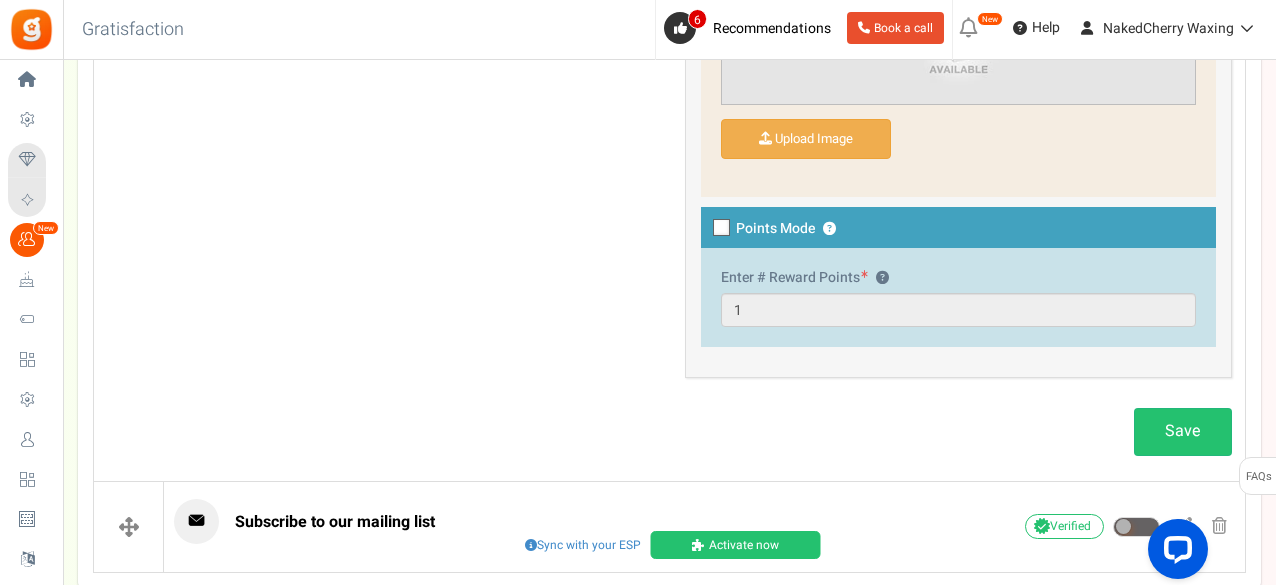 scroll, scrollTop: 1521, scrollLeft: 0, axis: vertical 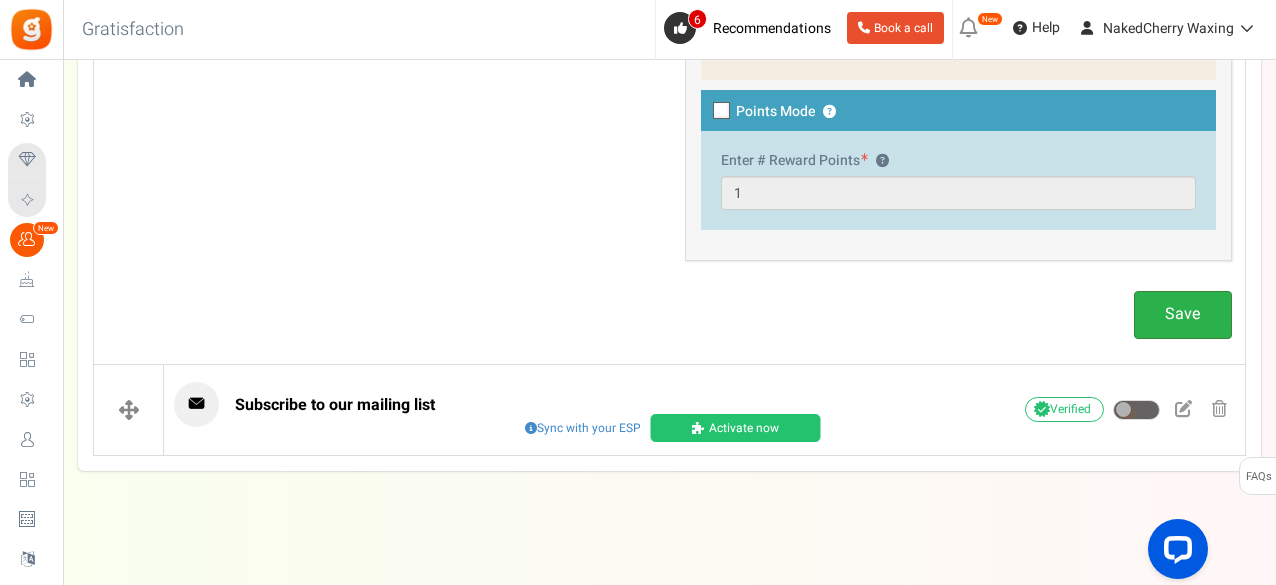 click on "Save" at bounding box center (1183, 314) 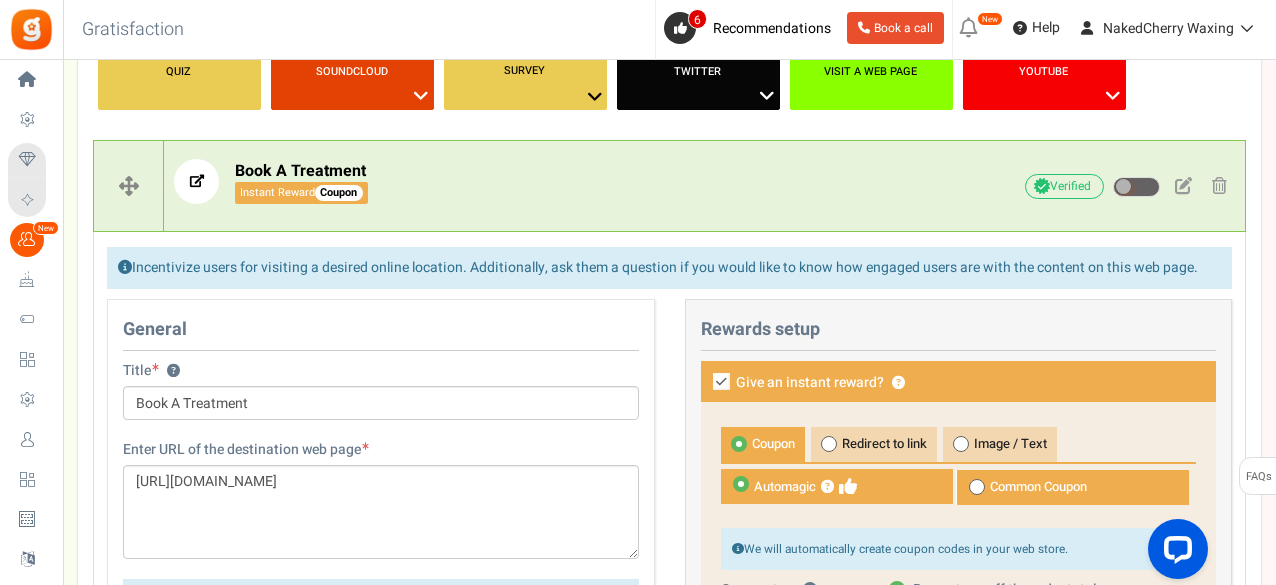 scroll, scrollTop: 0, scrollLeft: 0, axis: both 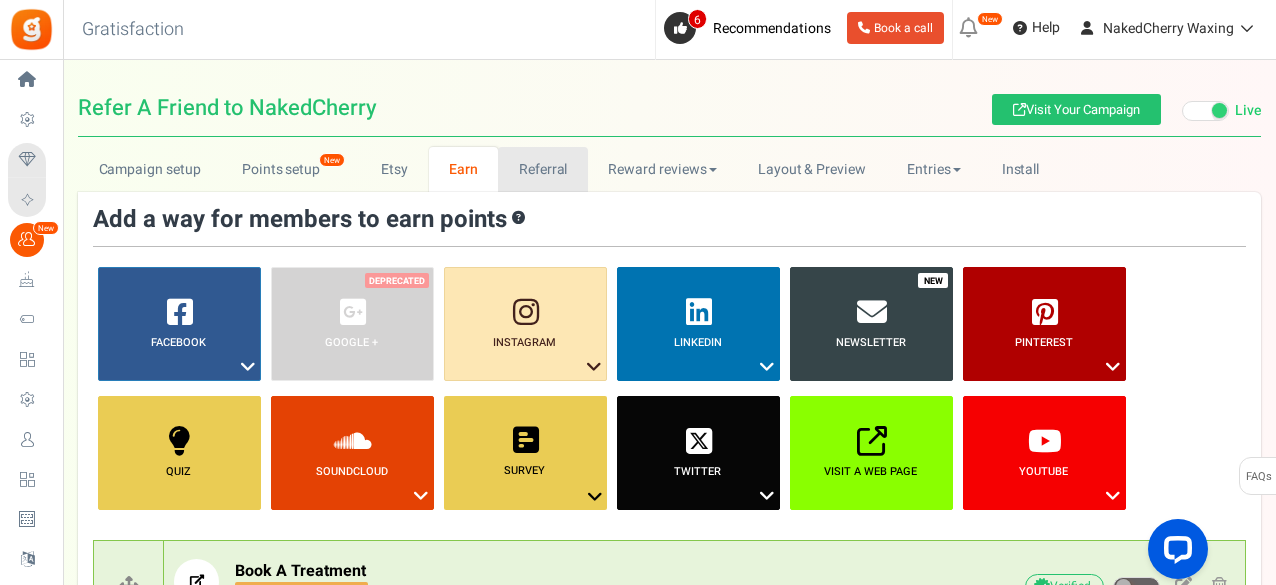 click on "Referral" at bounding box center (543, 169) 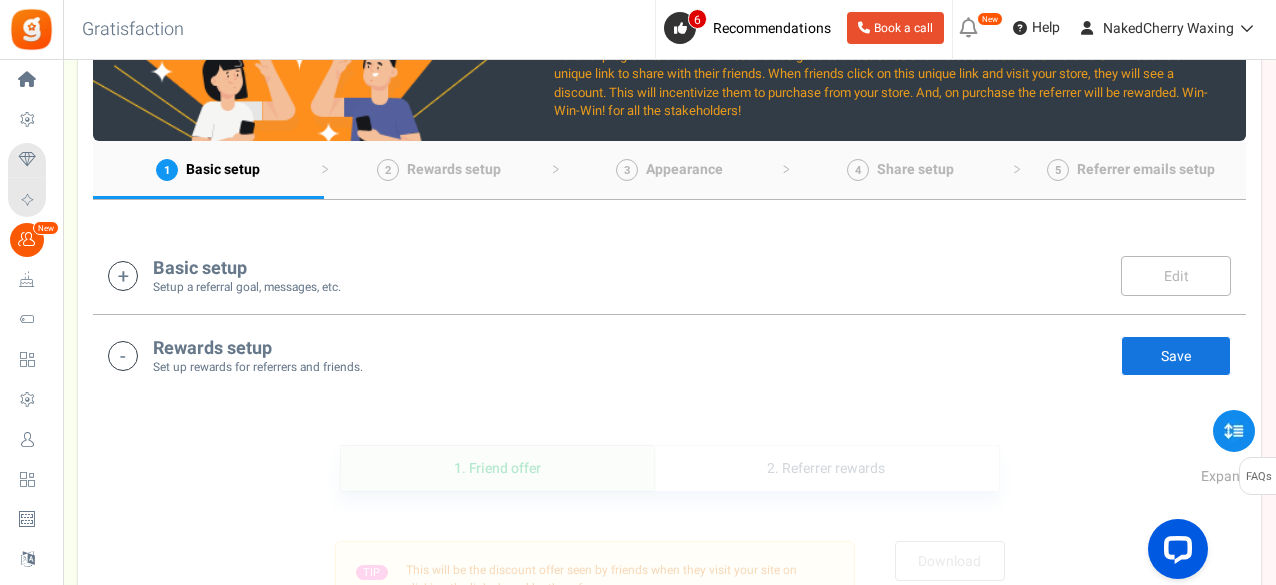 scroll, scrollTop: 266, scrollLeft: 0, axis: vertical 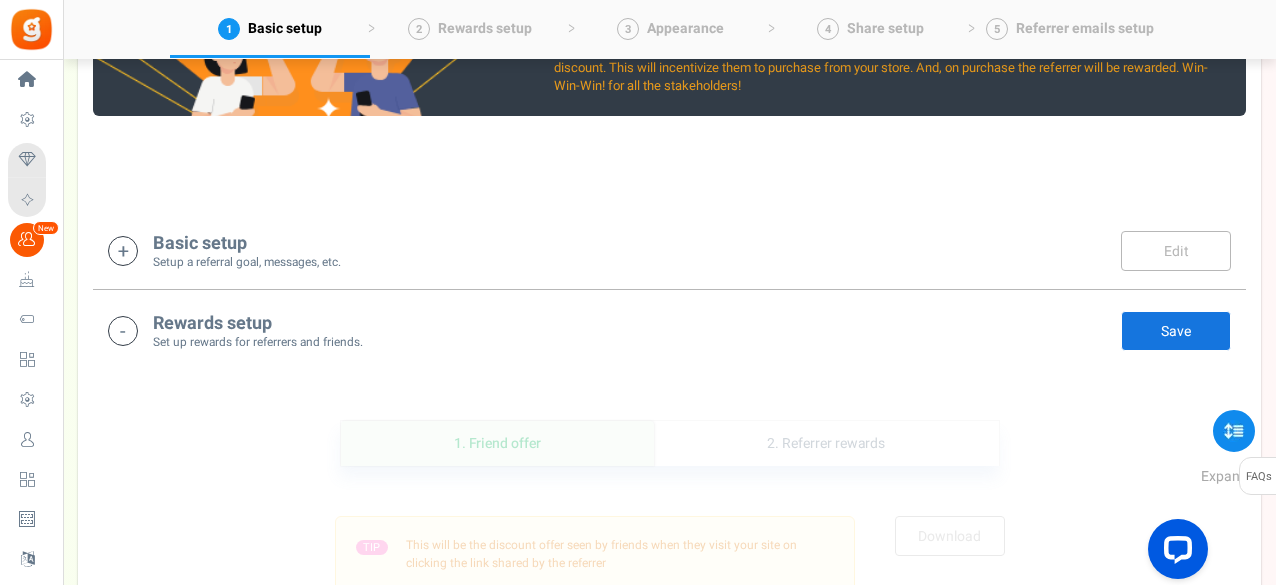 click on "Setup a referral goal, messages, etc." at bounding box center (247, 262) 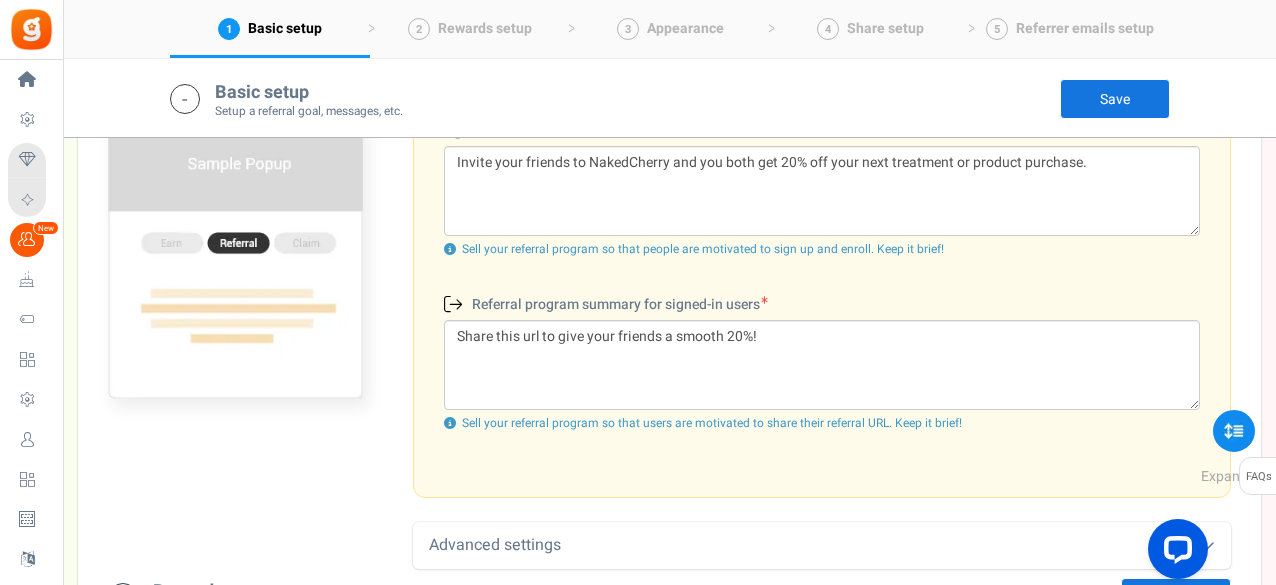 scroll, scrollTop: 818, scrollLeft: 0, axis: vertical 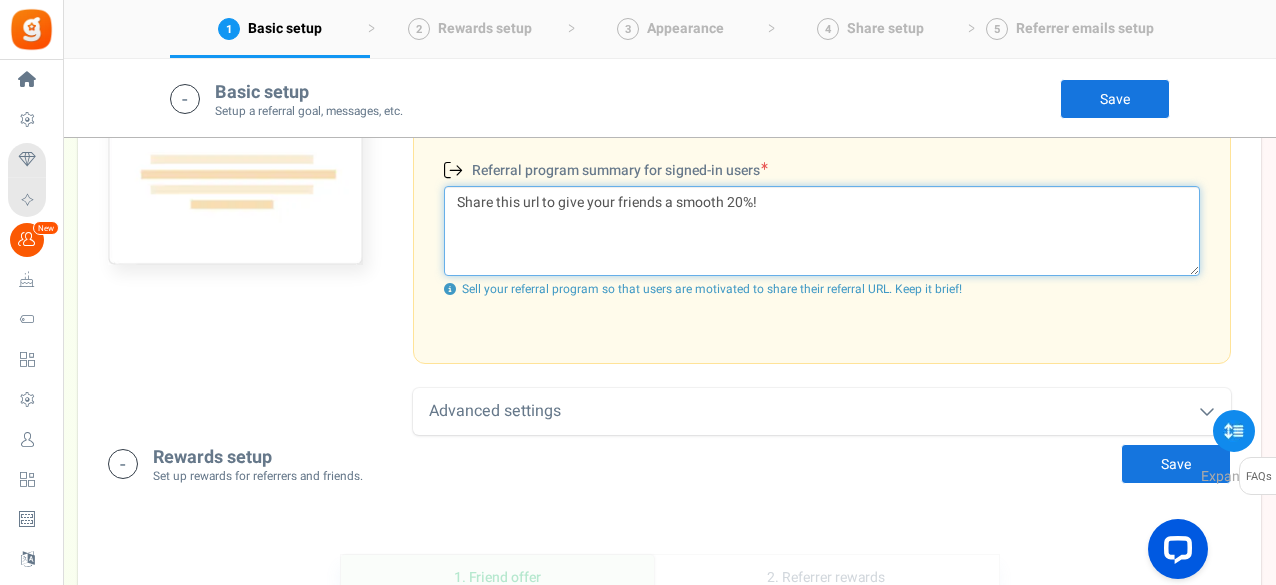 click on "Share this url to give your friends a smooth 20%!" at bounding box center [822, 231] 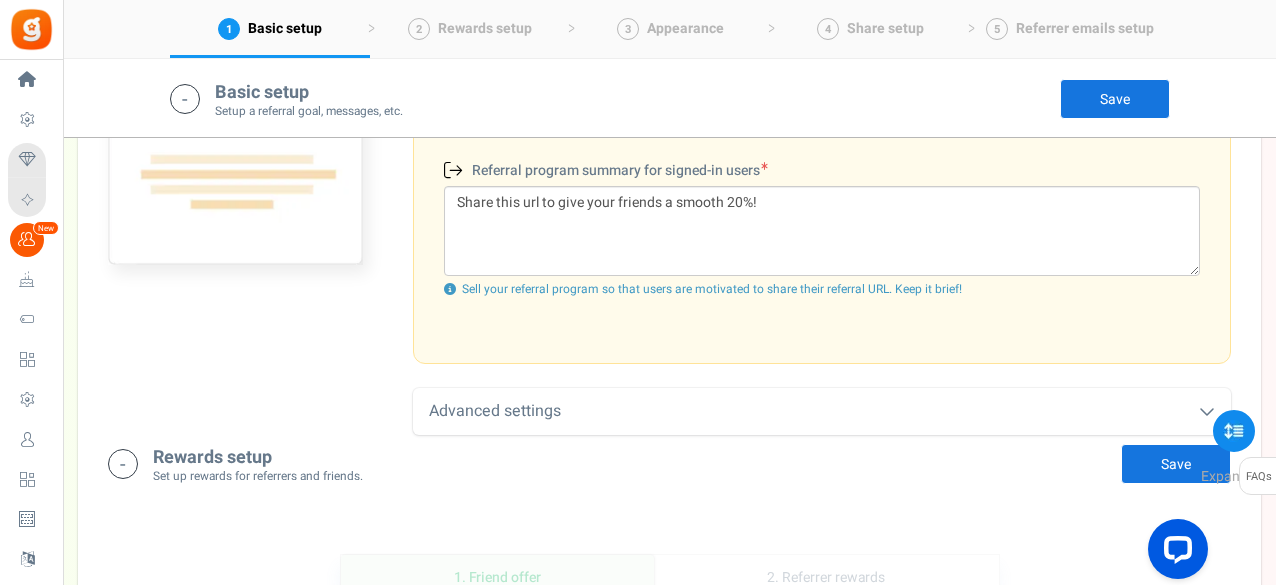 click on "Advanced settings" at bounding box center (822, 411) 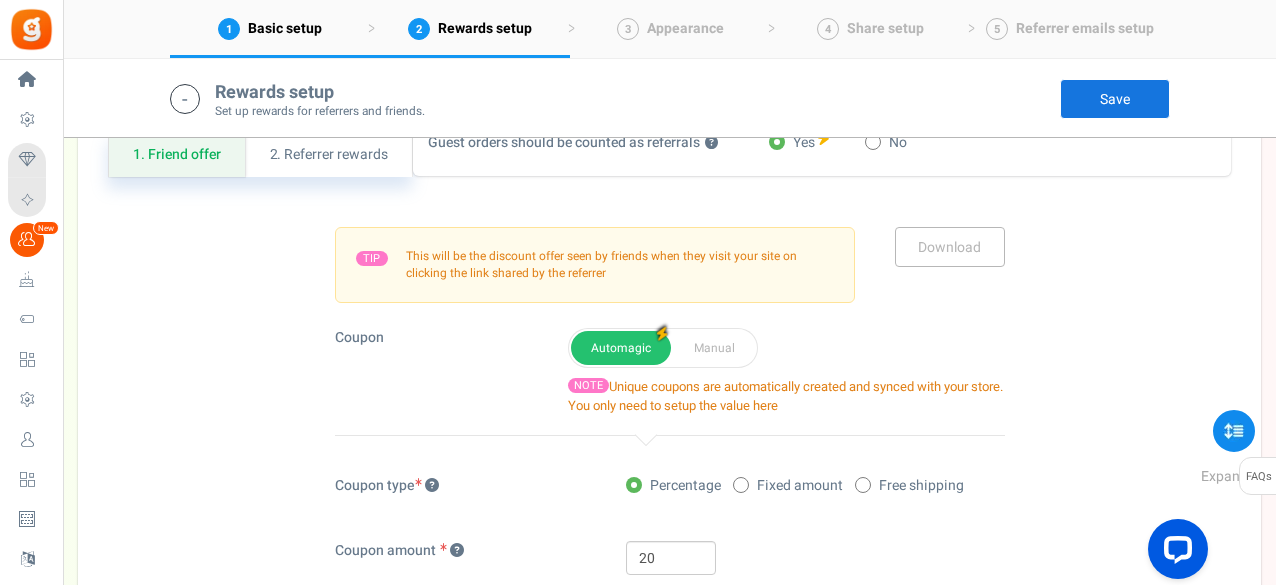 scroll, scrollTop: 1218, scrollLeft: 0, axis: vertical 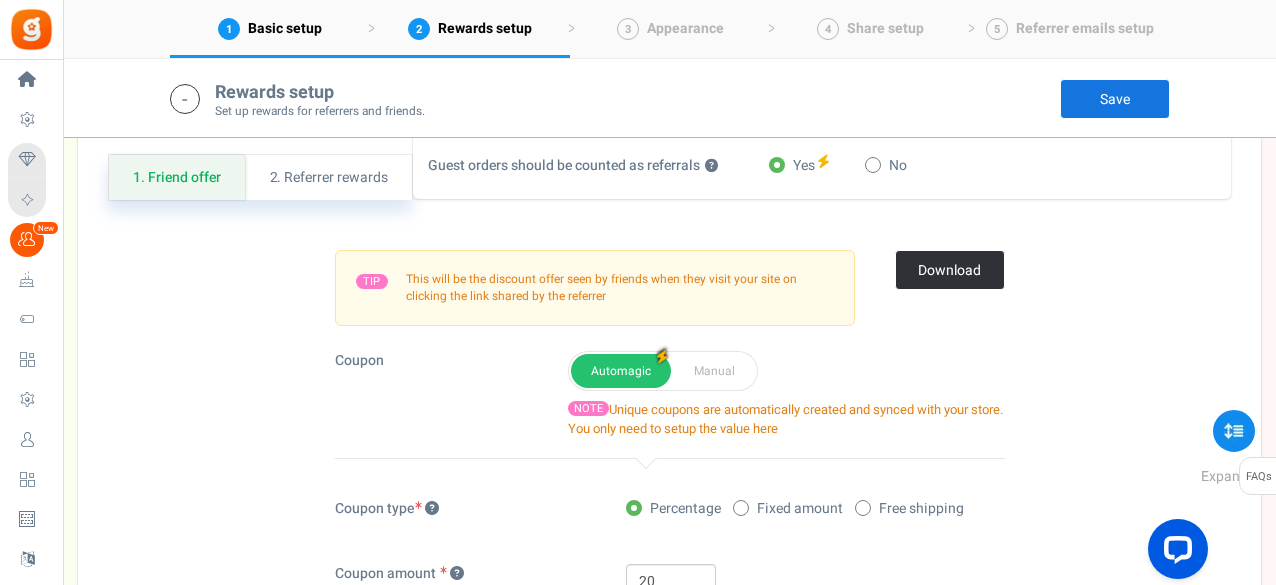 click on "Download" at bounding box center (950, 270) 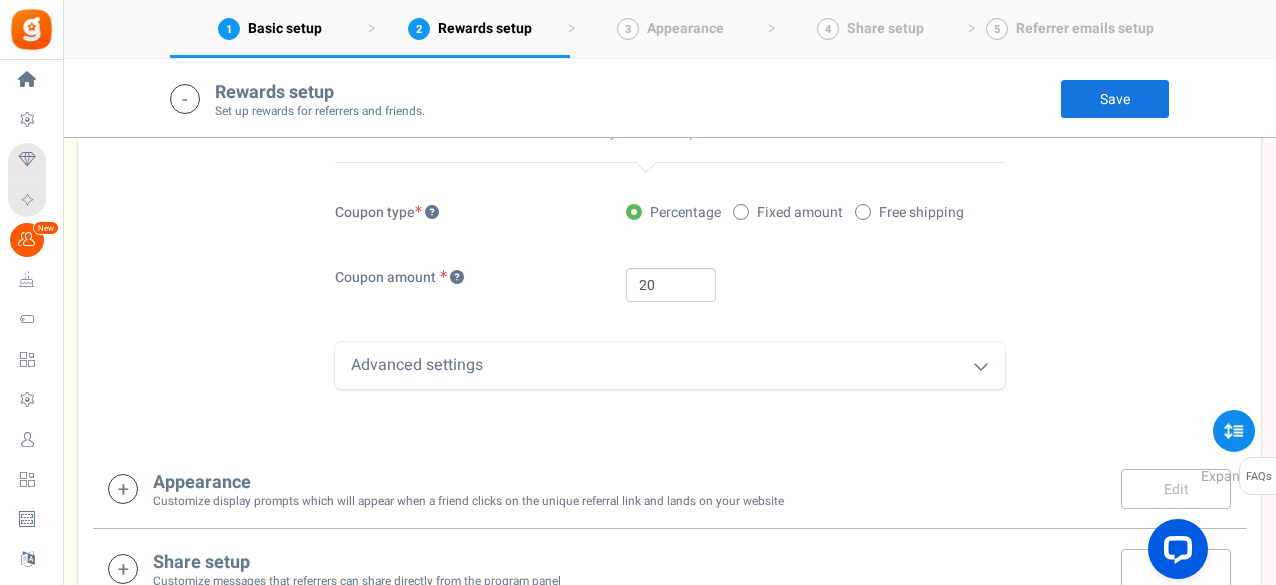 scroll, scrollTop: 1551, scrollLeft: 0, axis: vertical 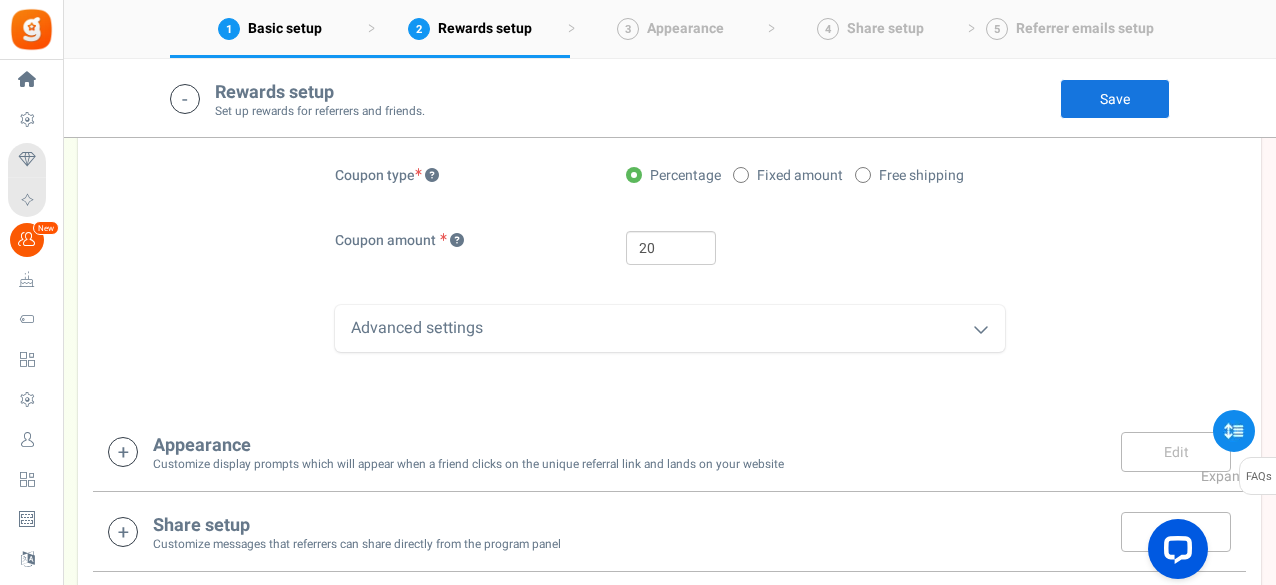 click on "Advanced settings" at bounding box center (670, 328) 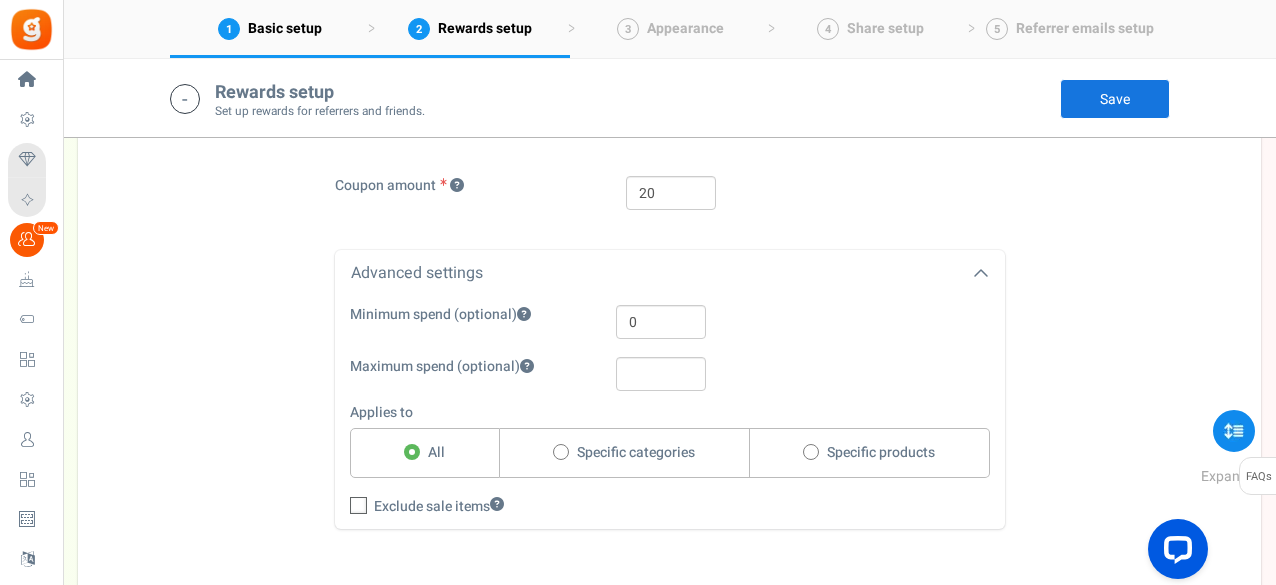 scroll, scrollTop: 1684, scrollLeft: 0, axis: vertical 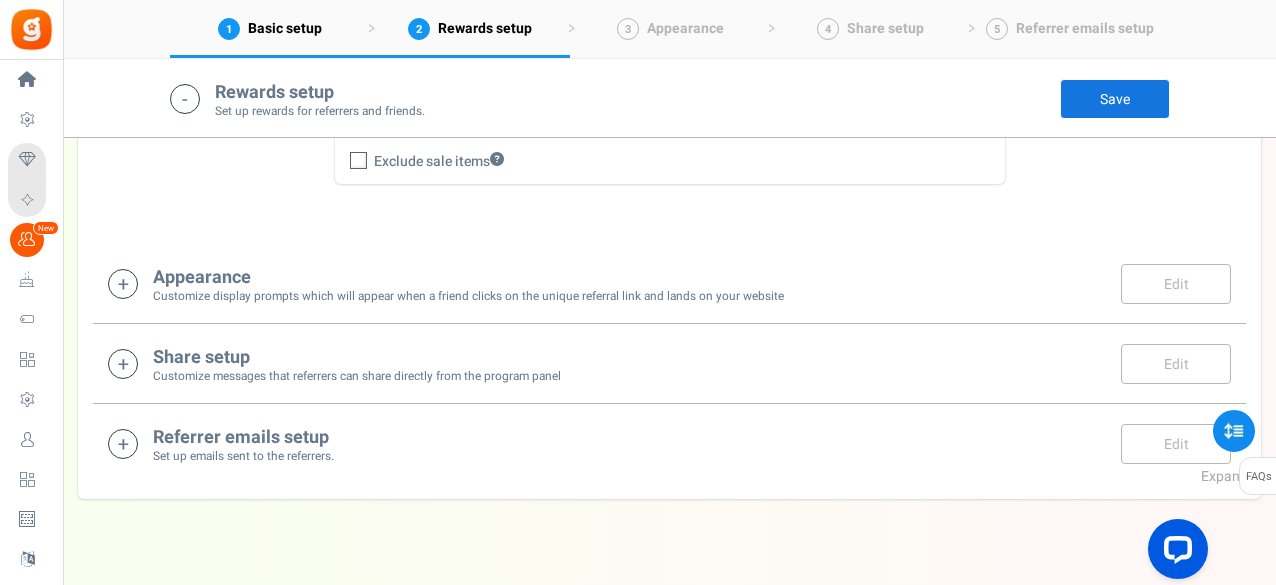 click on "Customize display prompts which will appear when a friend clicks on the unique referral link and lands on your website" at bounding box center [468, 296] 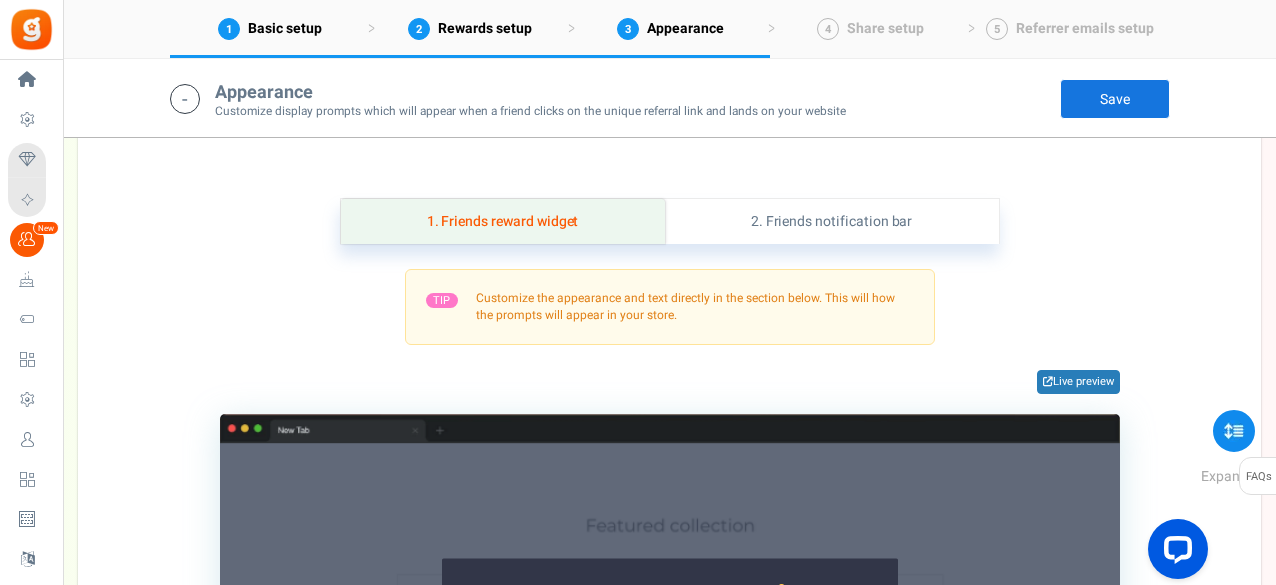 scroll, scrollTop: 2133, scrollLeft: 0, axis: vertical 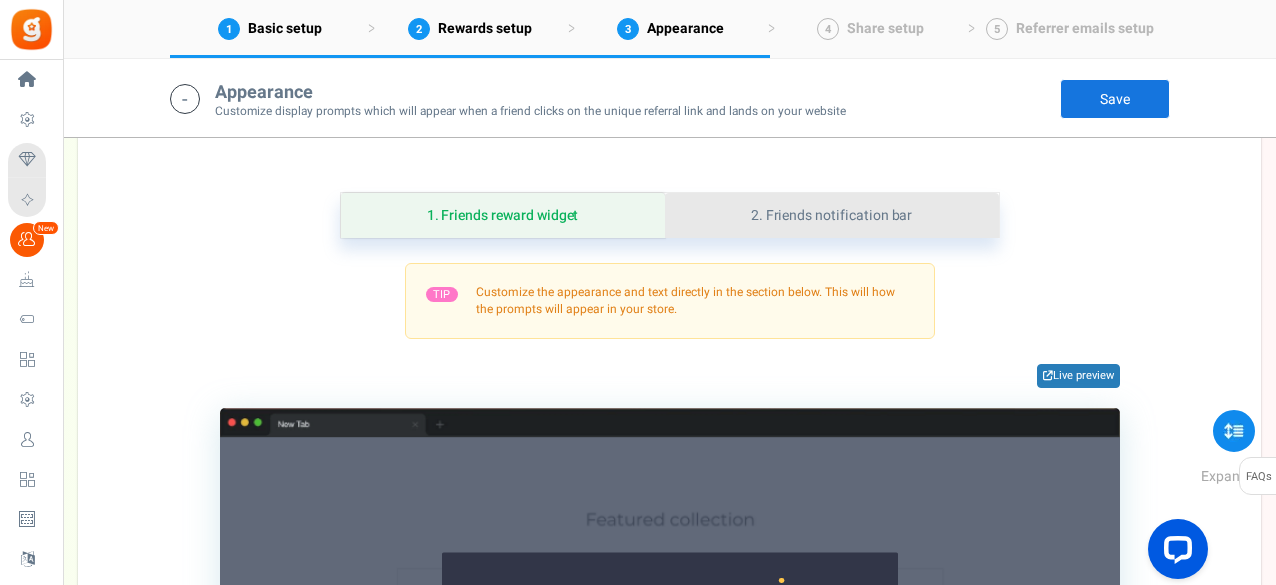 click on "2. Friends notification bar" at bounding box center (832, 215) 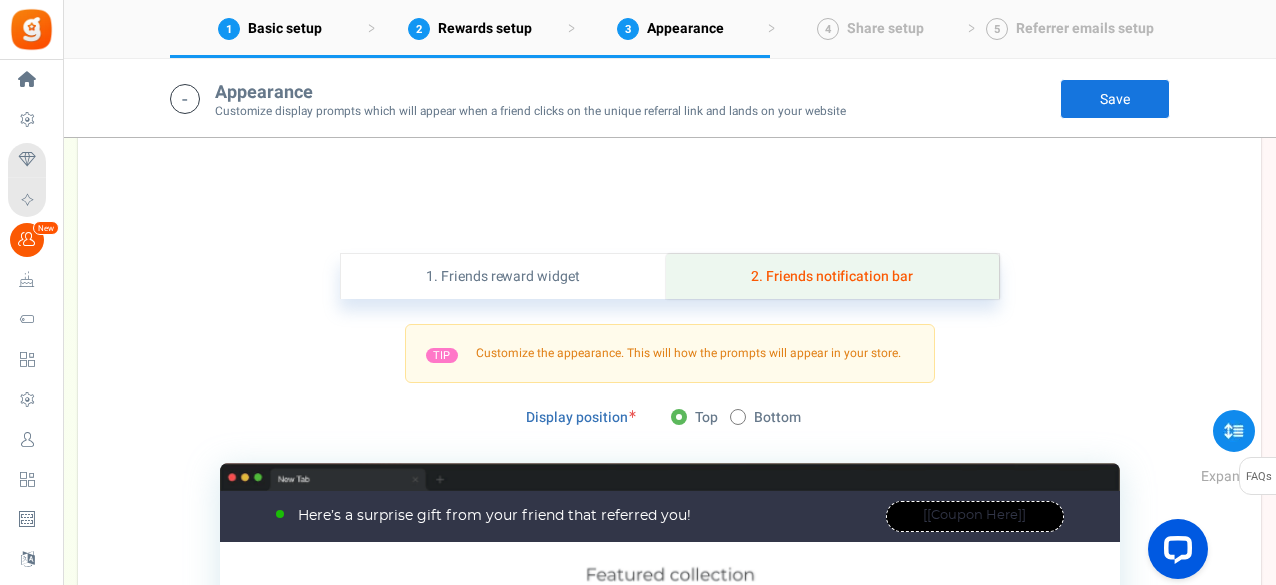 scroll, scrollTop: 2280, scrollLeft: 0, axis: vertical 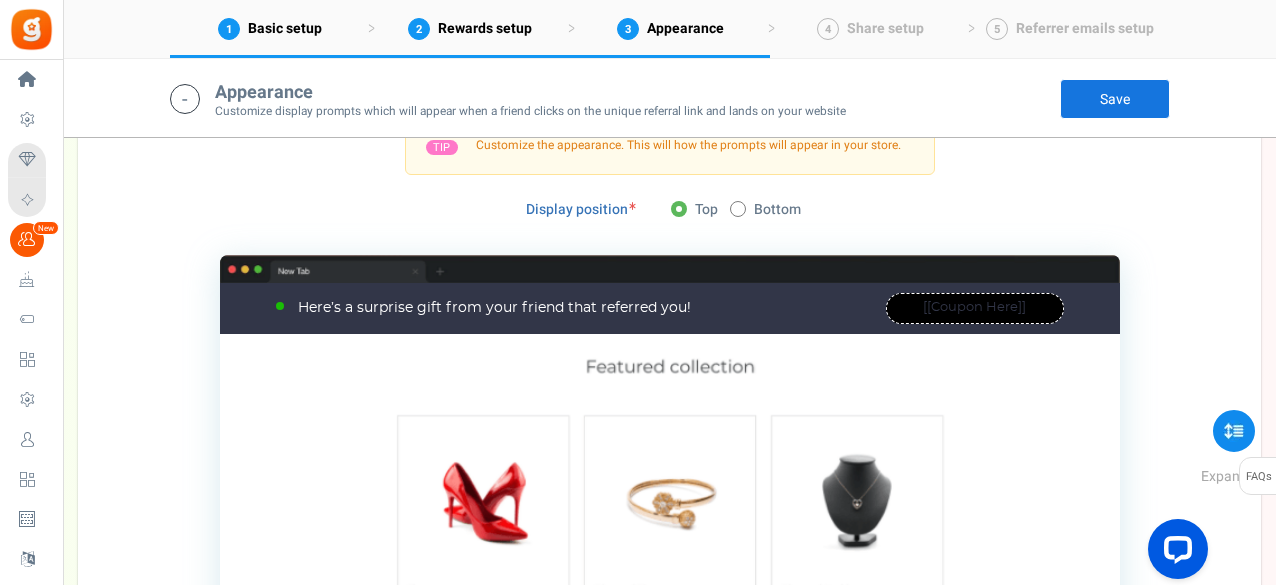 click on "Here’s a surprise gift from your friend that referred you!" at bounding box center (487, 308) 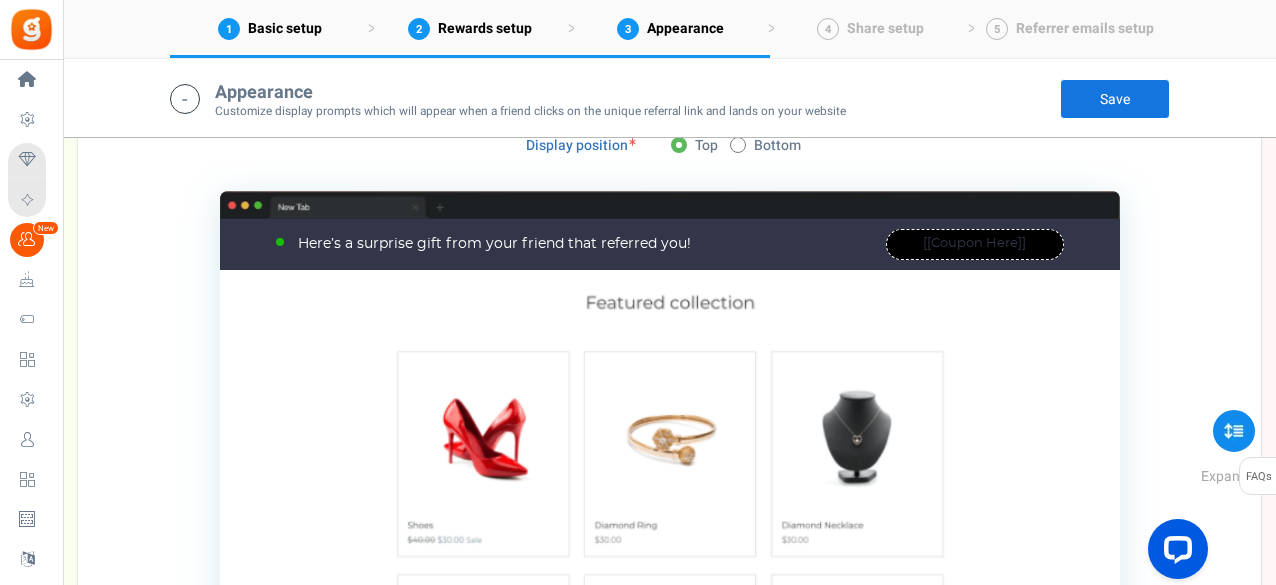 scroll, scrollTop: 2346, scrollLeft: 0, axis: vertical 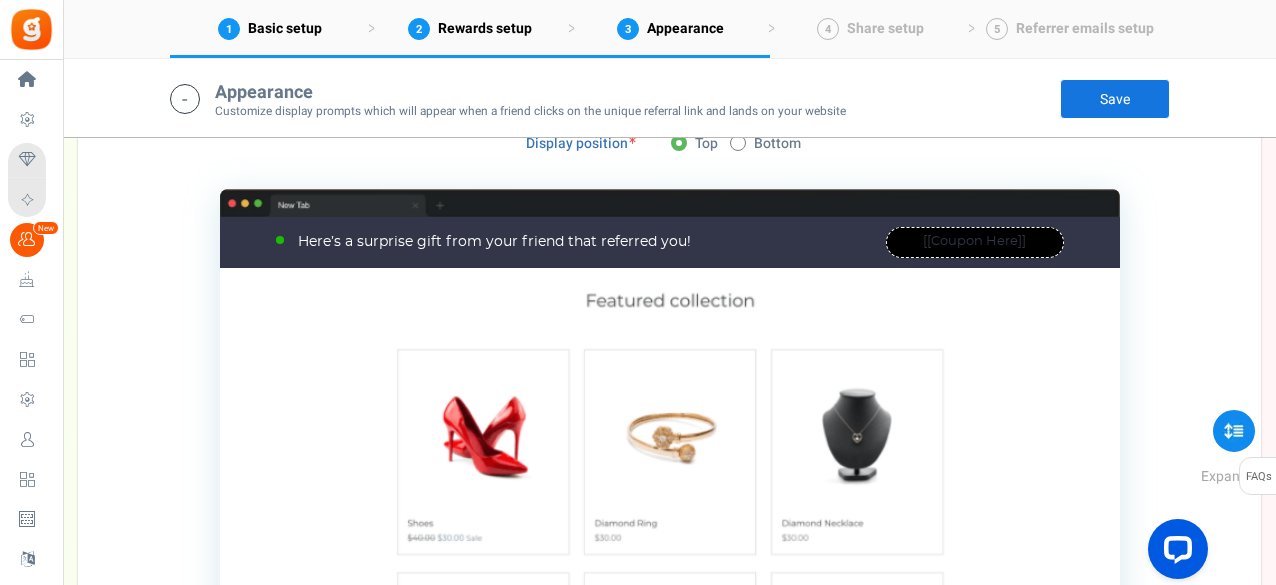 click on "Here’s a surprise gift from your friend that referred you!" at bounding box center (487, 242) 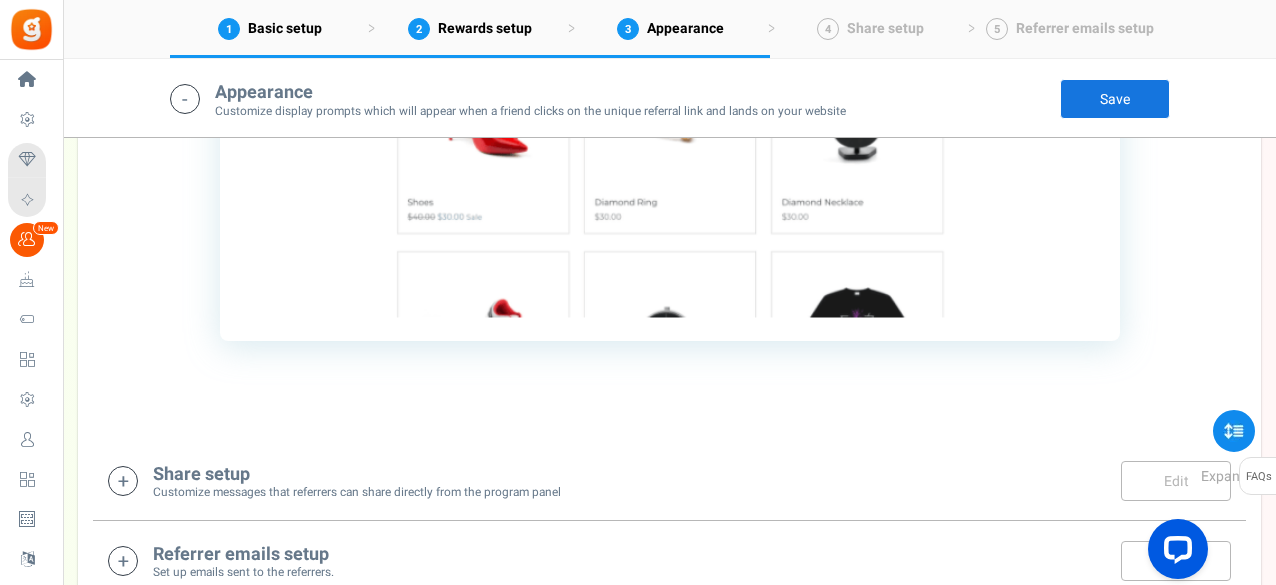 scroll, scrollTop: 2680, scrollLeft: 0, axis: vertical 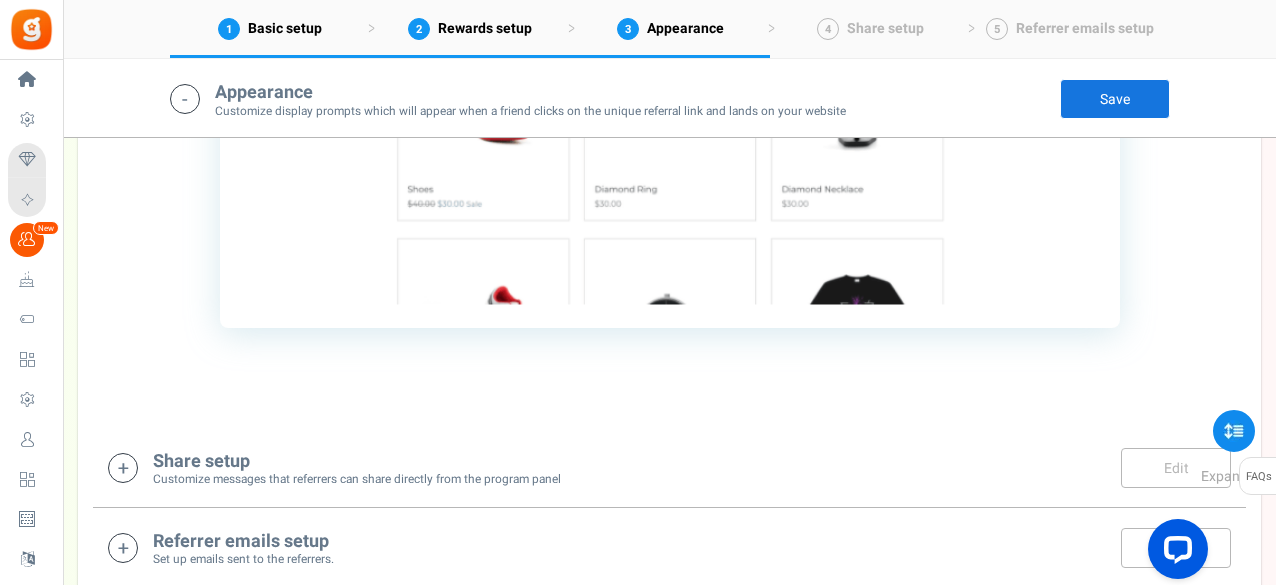 click on "Share setup" at bounding box center (357, 462) 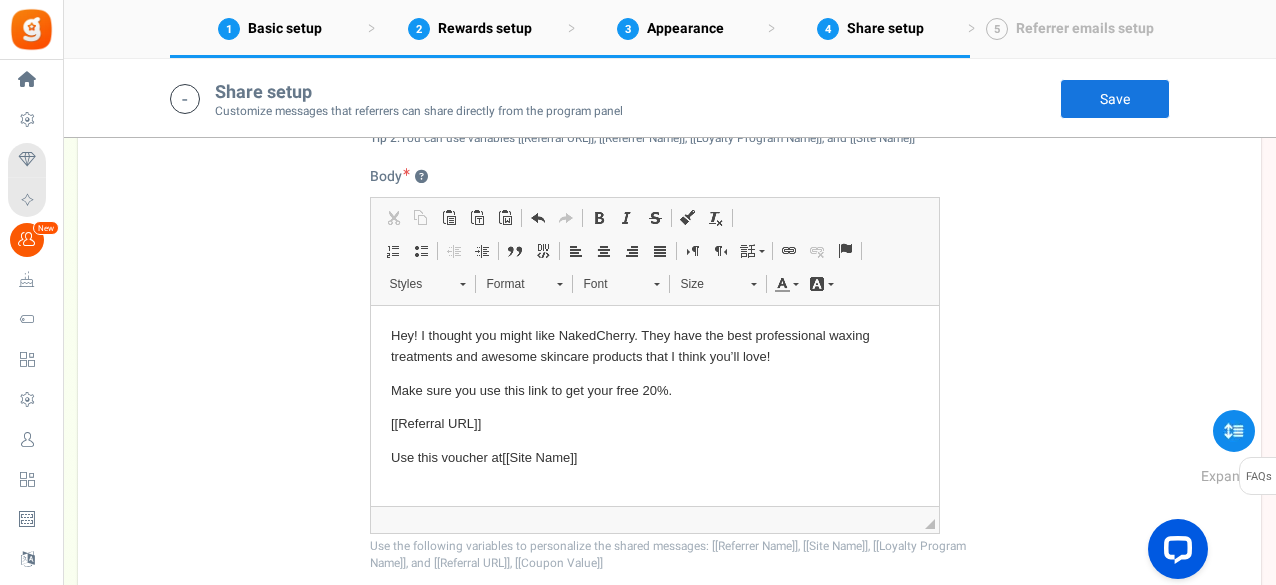 scroll, scrollTop: 3444, scrollLeft: 0, axis: vertical 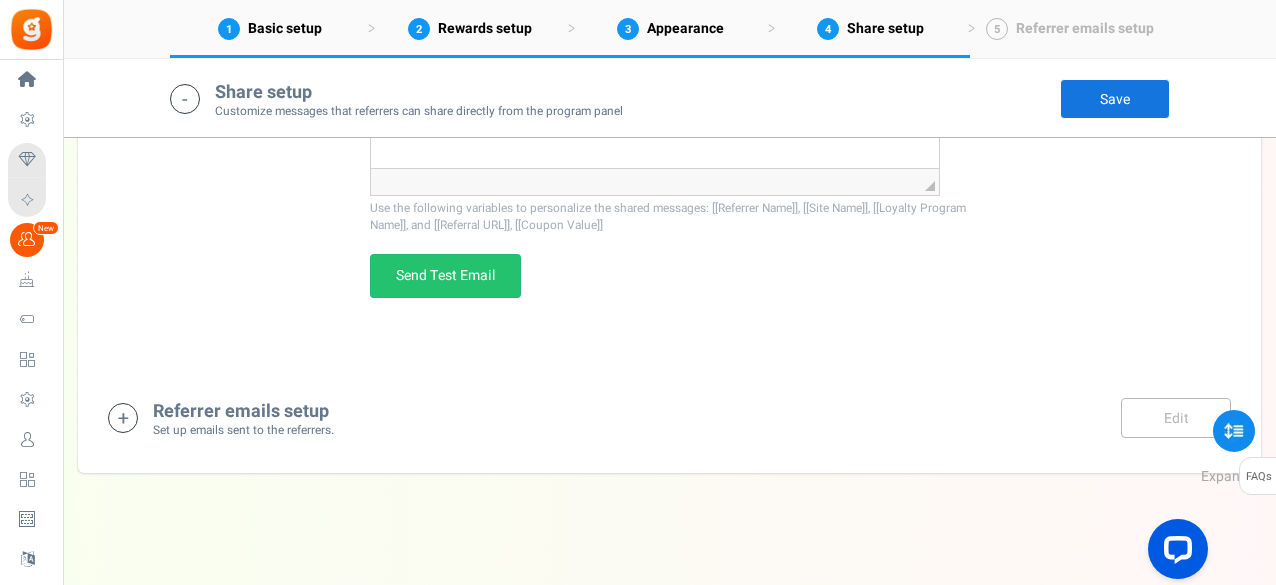 click on "Referrer emails setup" at bounding box center [243, 412] 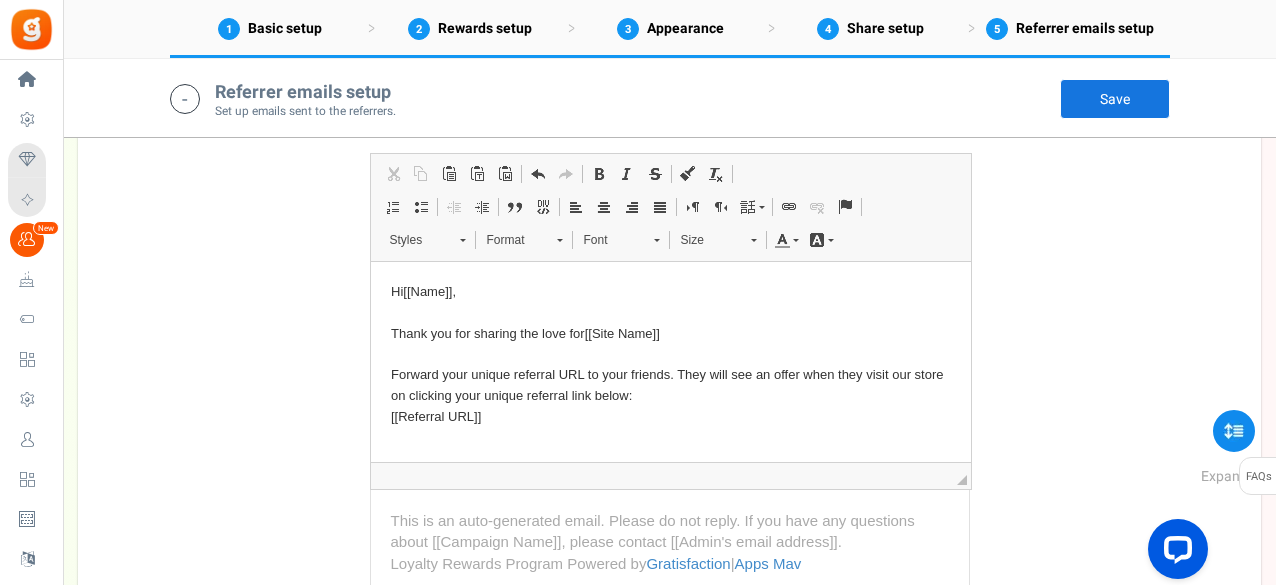 scroll, scrollTop: 4458, scrollLeft: 0, axis: vertical 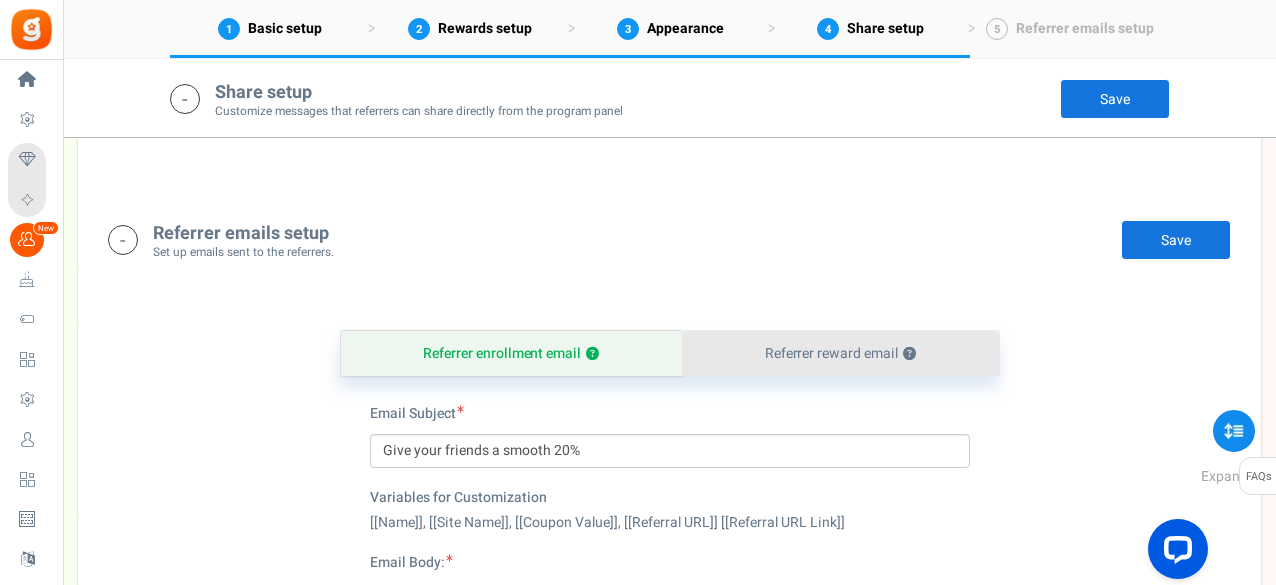 click on "Referrer reward email  ?" at bounding box center (840, 353) 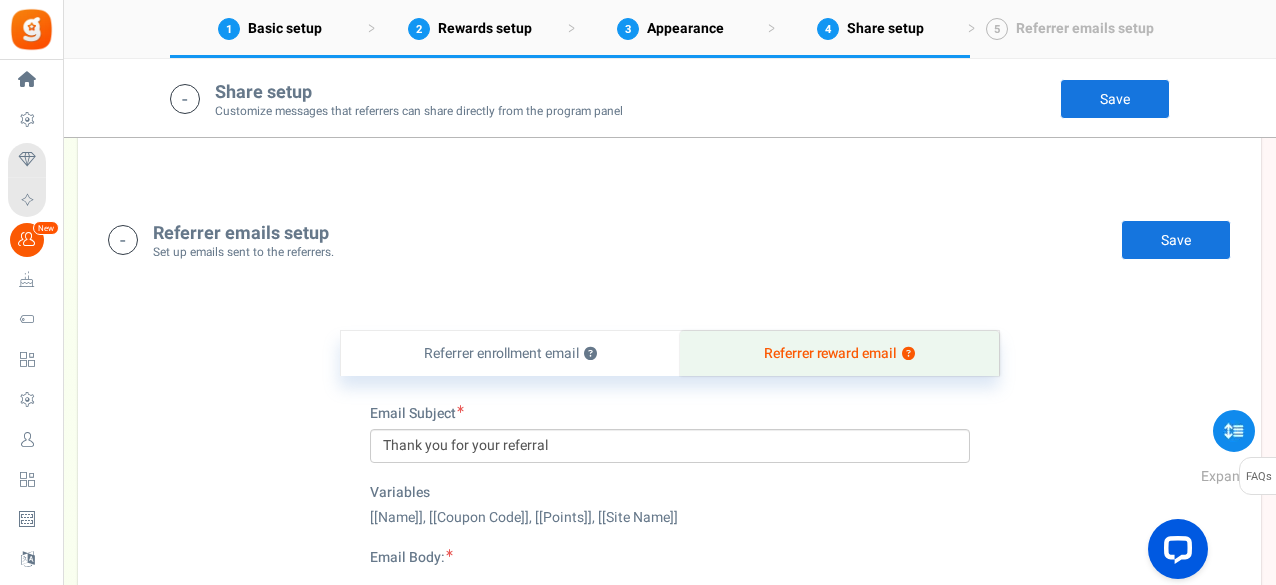 scroll, scrollTop: 3958, scrollLeft: 0, axis: vertical 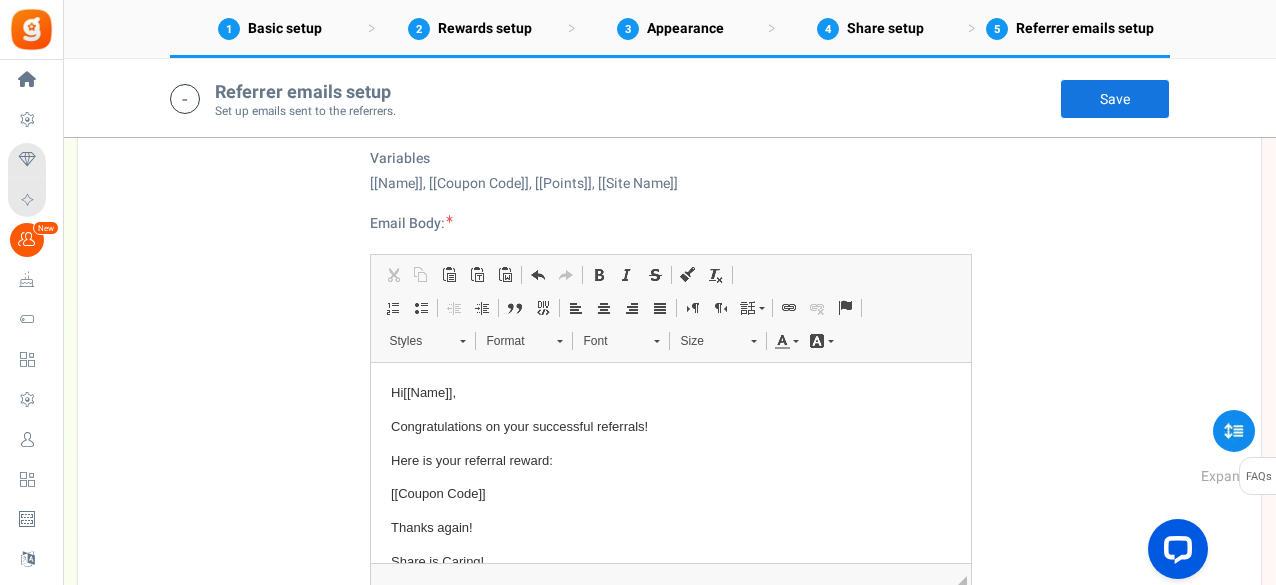 click on "Email Subject
Thank you for your referral
Char(s) :  0
Variables
[[Name]], [[Coupon Code]], [[Points]], [[Site Name]]
Email Body:
Hi  [[Name]] ,
Congratulations on your successful referrals!
Here is your referral reward:
[[Coupon Code]]
Thanks again!
Share is Caring!
[[Site Name]] Rich Text Editor, reward_body Editor toolbars Clipboard/Undo   Cut  Keyboard shortcut Ctrl+X   Copy  Keyboard shortcut Ctrl+C   Paste  Keyboard shortcut Ctrl+V   Paste as plain text  Keyboard shortcut Ctrl+Shift+V   Paste from Word   Undo  Keyboard shortcut Ctrl+Z   Redo  Keyboard shortcut Ctrl+Y Basic Styles   Bold  Keyboard shortcut Ctrl+B   Italic  Keyboard shortcut Ctrl+I   Strike Through   Copy Formatting  Keyboard shortcut Ctrl+Shift+C   Remove Format Paragraph   Insert/Remove Numbered List   Insert/Remove Bulleted List   Decrease Indent" at bounding box center (670, 415) 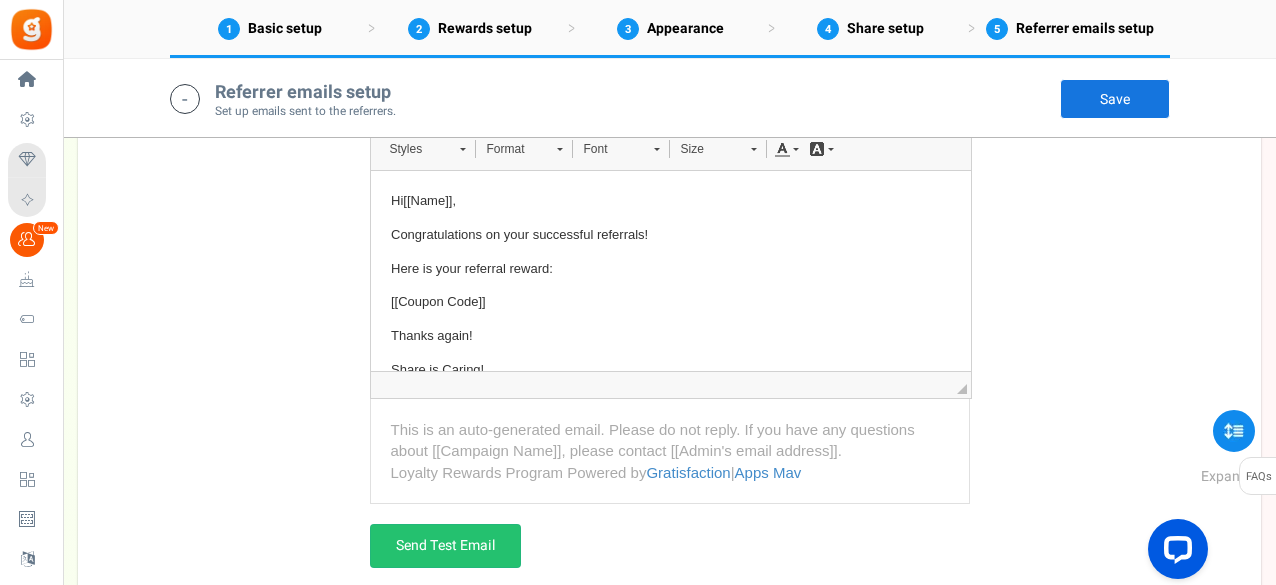 scroll, scrollTop: 4458, scrollLeft: 0, axis: vertical 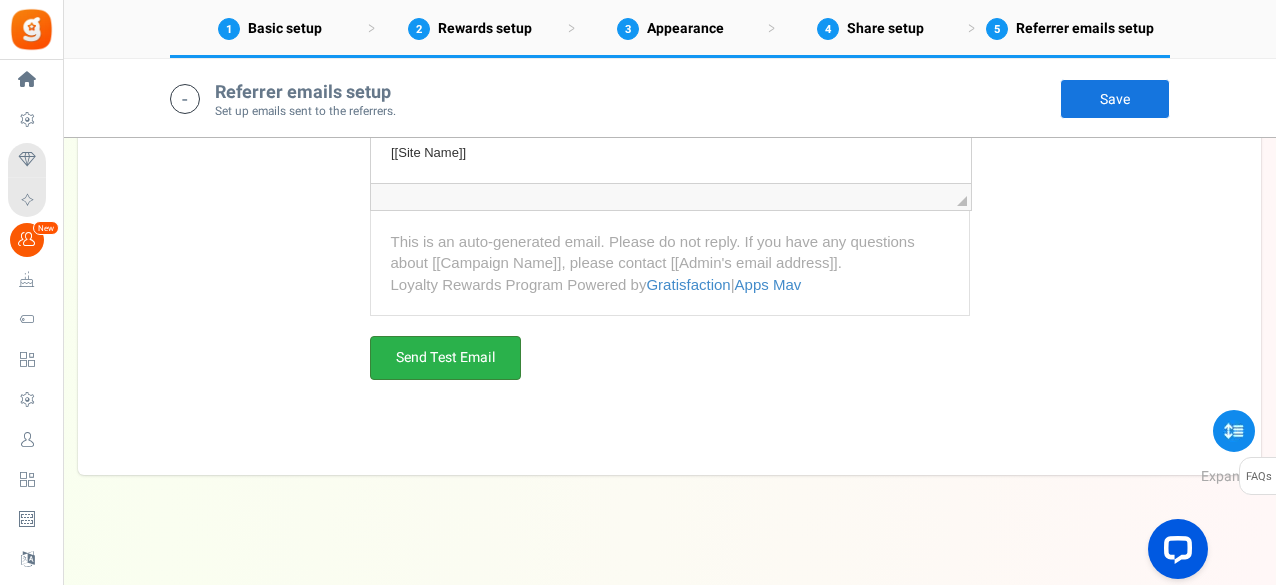 click on "Send Test Email" at bounding box center [445, 358] 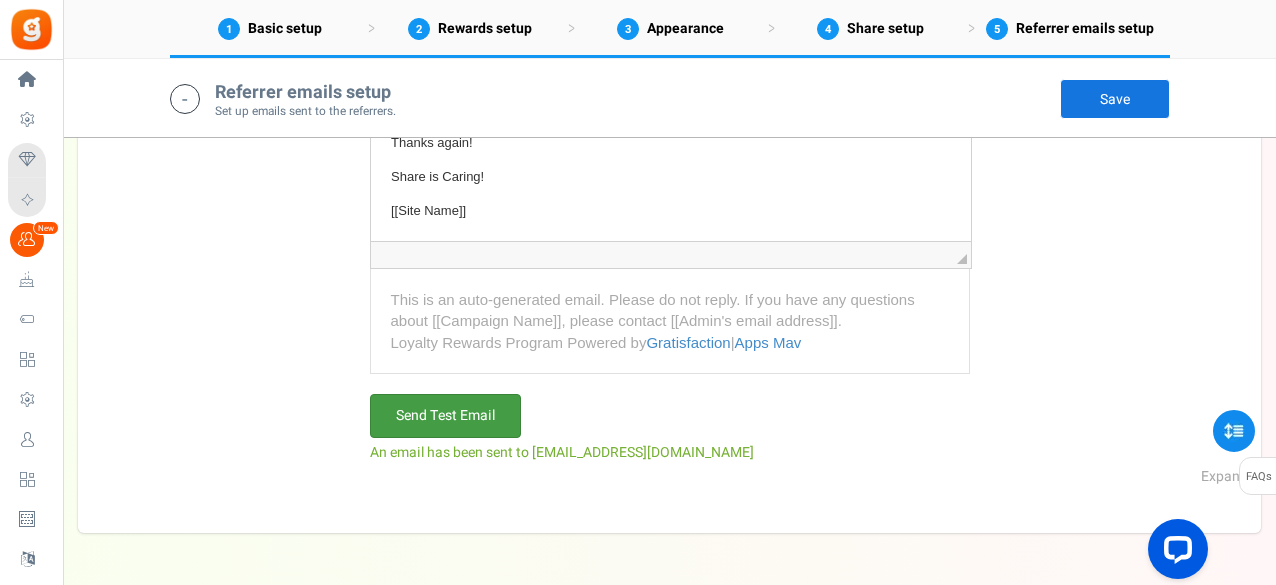 scroll, scrollTop: 4438, scrollLeft: 0, axis: vertical 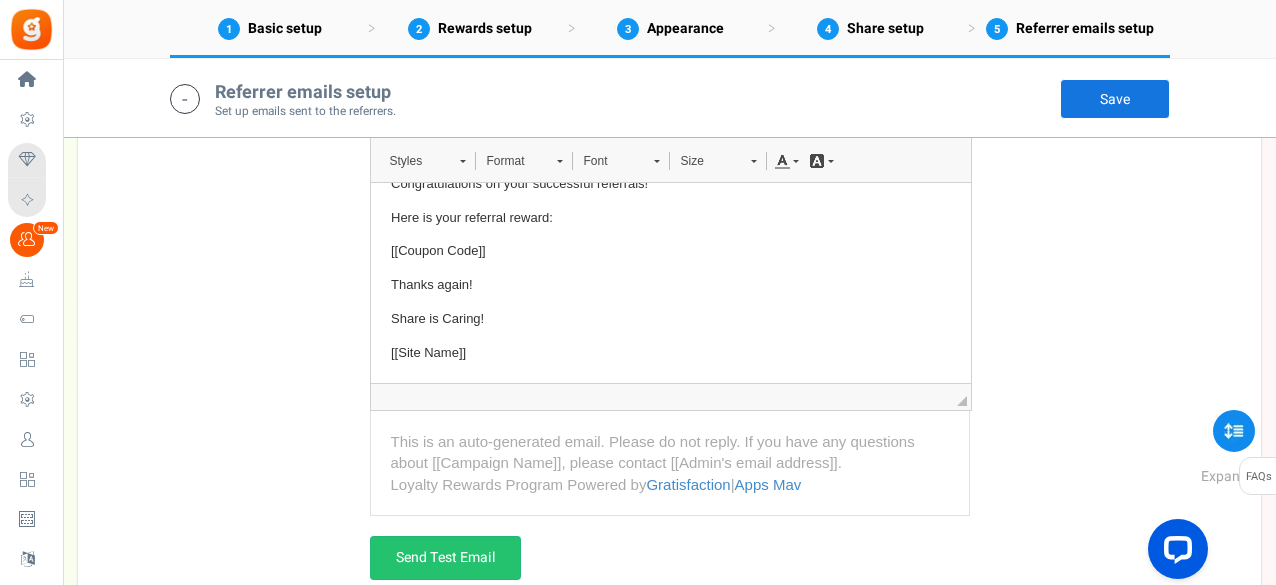 click on "Save" at bounding box center (1115, 99) 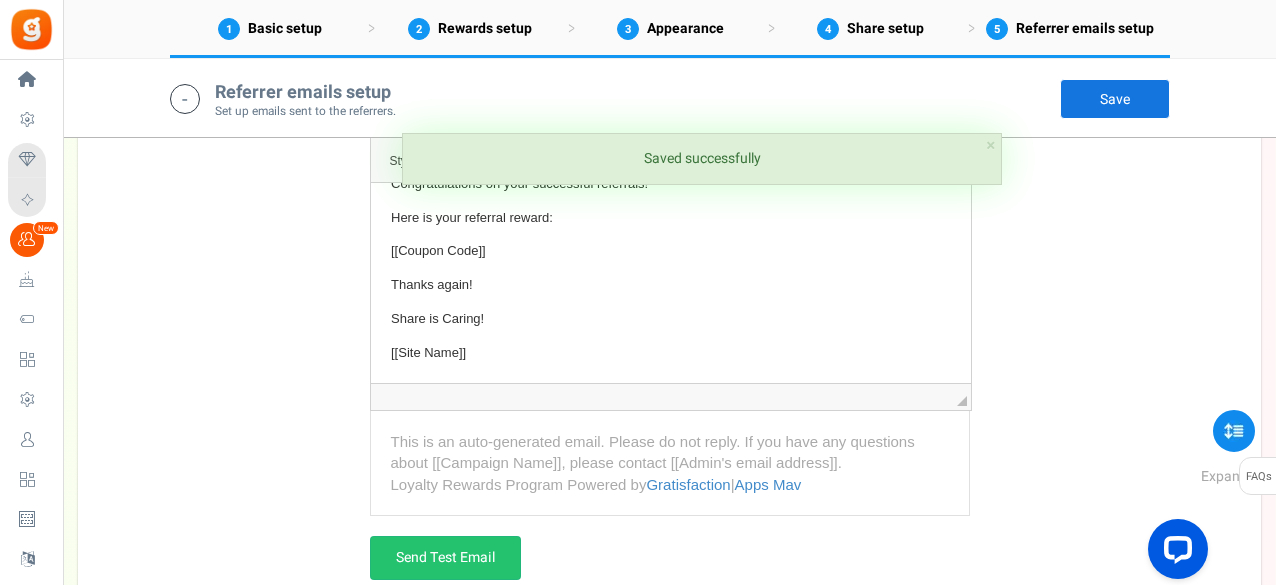 scroll, scrollTop: 0, scrollLeft: 0, axis: both 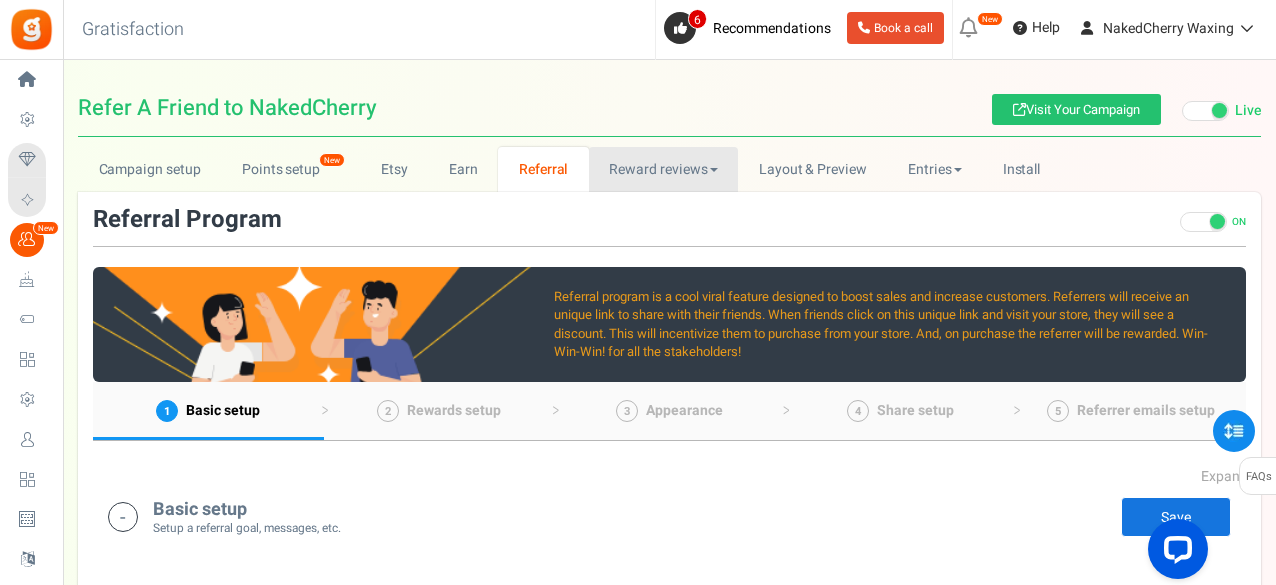 click on "Reward reviews" at bounding box center (663, 169) 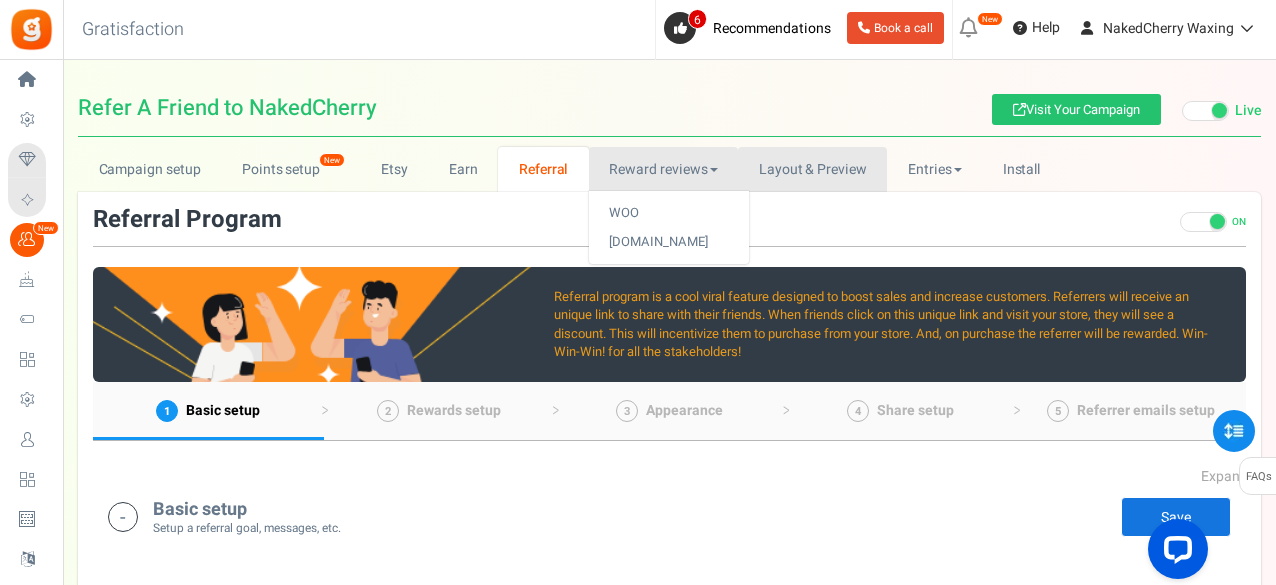 click on "Layout & Preview" at bounding box center (812, 169) 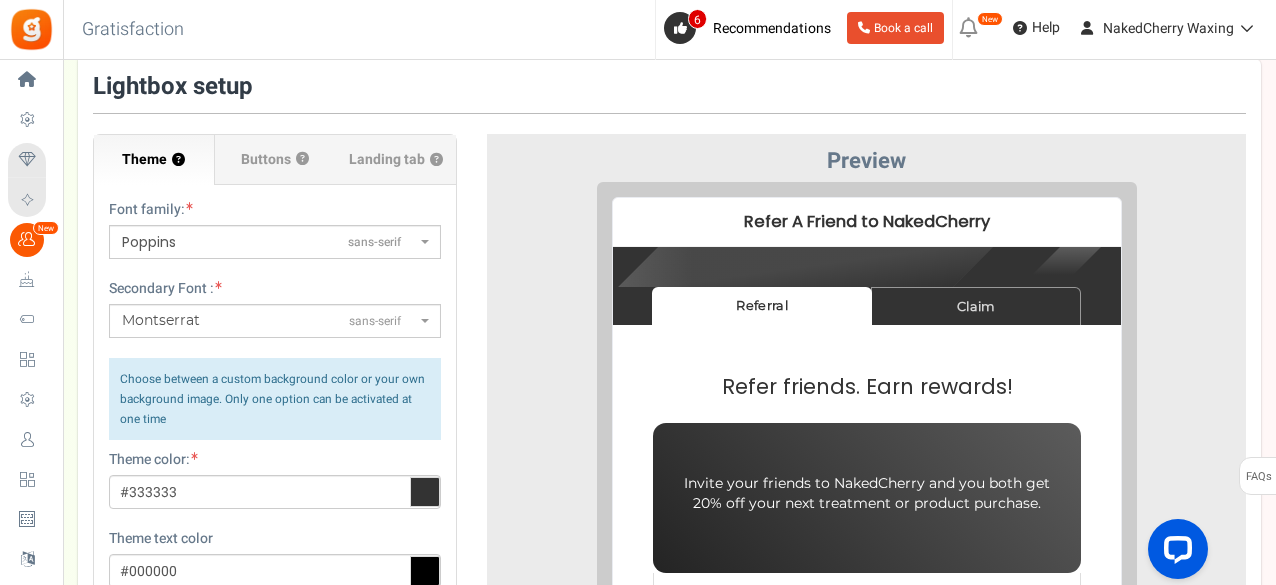scroll, scrollTop: 66, scrollLeft: 0, axis: vertical 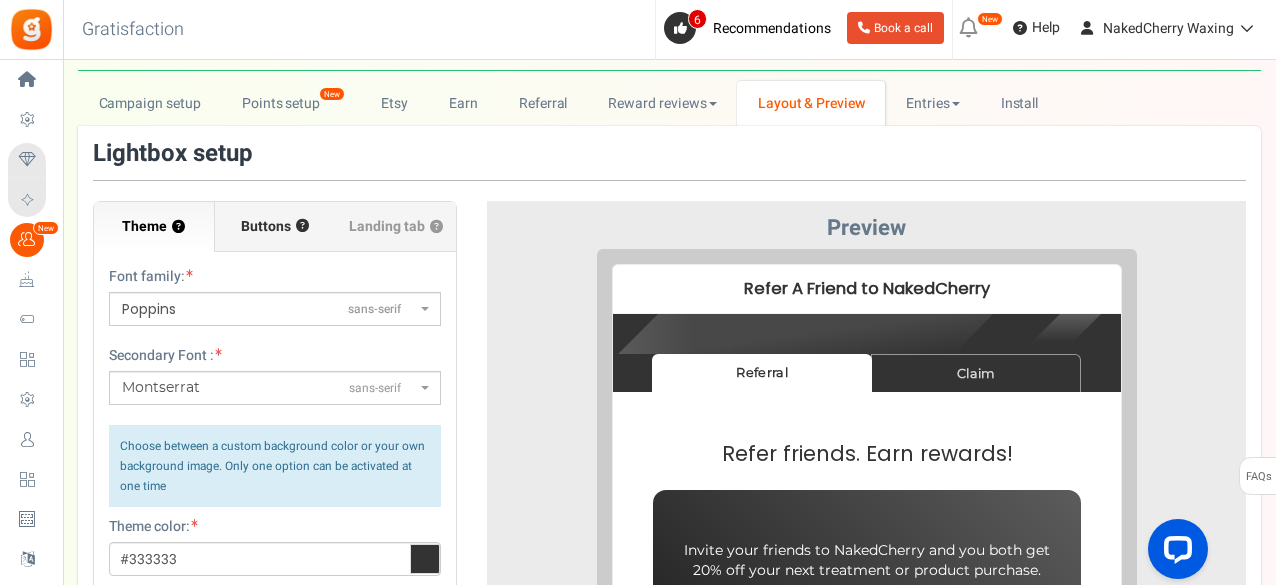 click on "Buttons" at bounding box center (266, 227) 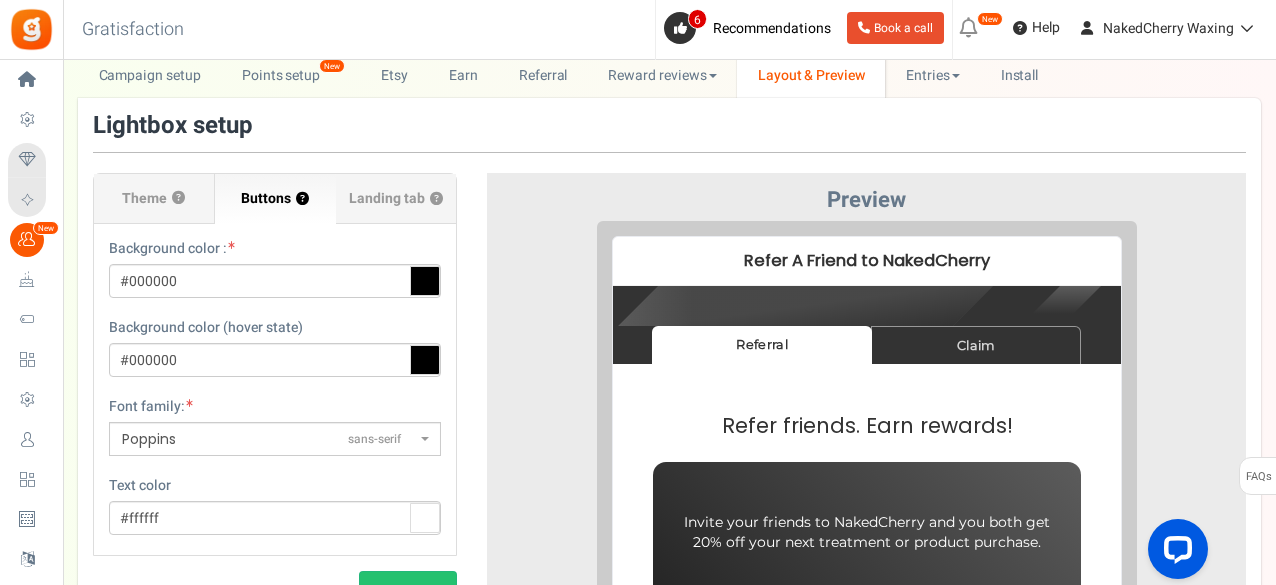 scroll, scrollTop: 66, scrollLeft: 0, axis: vertical 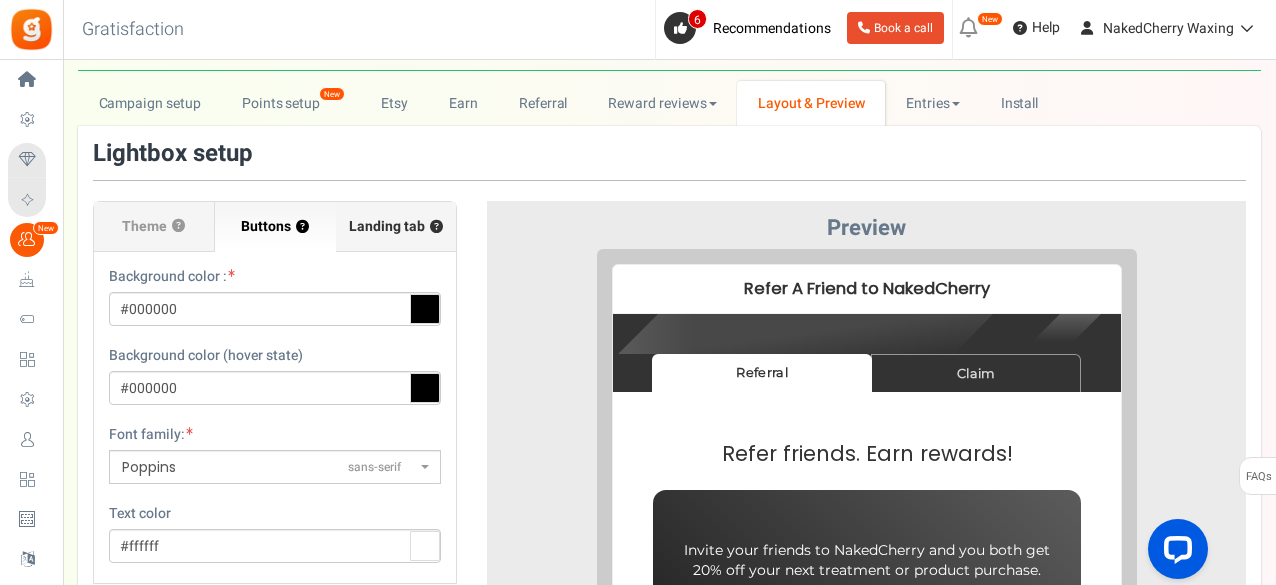 click on "Landing tab  ?" at bounding box center (396, 227) 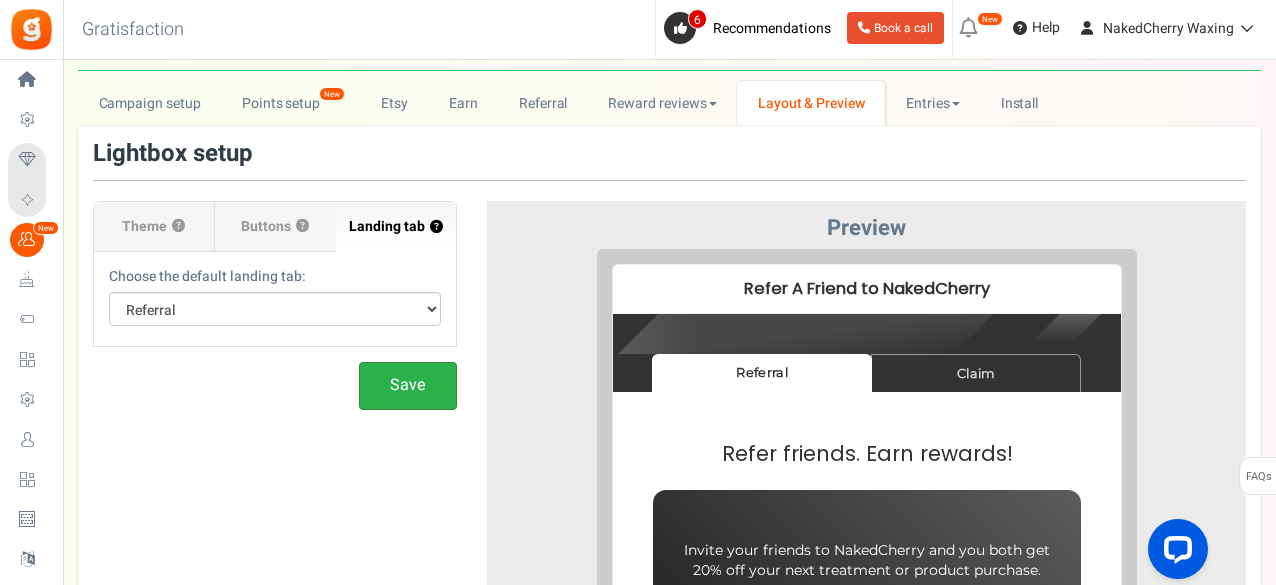 click on "Save" at bounding box center [408, 385] 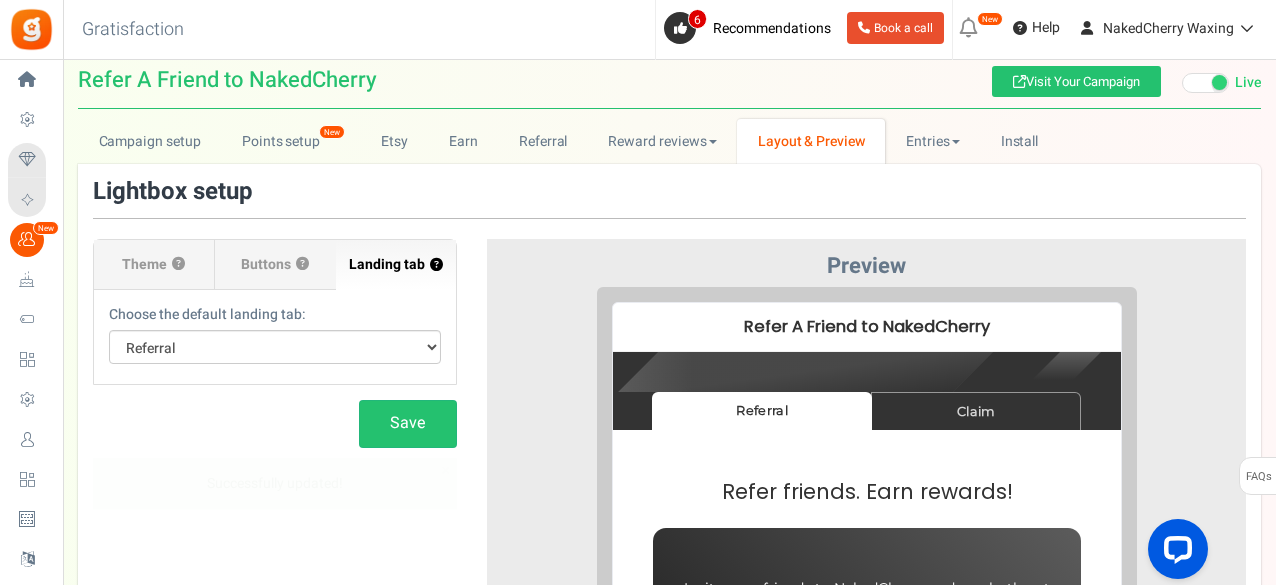 scroll, scrollTop: 0, scrollLeft: 0, axis: both 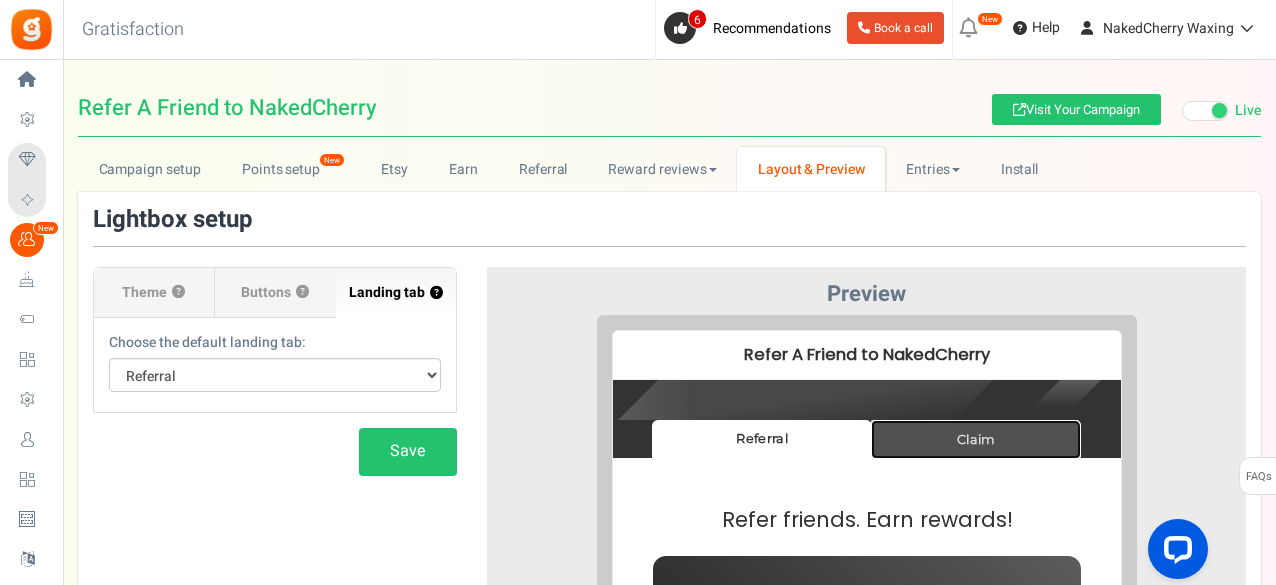 click on "Claim" at bounding box center [960, 423] 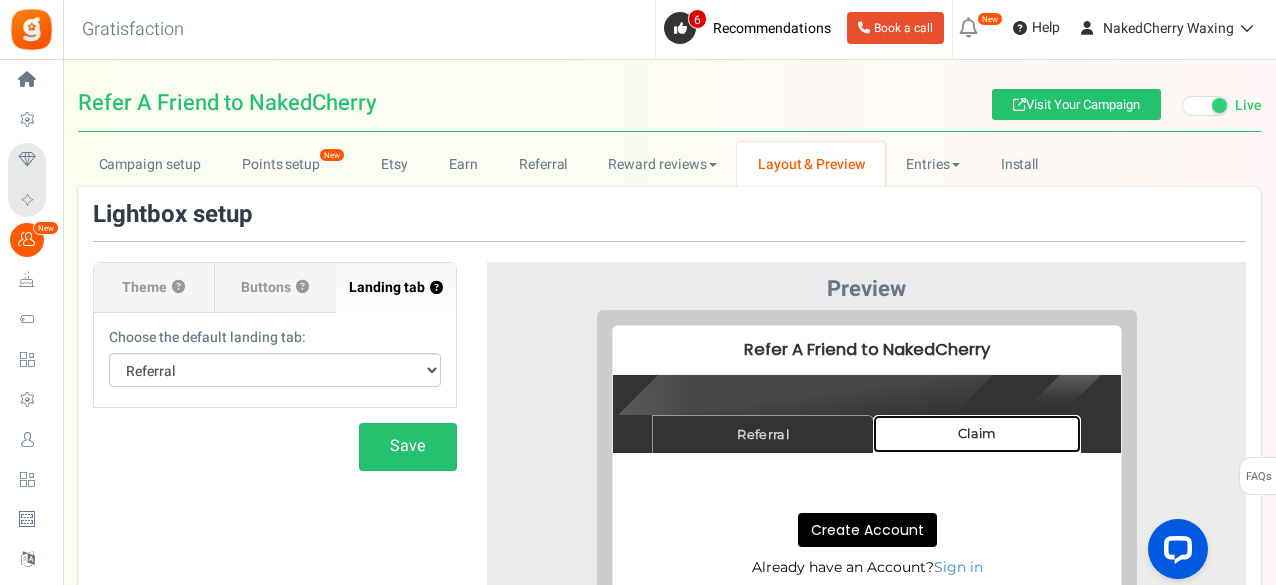 scroll, scrollTop: 0, scrollLeft: 0, axis: both 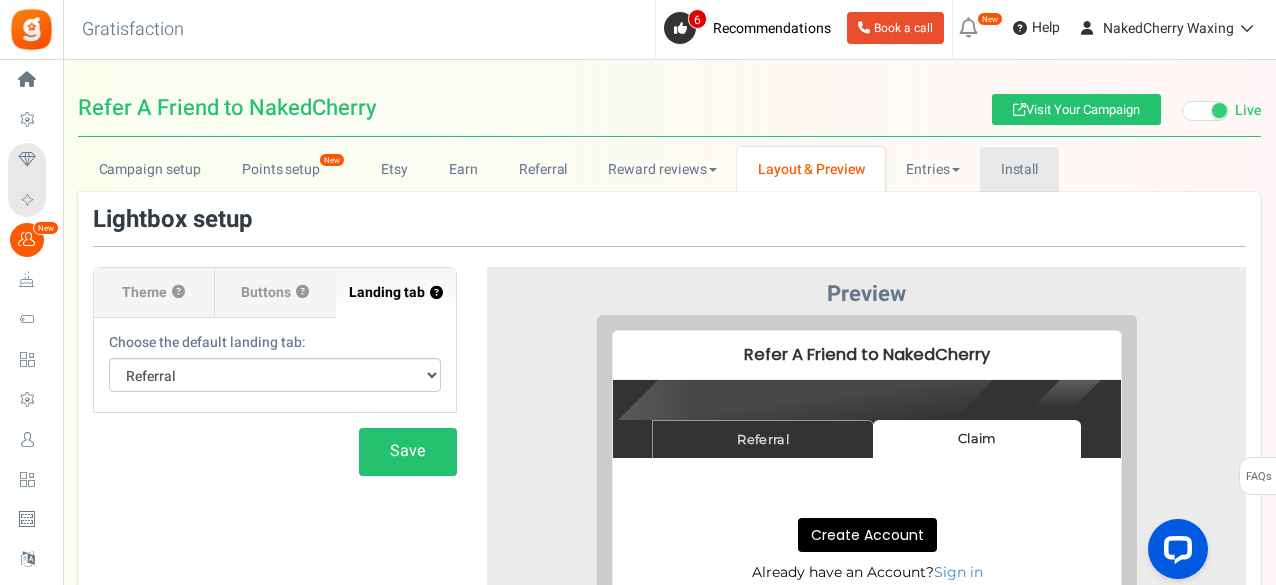 click on "Install" at bounding box center (1019, 169) 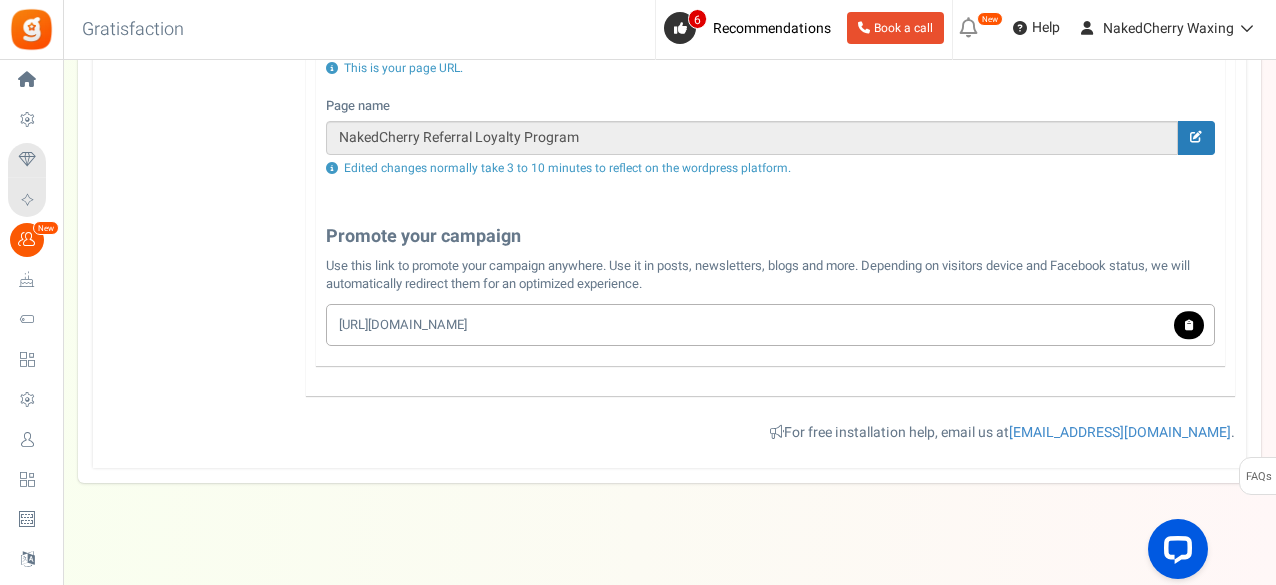 scroll, scrollTop: 619, scrollLeft: 0, axis: vertical 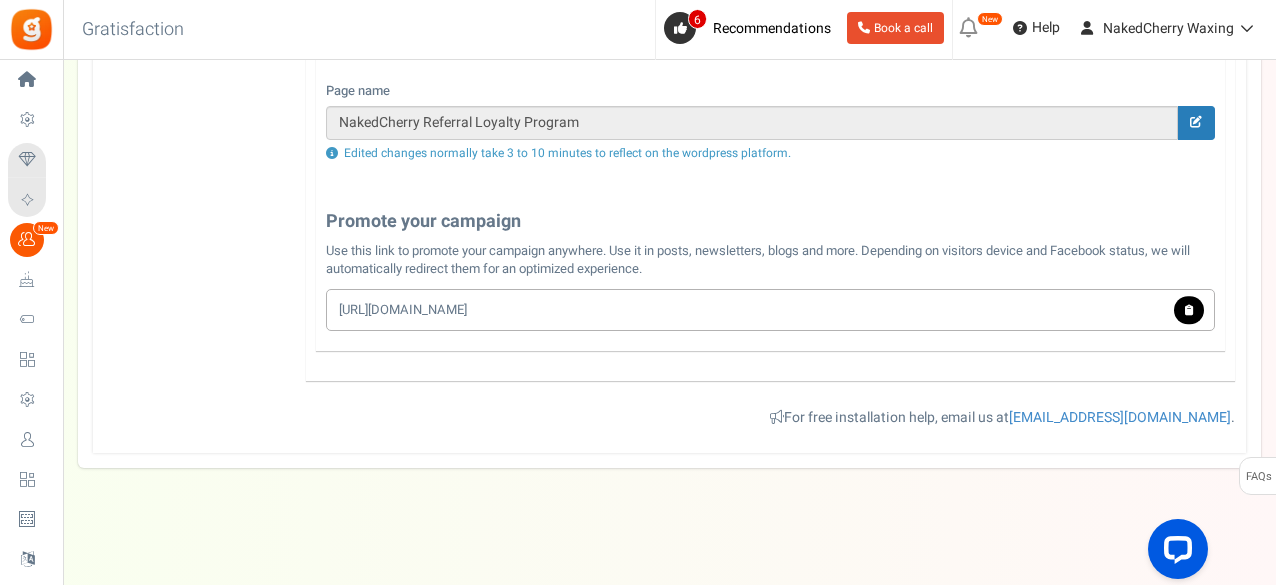 click on "[URL][DOMAIN_NAME]" at bounding box center (770, 310) 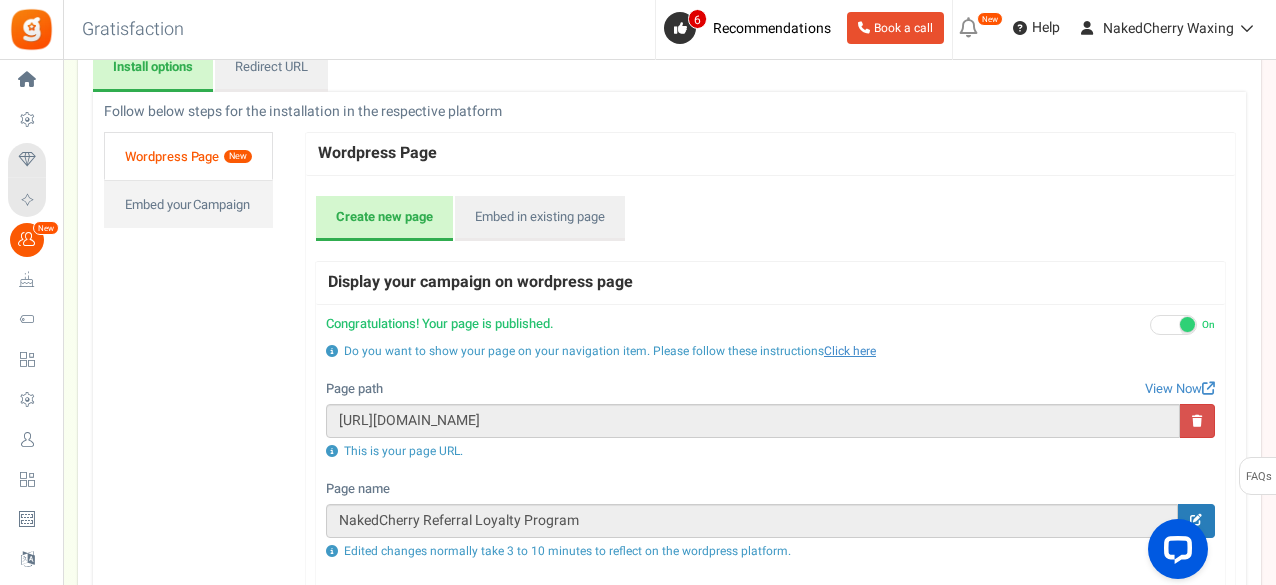 scroll, scrollTop: 219, scrollLeft: 0, axis: vertical 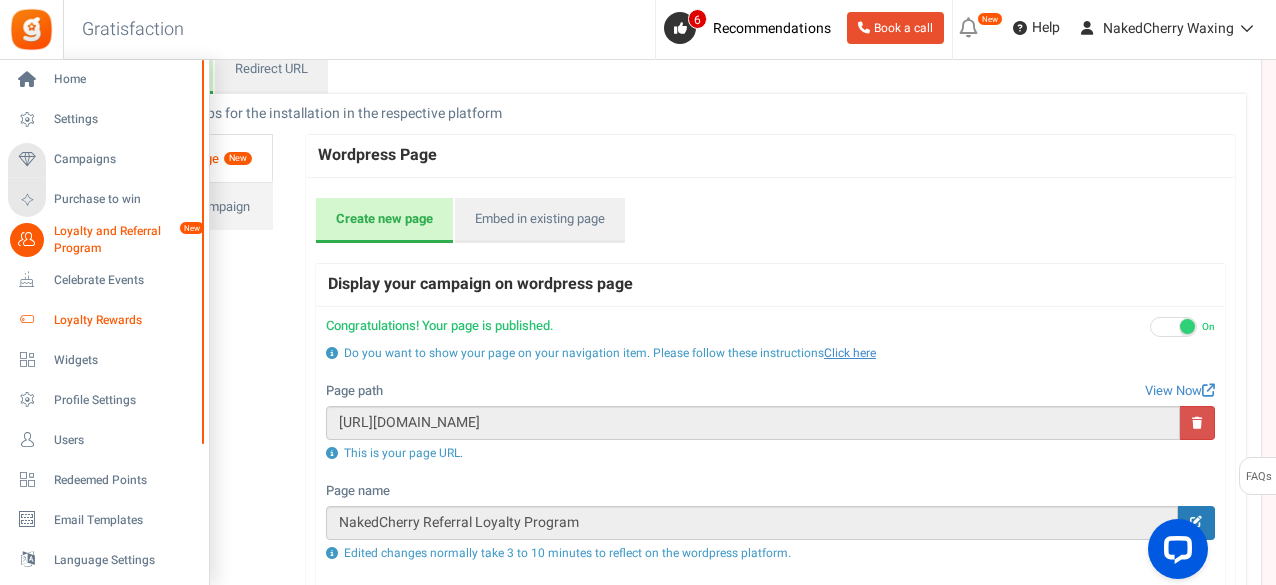 click on "Loyalty Rewards" at bounding box center (124, 320) 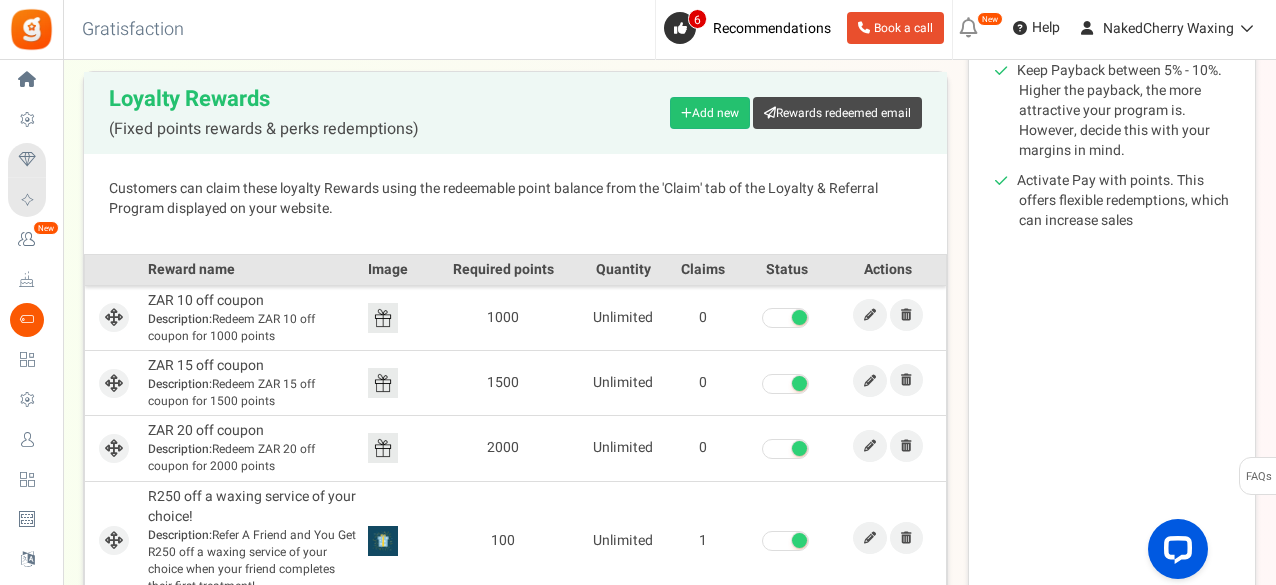 scroll, scrollTop: 533, scrollLeft: 0, axis: vertical 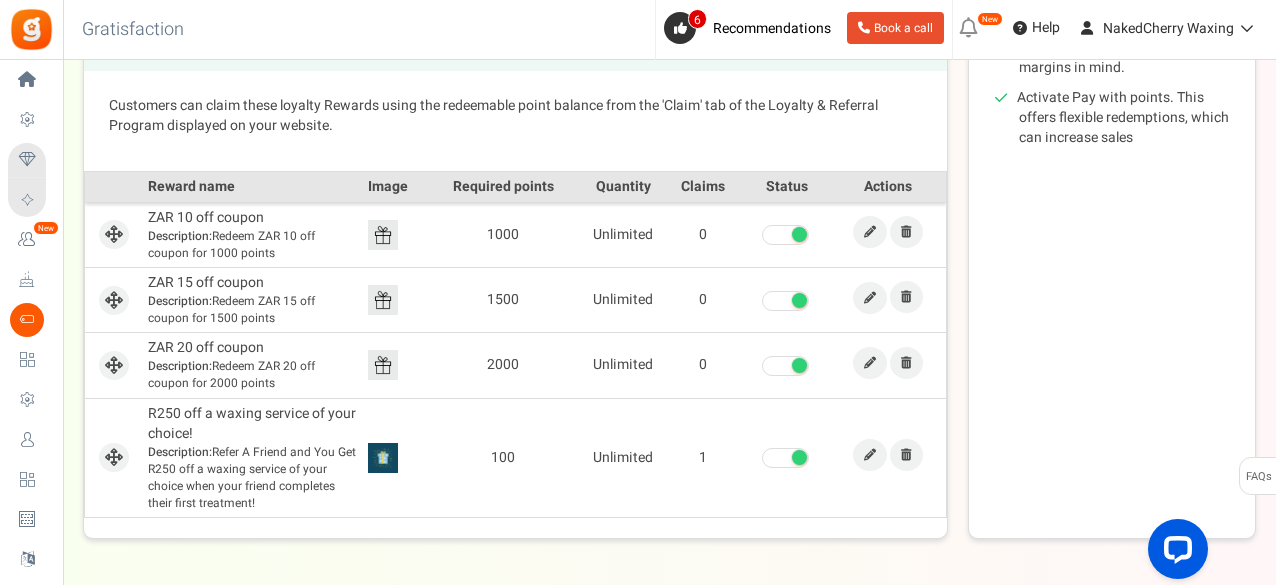 click at bounding box center (785, 235) 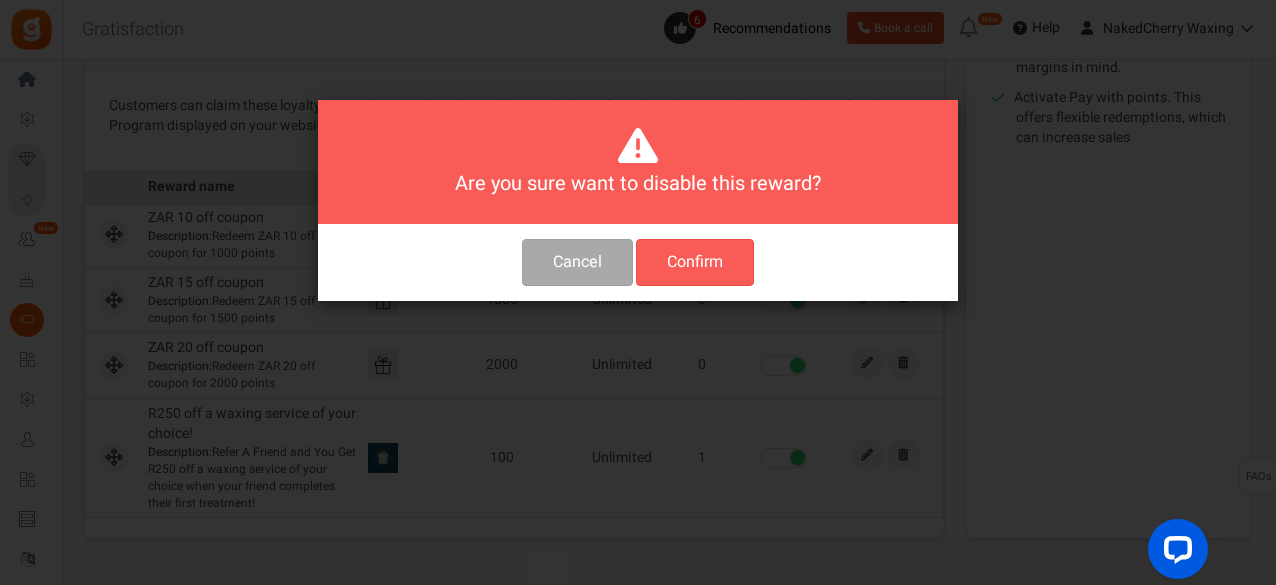scroll, scrollTop: 0, scrollLeft: 0, axis: both 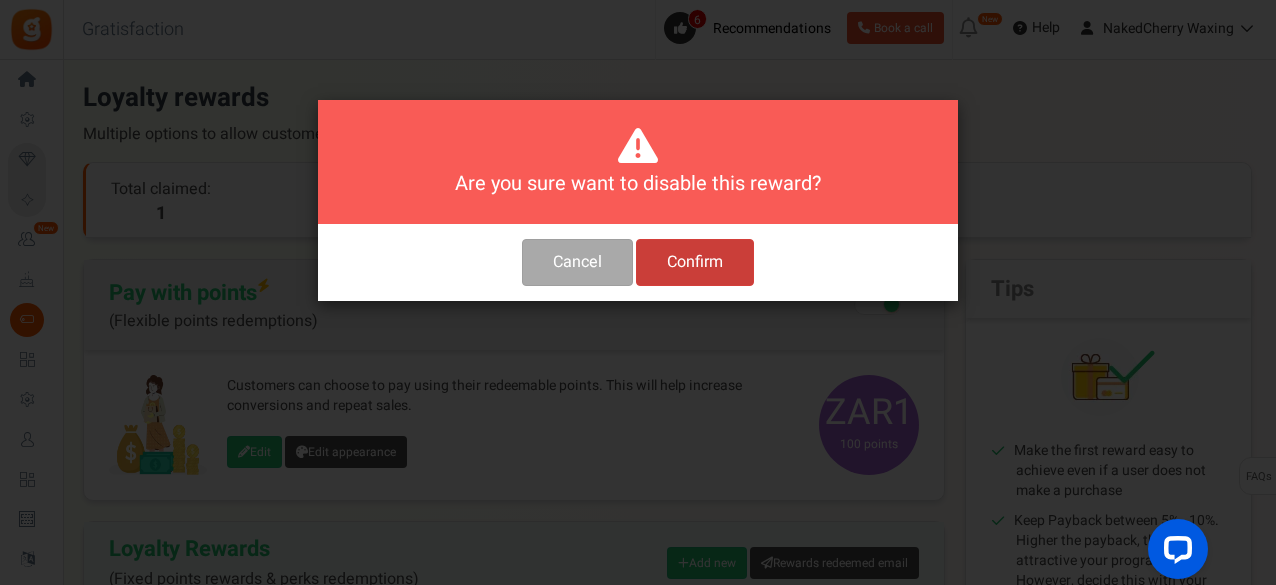 click on "Confirm" at bounding box center (695, 262) 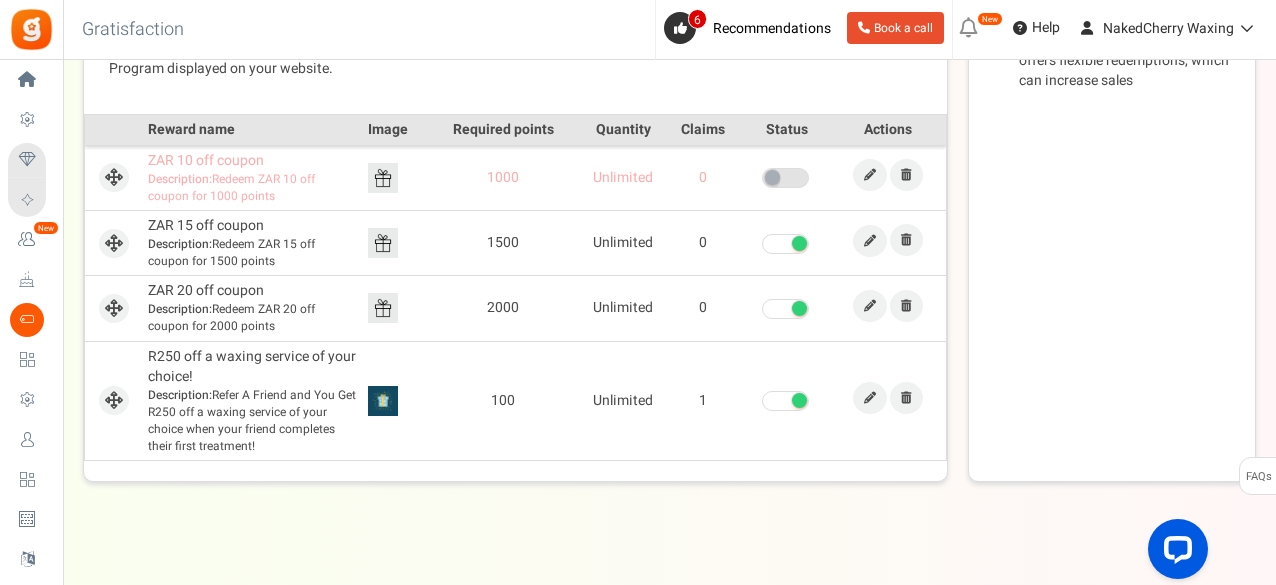 scroll, scrollTop: 600, scrollLeft: 0, axis: vertical 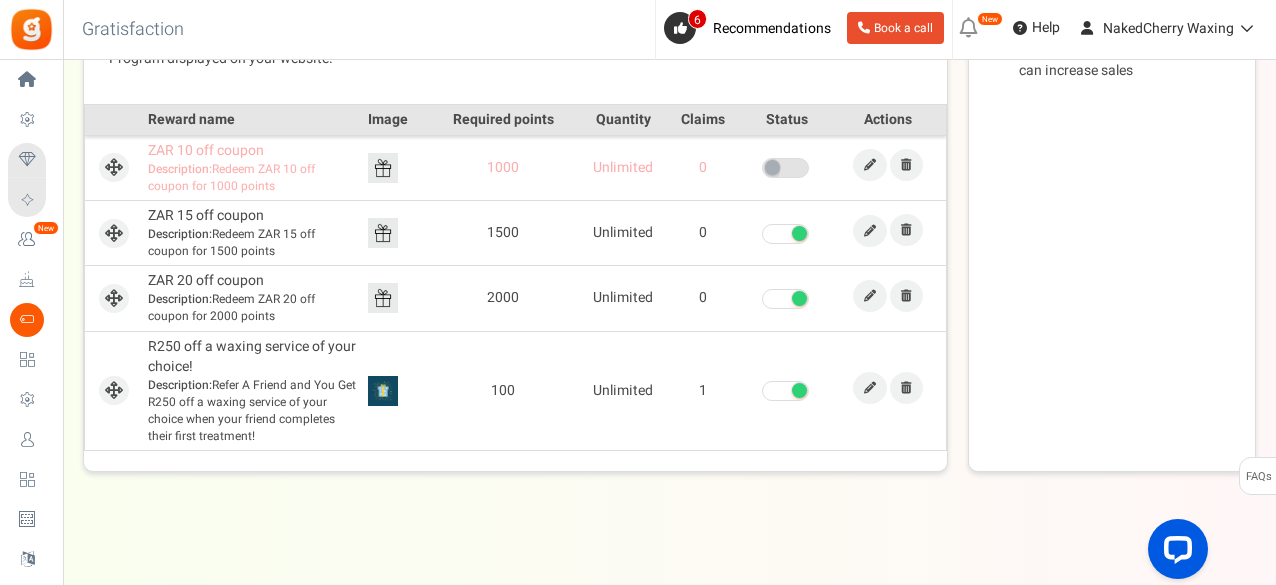 click at bounding box center (785, 234) 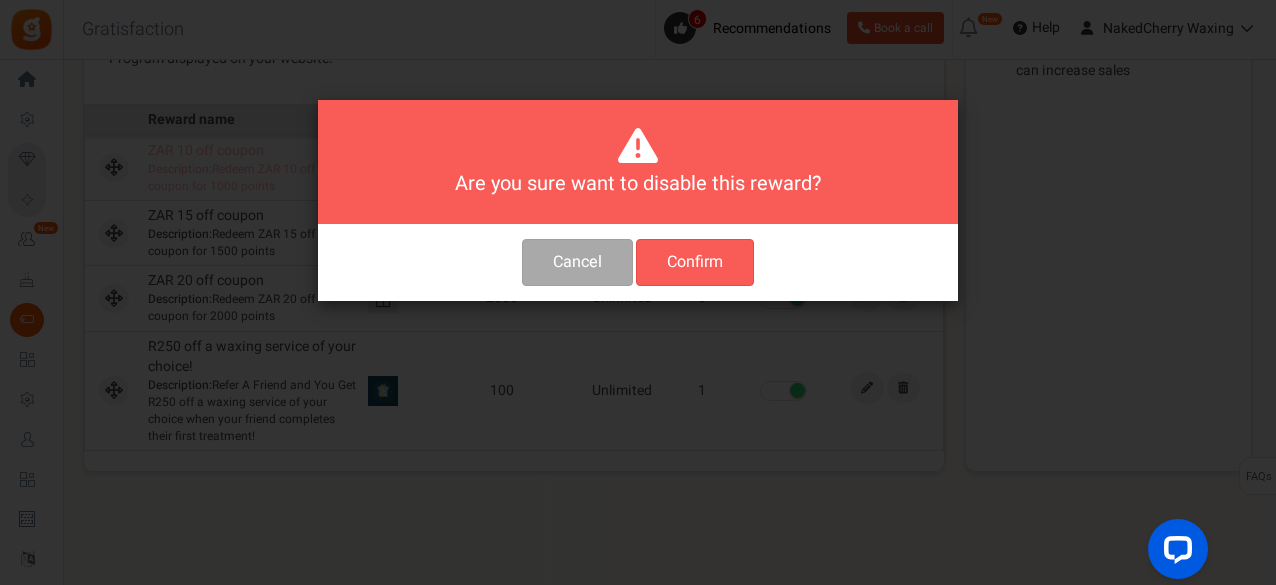 scroll, scrollTop: 0, scrollLeft: 0, axis: both 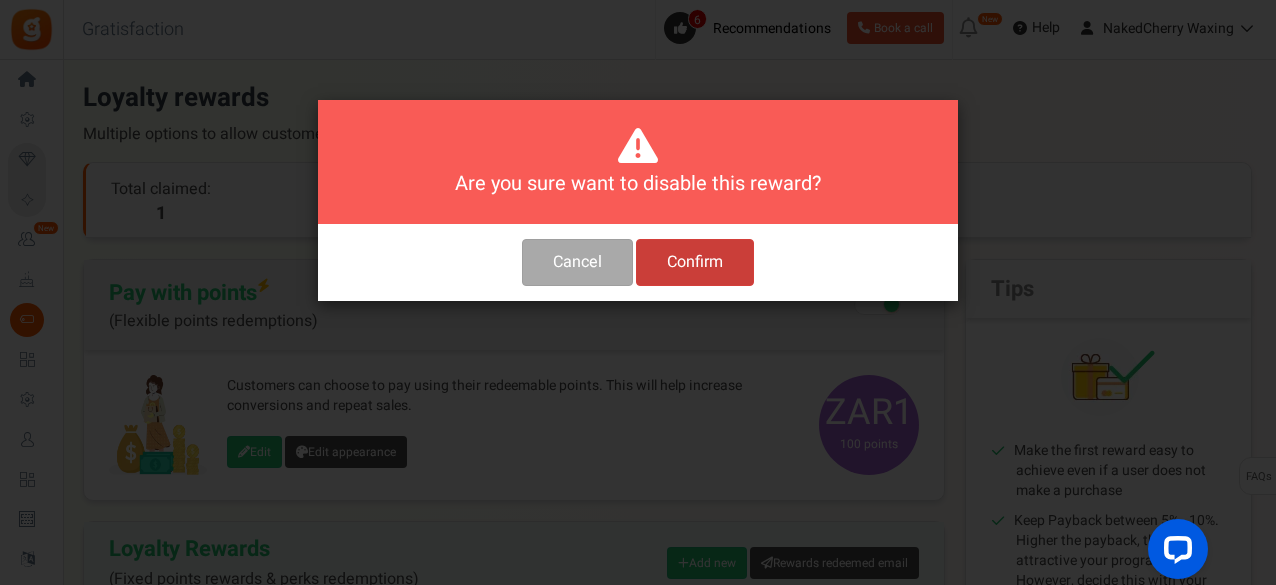 click on "Confirm" at bounding box center [695, 262] 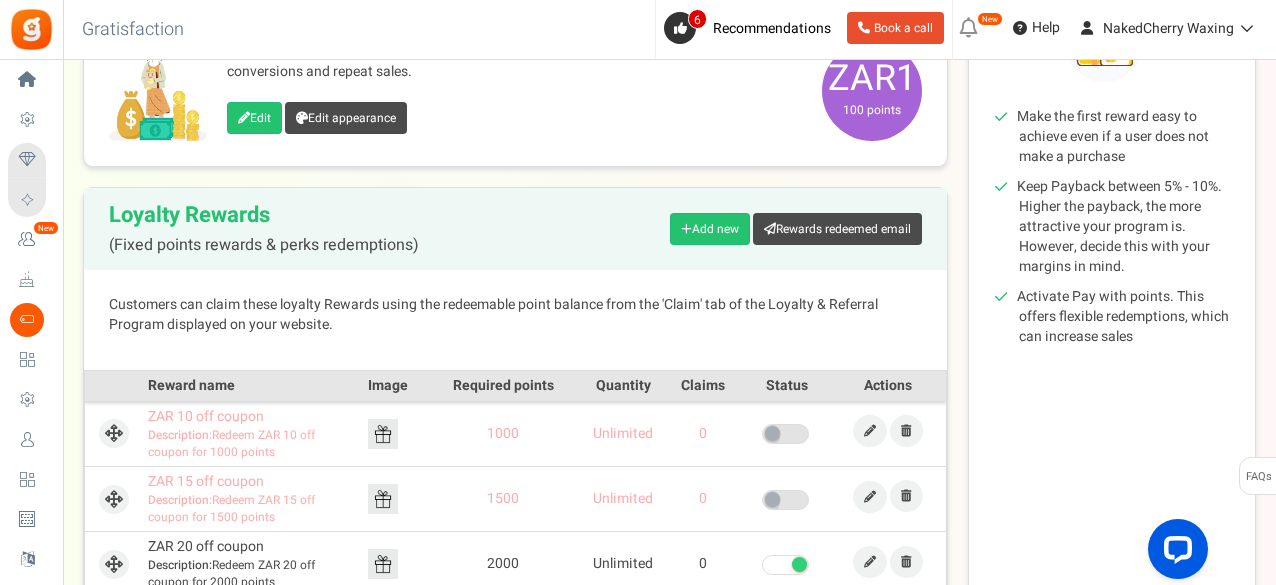 scroll, scrollTop: 466, scrollLeft: 0, axis: vertical 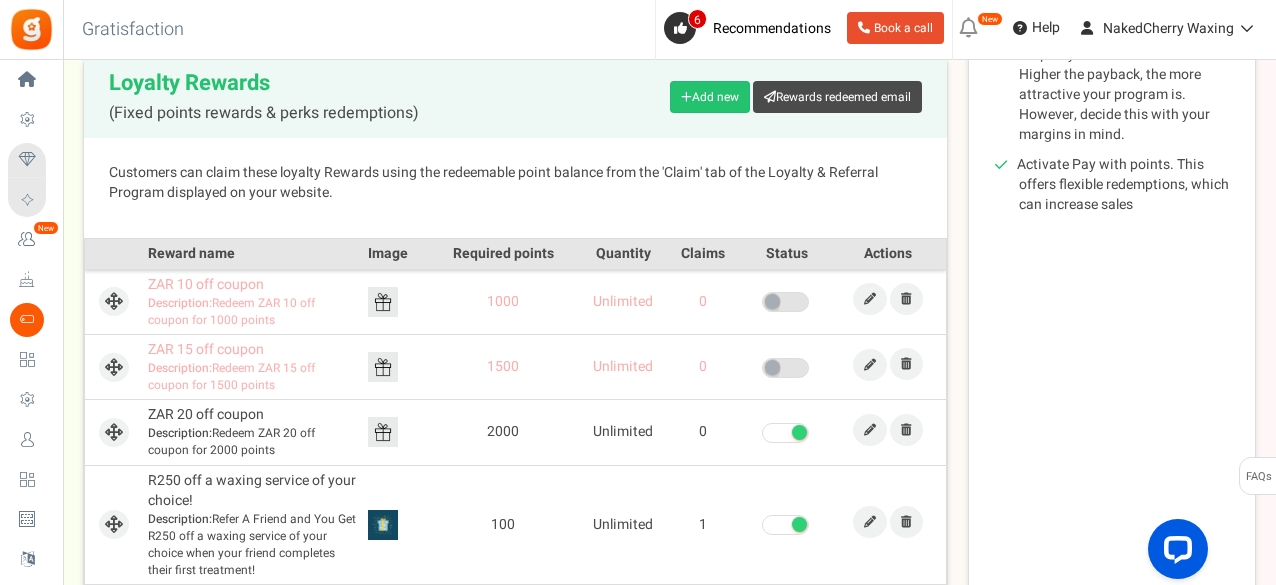click at bounding box center (785, 433) 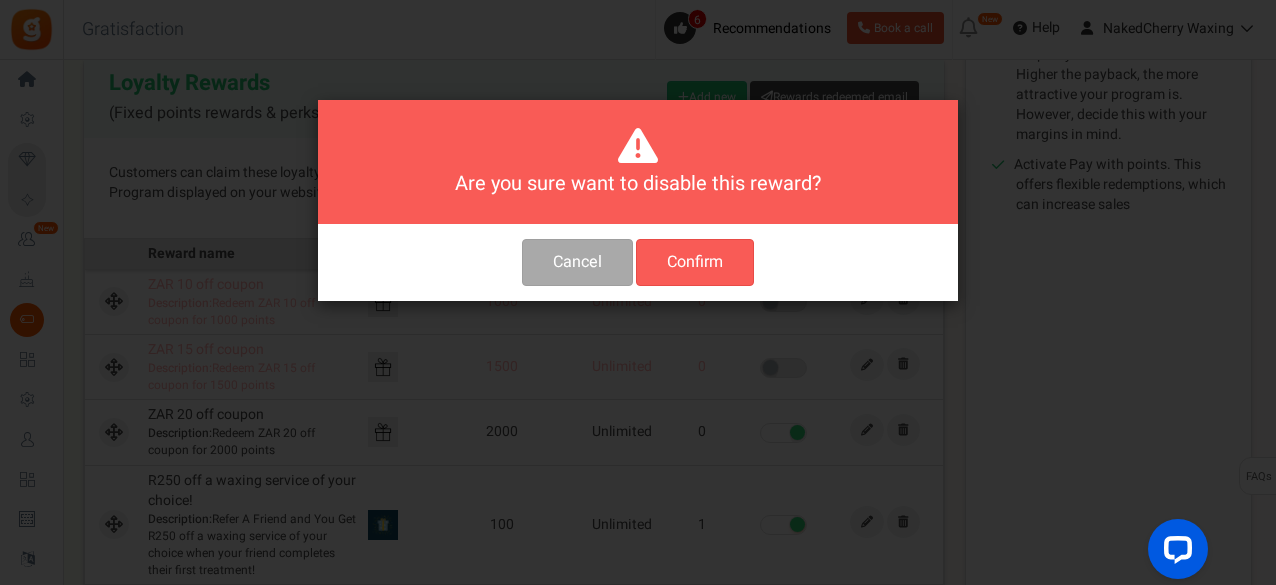 scroll, scrollTop: 0, scrollLeft: 0, axis: both 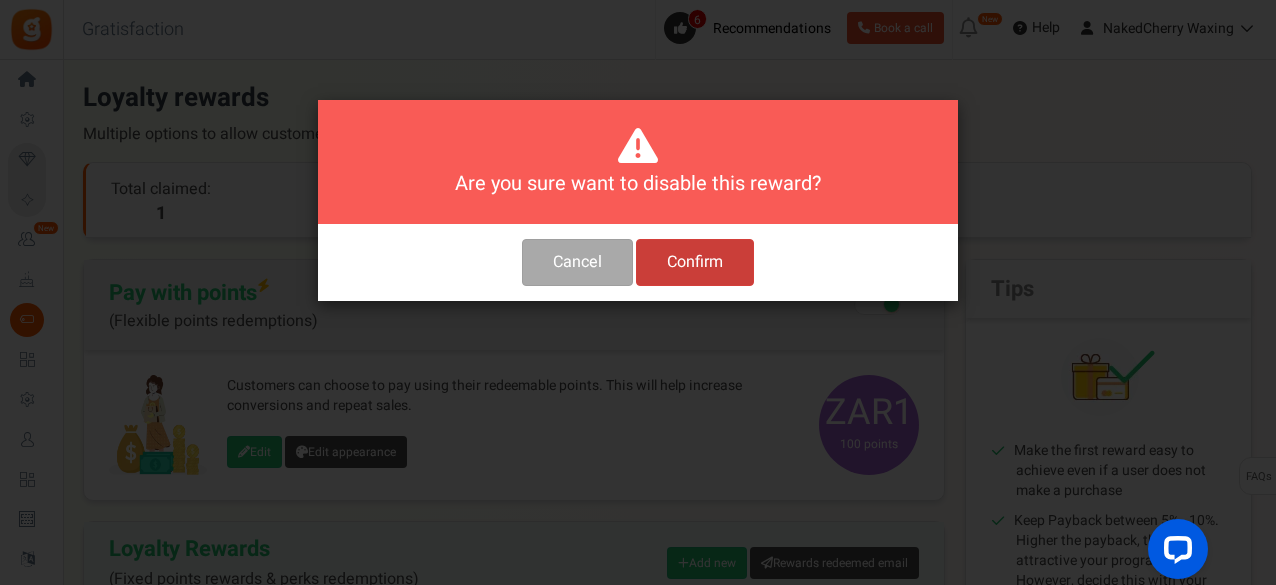 click on "Confirm" at bounding box center (695, 262) 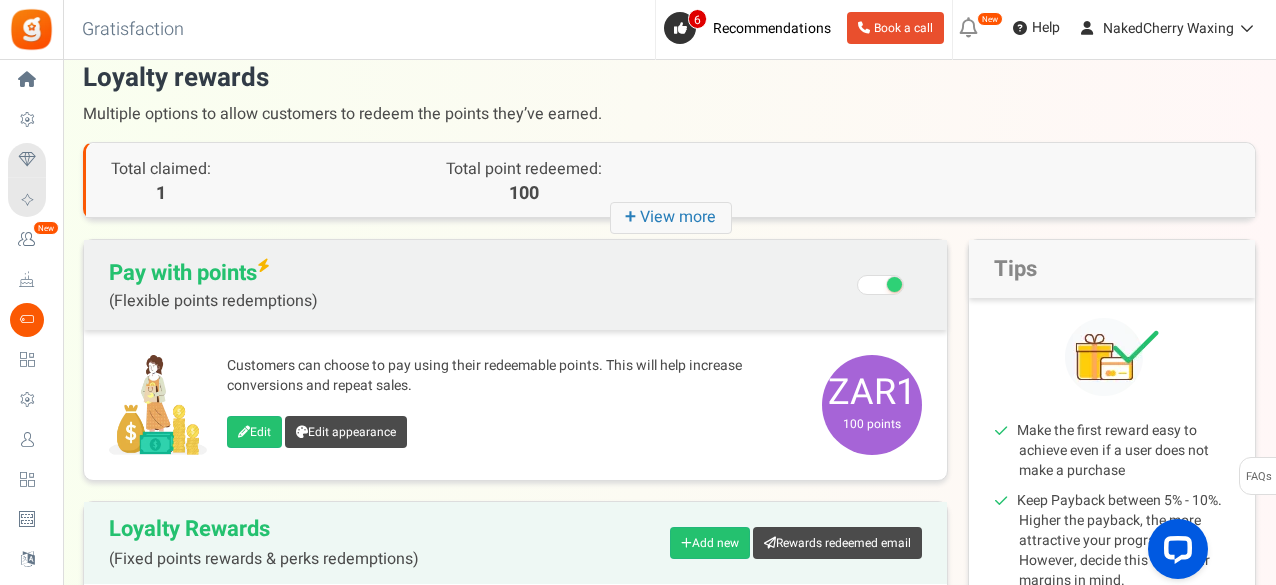 scroll, scrollTop: 0, scrollLeft: 0, axis: both 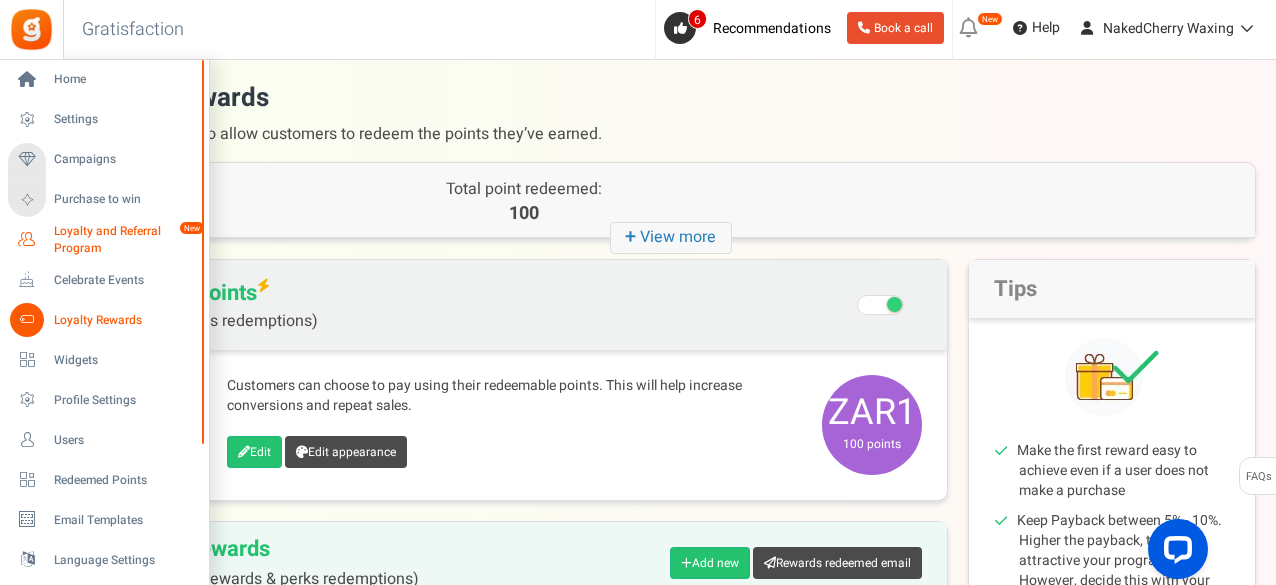 click on "Loyalty and Referral Program" at bounding box center (127, 240) 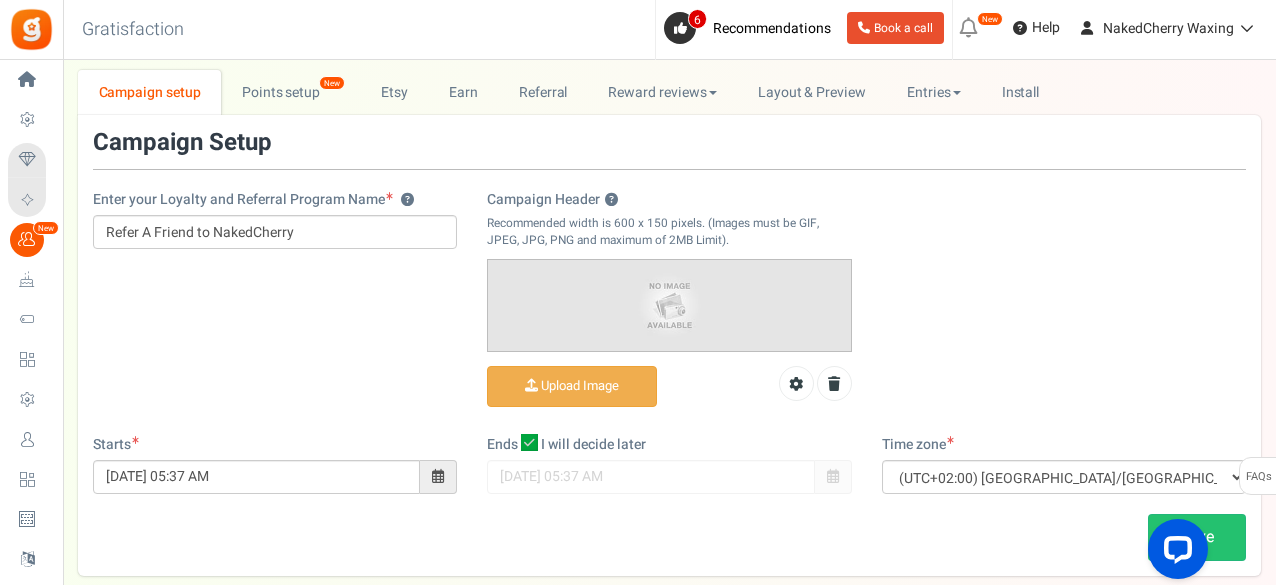 scroll, scrollTop: 76, scrollLeft: 0, axis: vertical 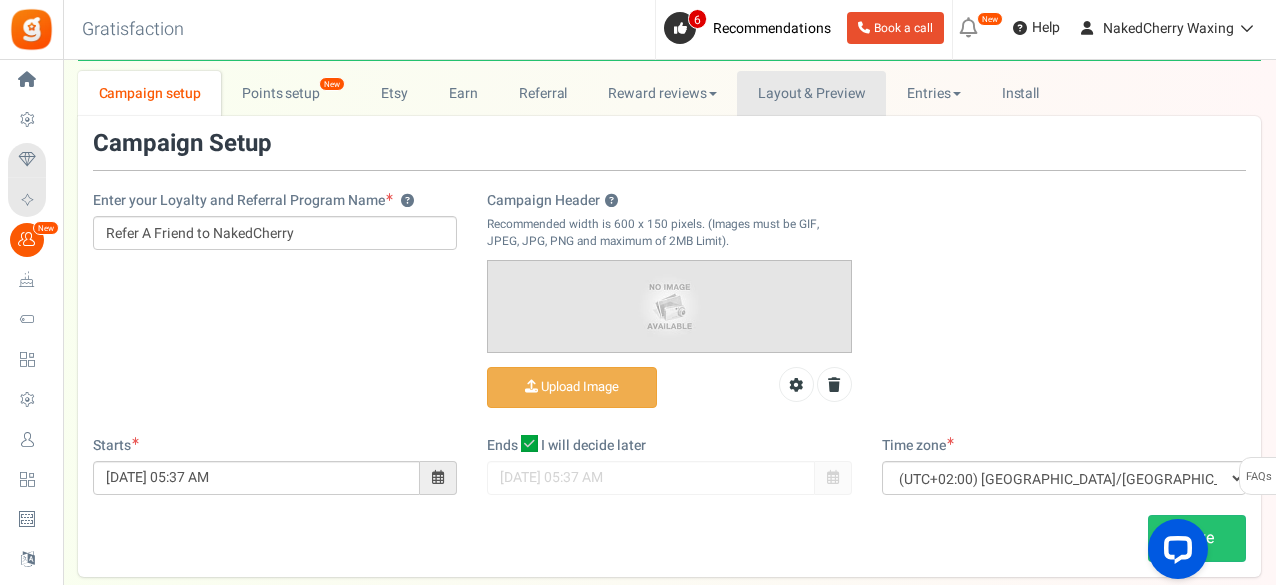 click on "Layout & Preview" at bounding box center (811, 93) 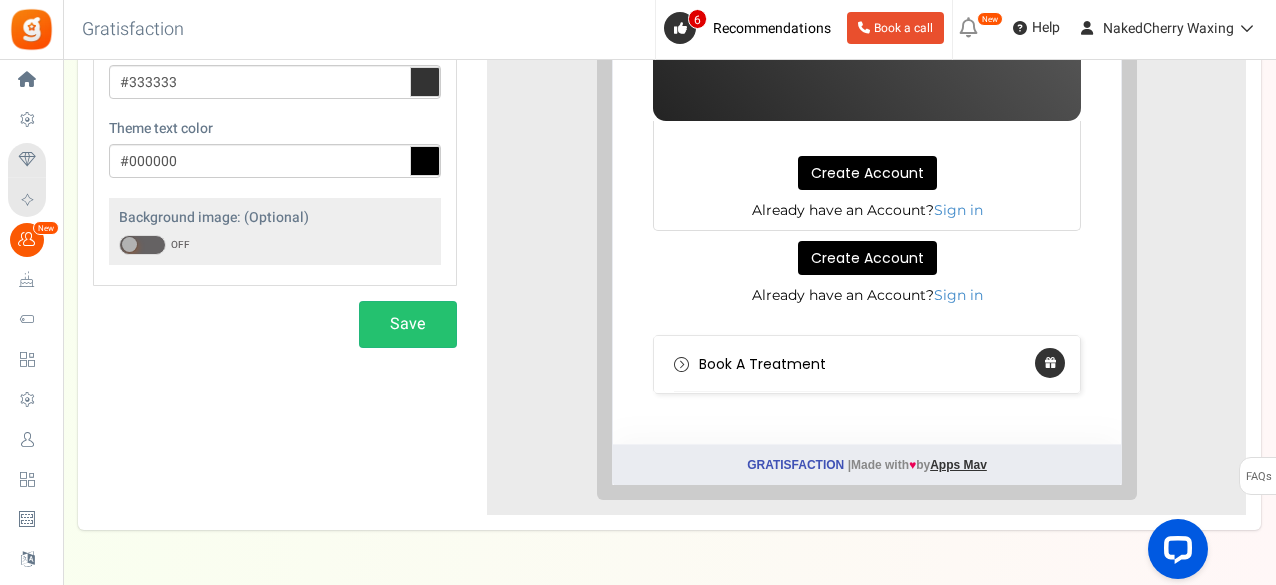 scroll, scrollTop: 0, scrollLeft: 0, axis: both 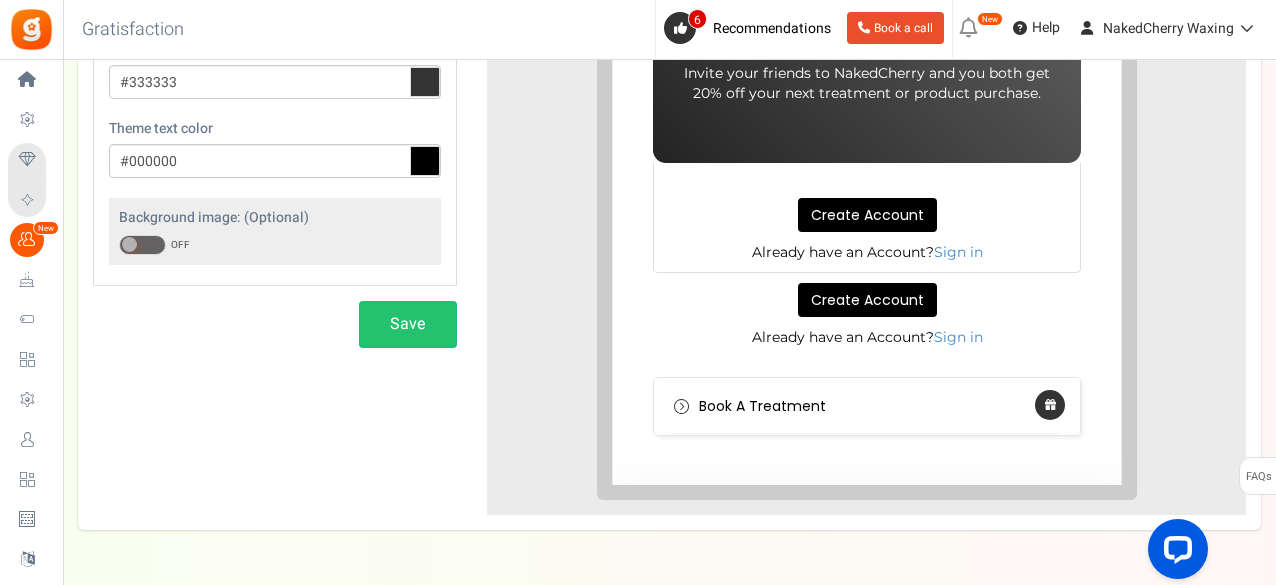 click on "Create Account
Sign in" at bounding box center [851, 391] 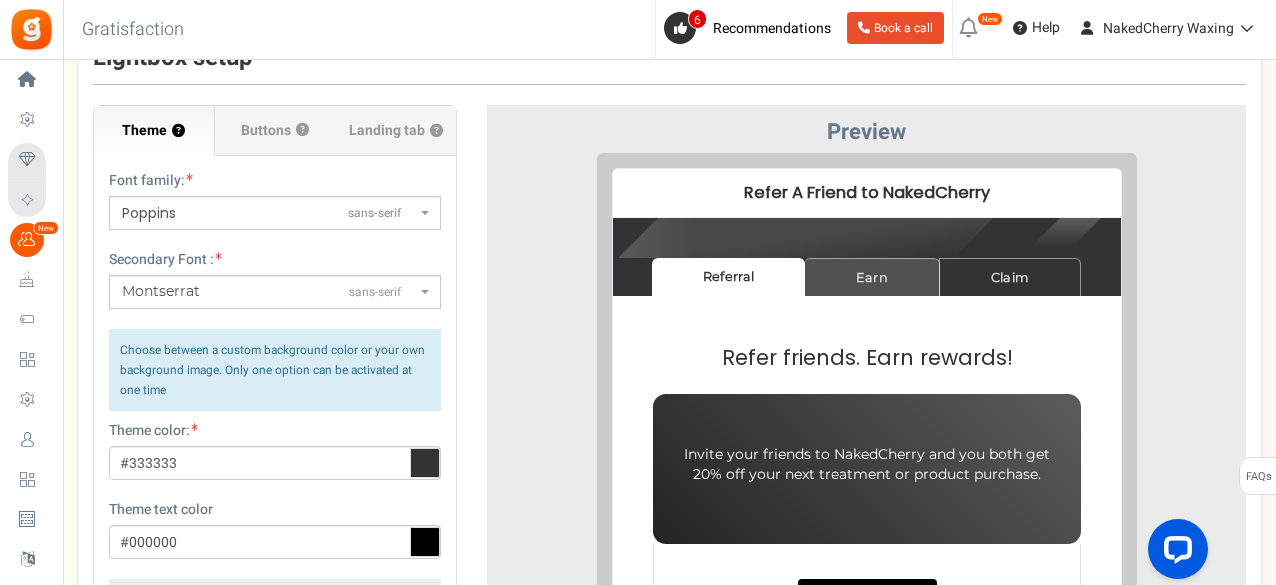 scroll, scrollTop: 143, scrollLeft: 0, axis: vertical 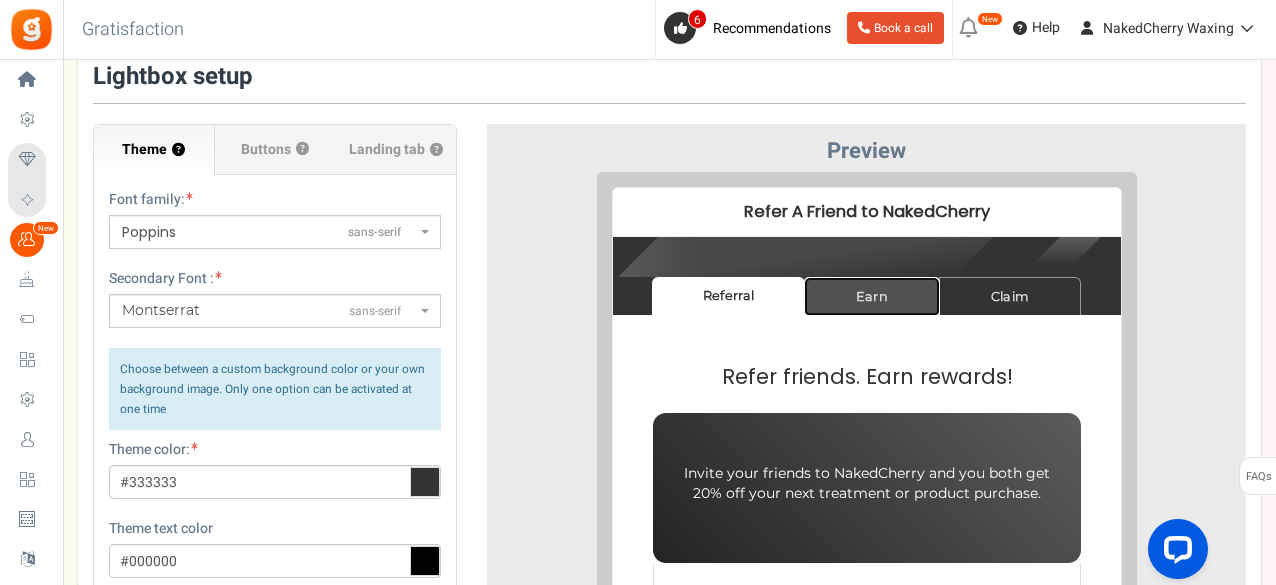 click on "Earn" at bounding box center [856, 280] 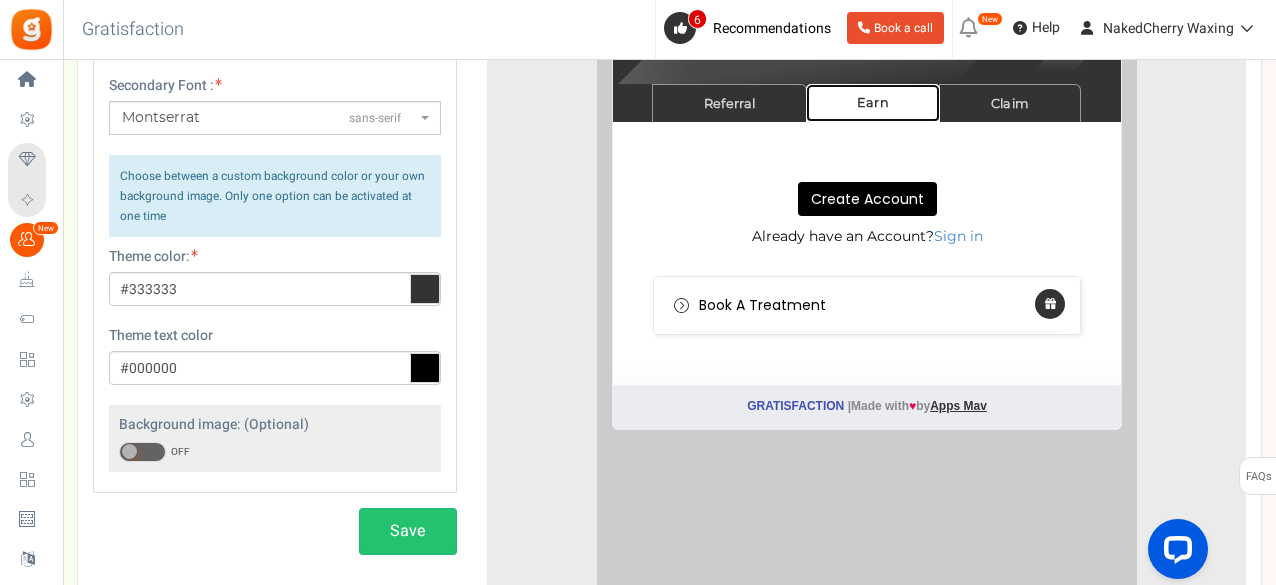 scroll, scrollTop: 343, scrollLeft: 0, axis: vertical 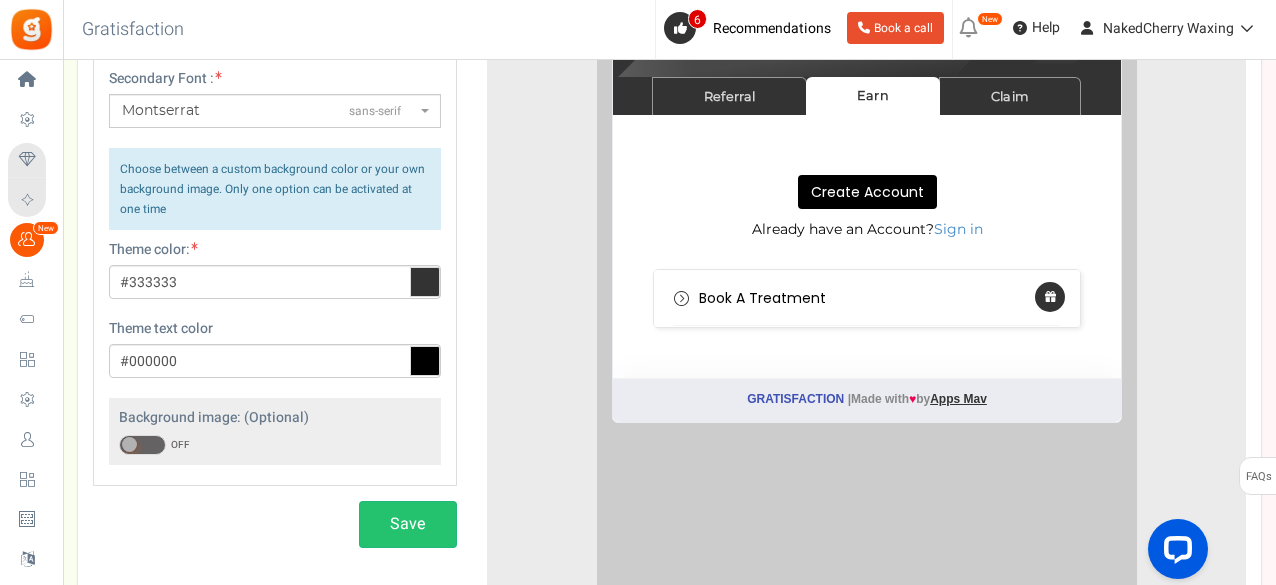 click on "Create Account
Sign in" at bounding box center [851, 283] 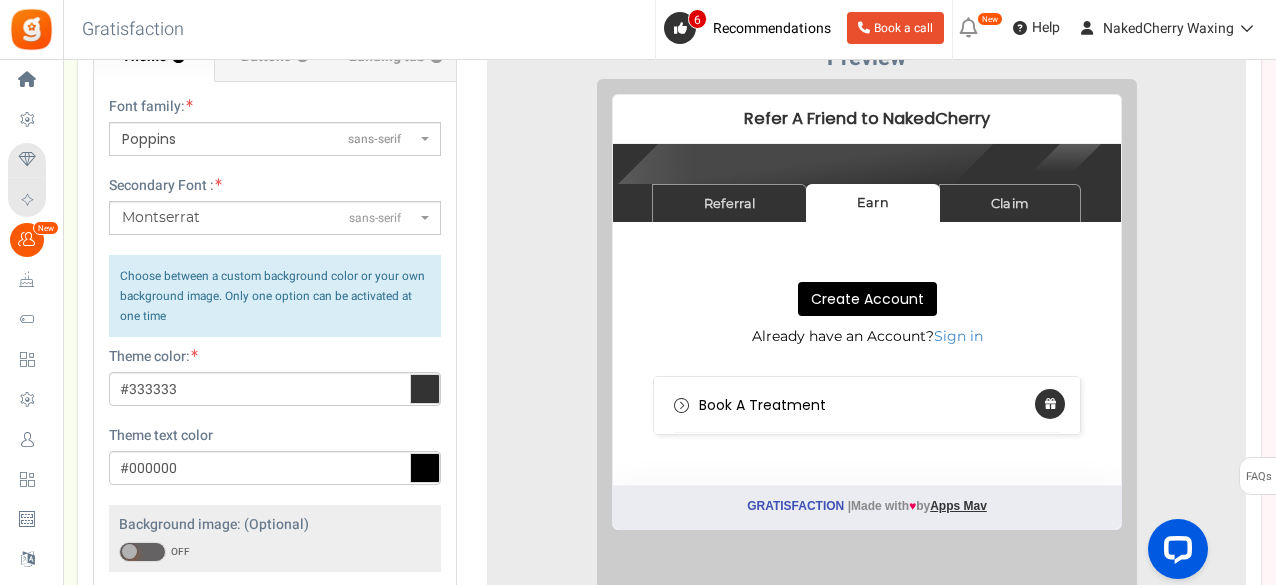 scroll, scrollTop: 210, scrollLeft: 0, axis: vertical 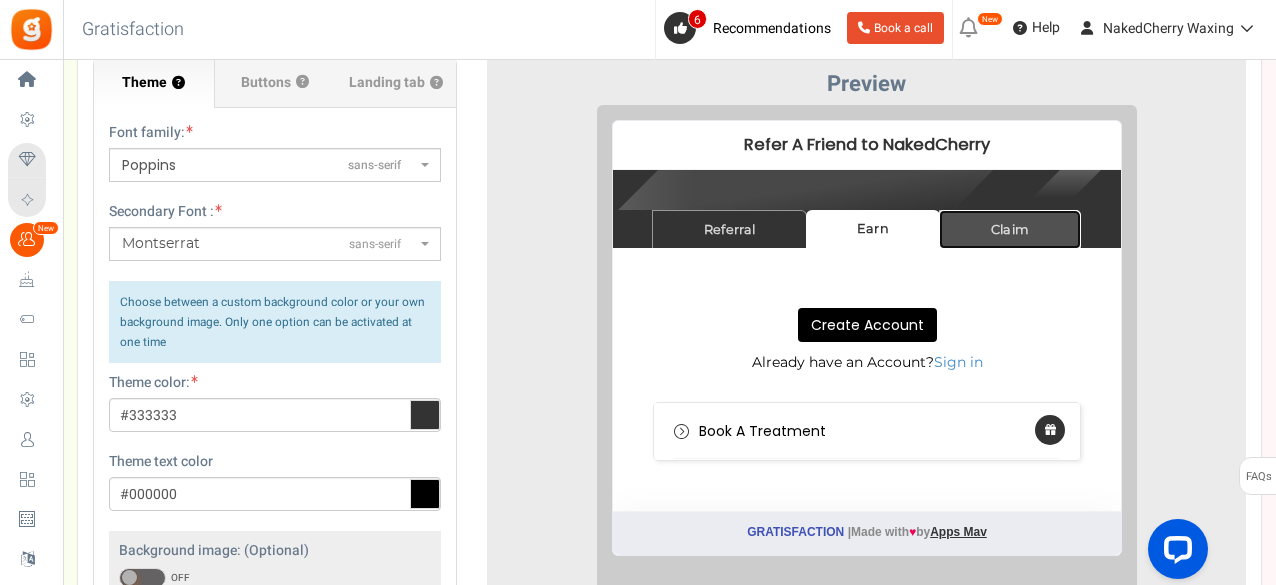 click on "Claim" at bounding box center [994, 213] 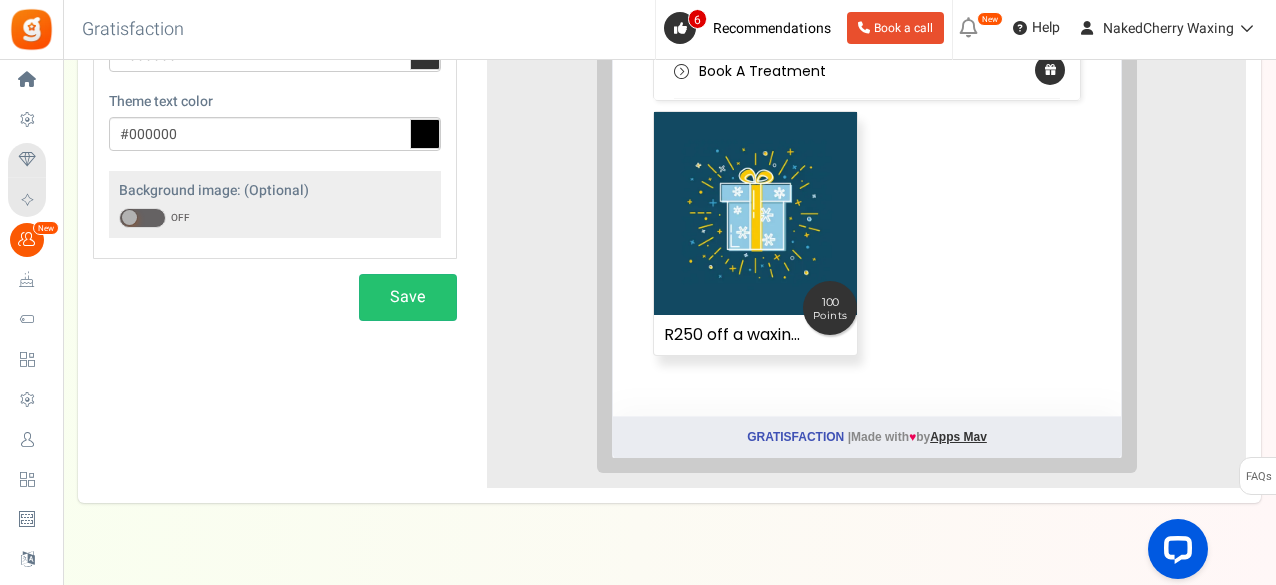 scroll, scrollTop: 607, scrollLeft: 0, axis: vertical 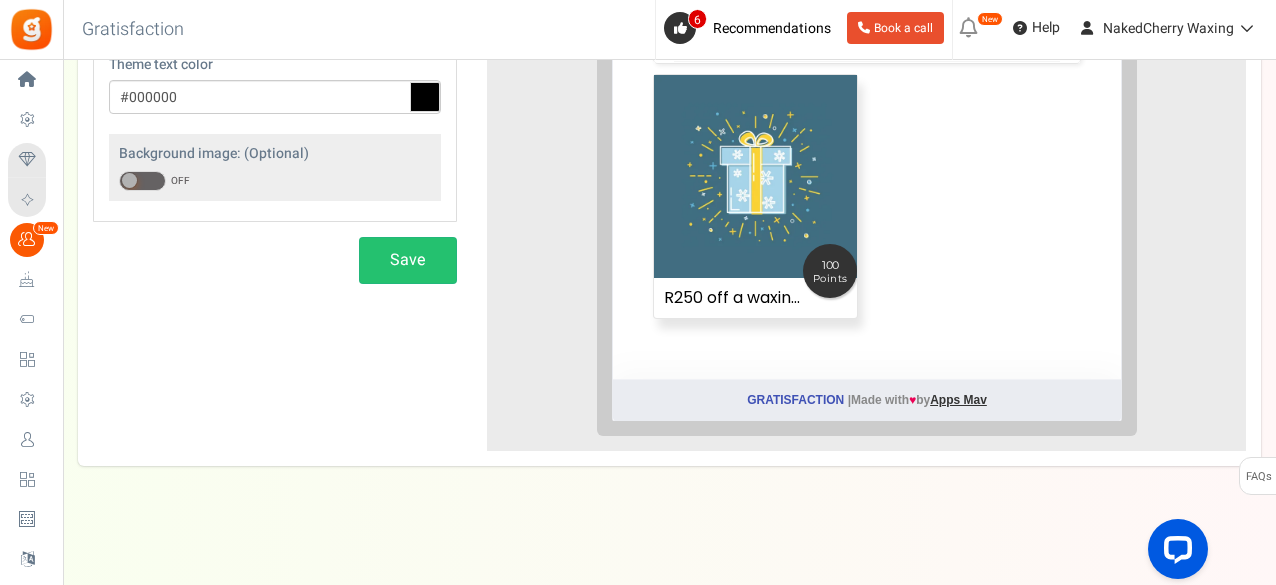 click at bounding box center (739, 161) 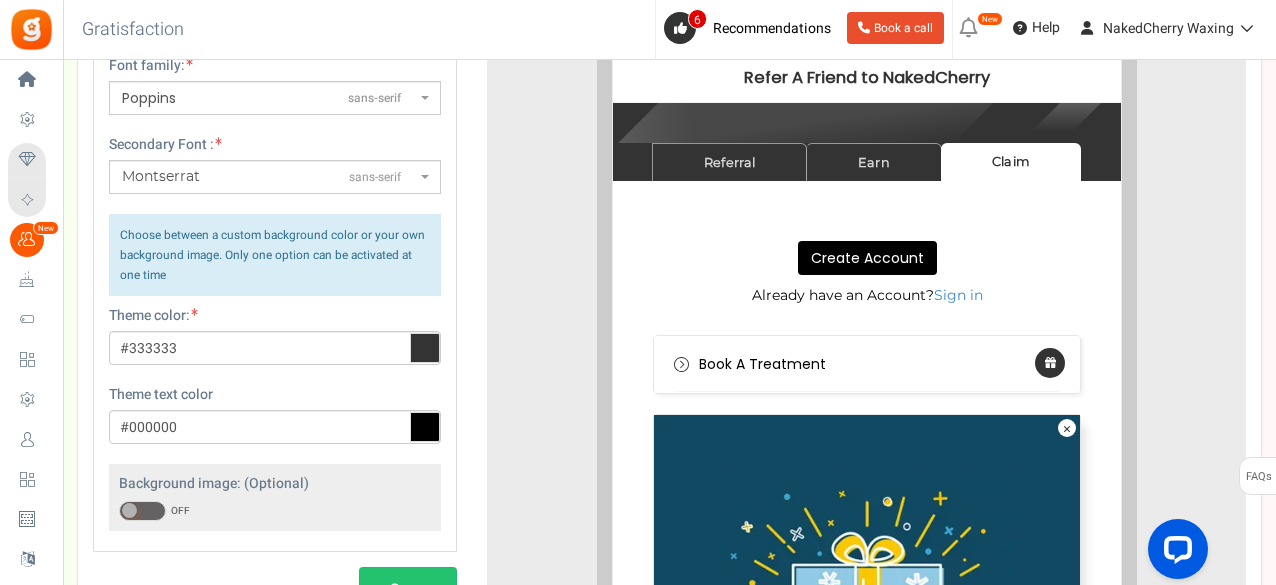 scroll, scrollTop: 274, scrollLeft: 0, axis: vertical 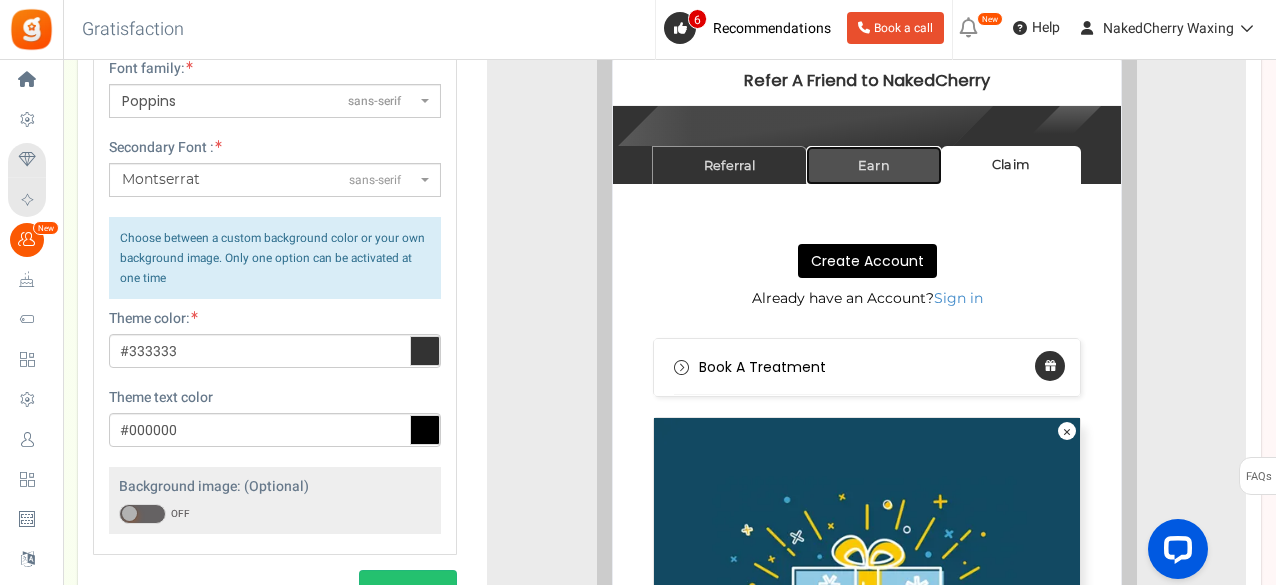 click on "Earn" at bounding box center (858, 149) 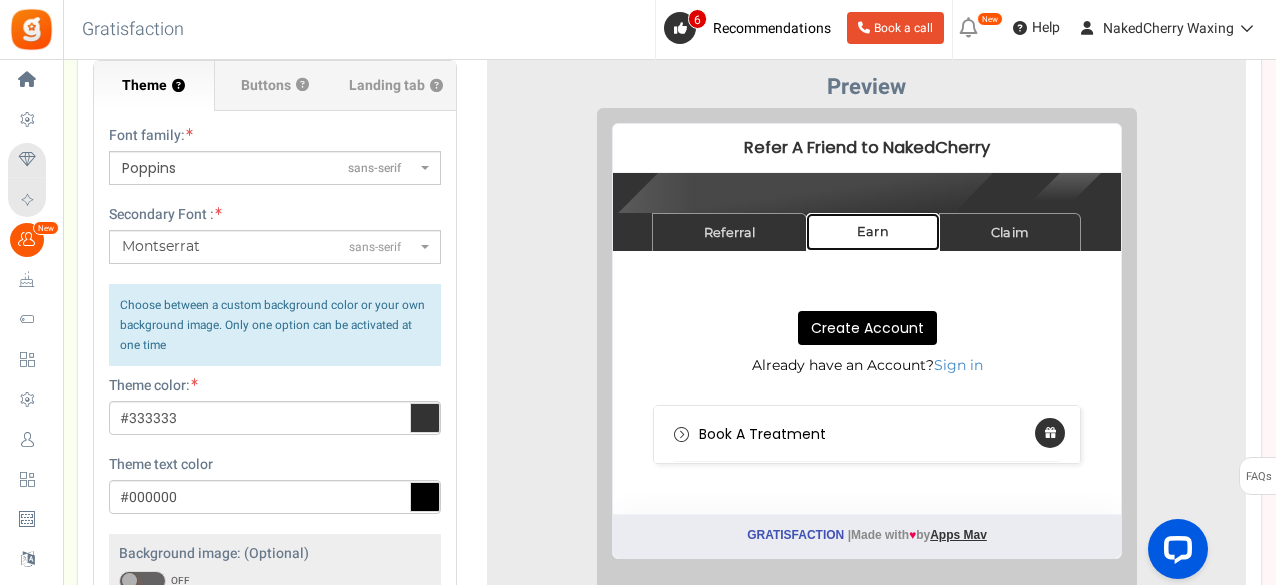 scroll, scrollTop: 0, scrollLeft: 0, axis: both 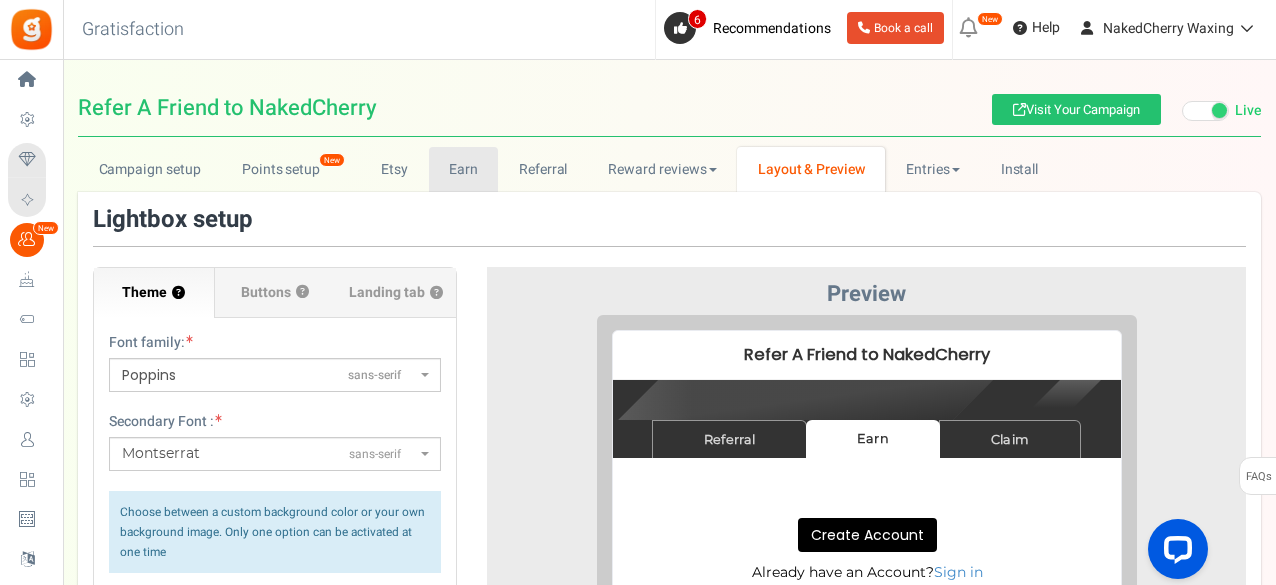 click on "Earn" at bounding box center [464, 169] 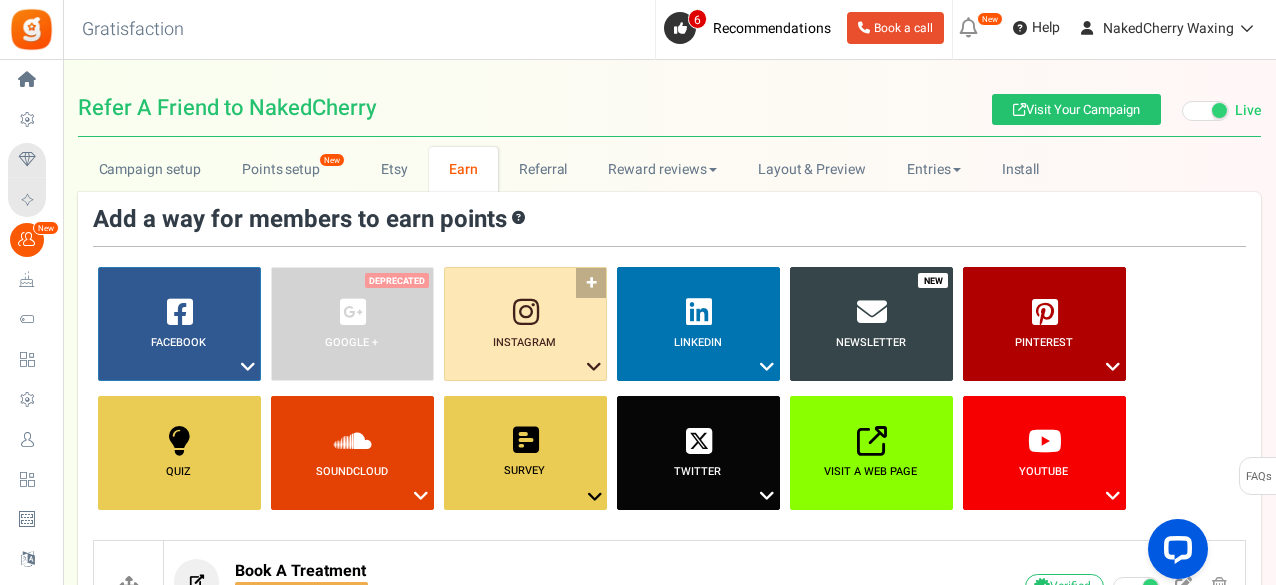 scroll, scrollTop: 266, scrollLeft: 0, axis: vertical 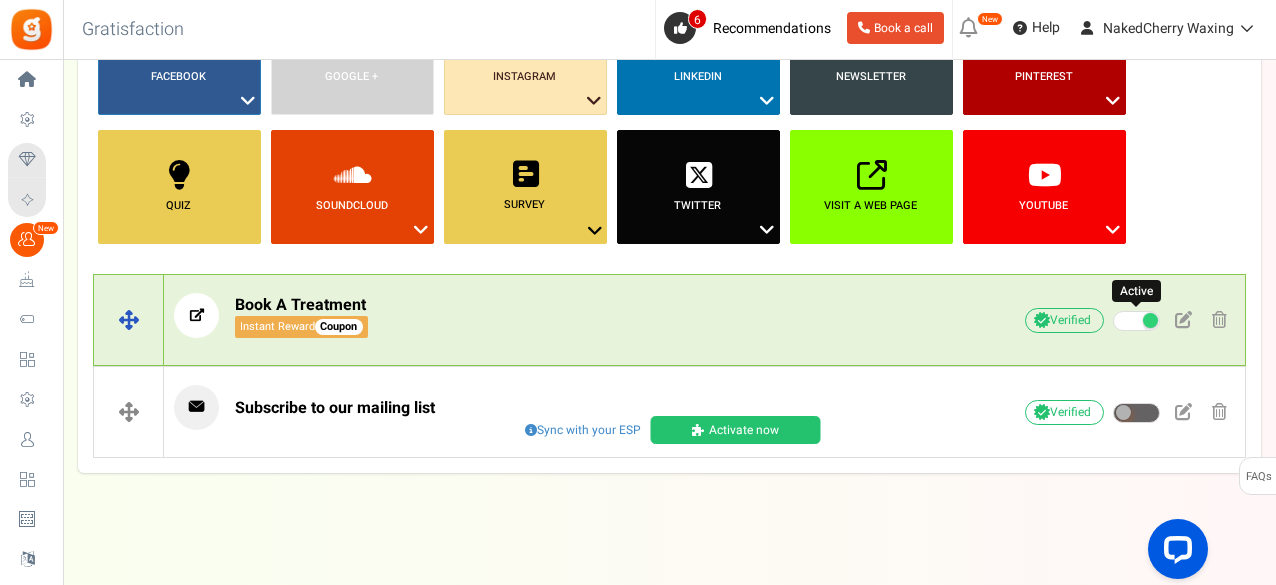 click at bounding box center (1136, 321) 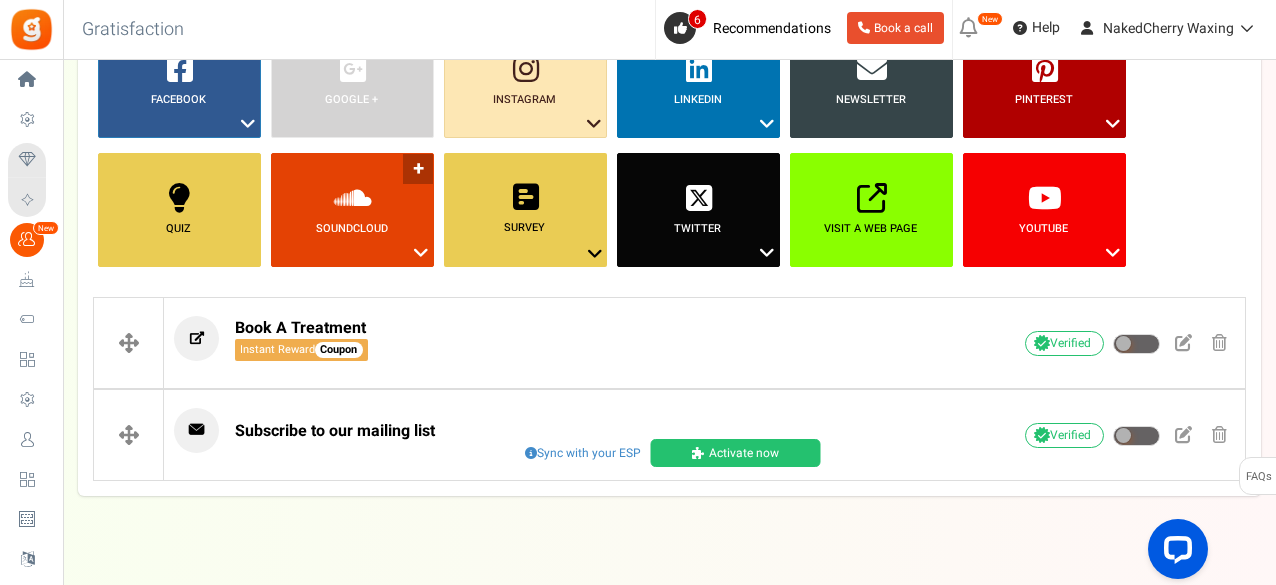 scroll, scrollTop: 0, scrollLeft: 0, axis: both 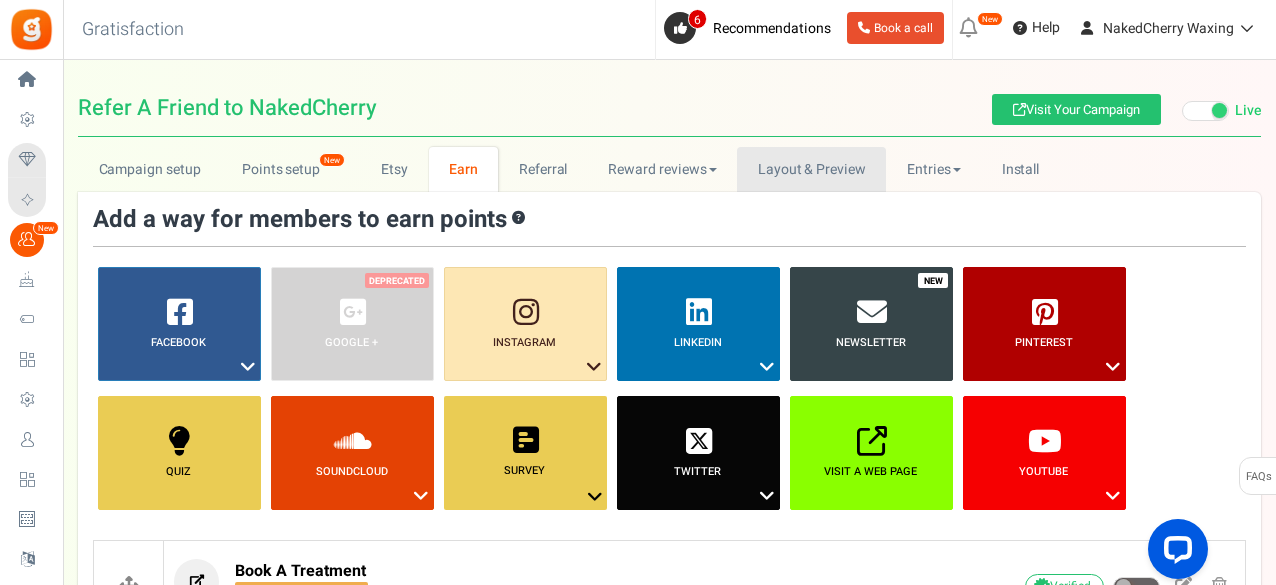 drag, startPoint x: 793, startPoint y: 173, endPoint x: 1203, endPoint y: 159, distance: 410.23895 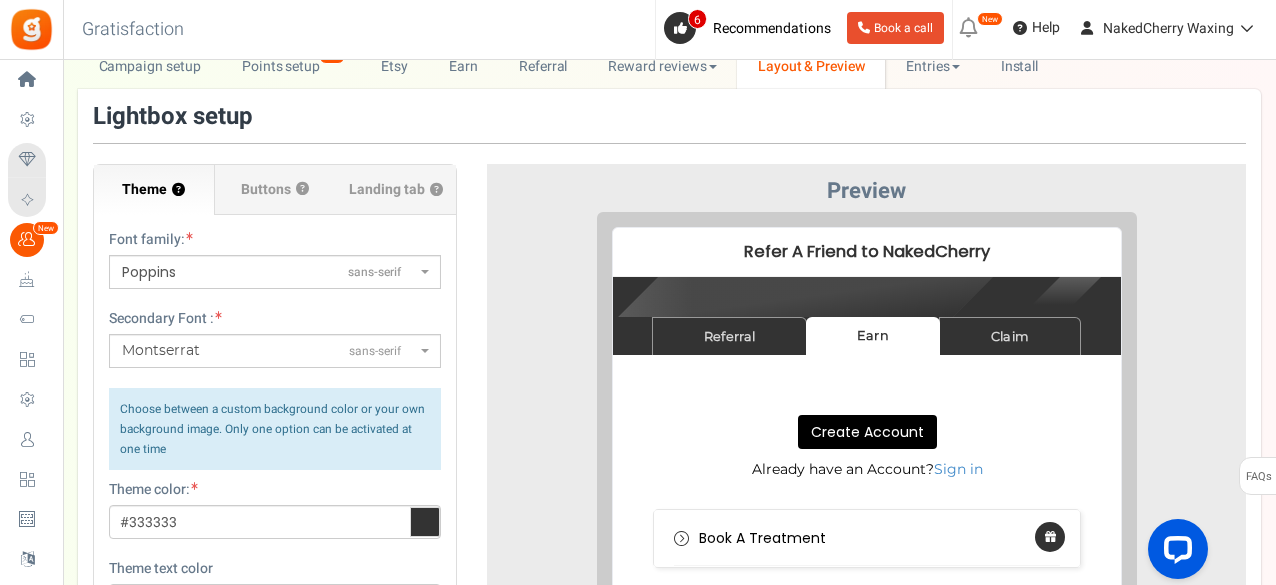 scroll, scrollTop: 133, scrollLeft: 0, axis: vertical 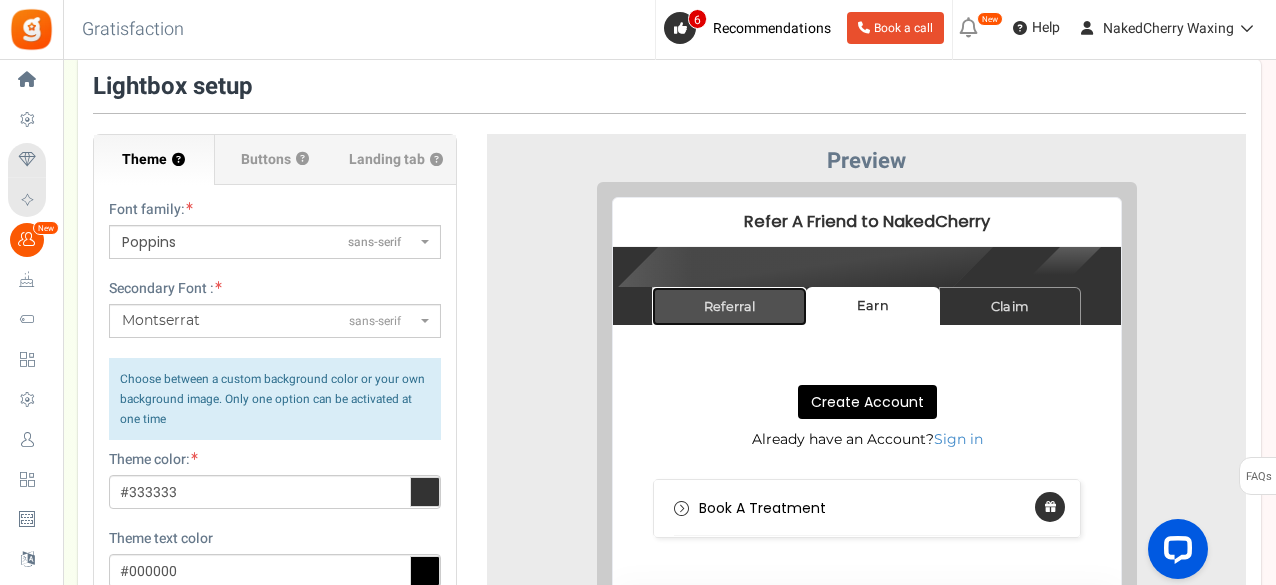 click on "Referral" at bounding box center (713, 290) 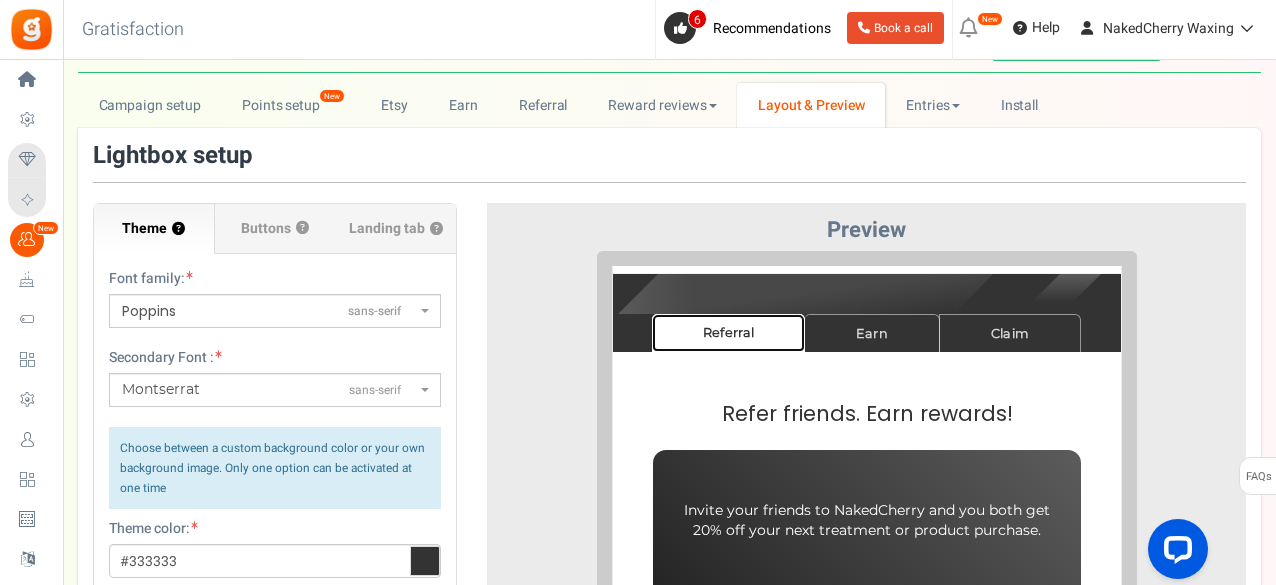 scroll, scrollTop: 0, scrollLeft: 0, axis: both 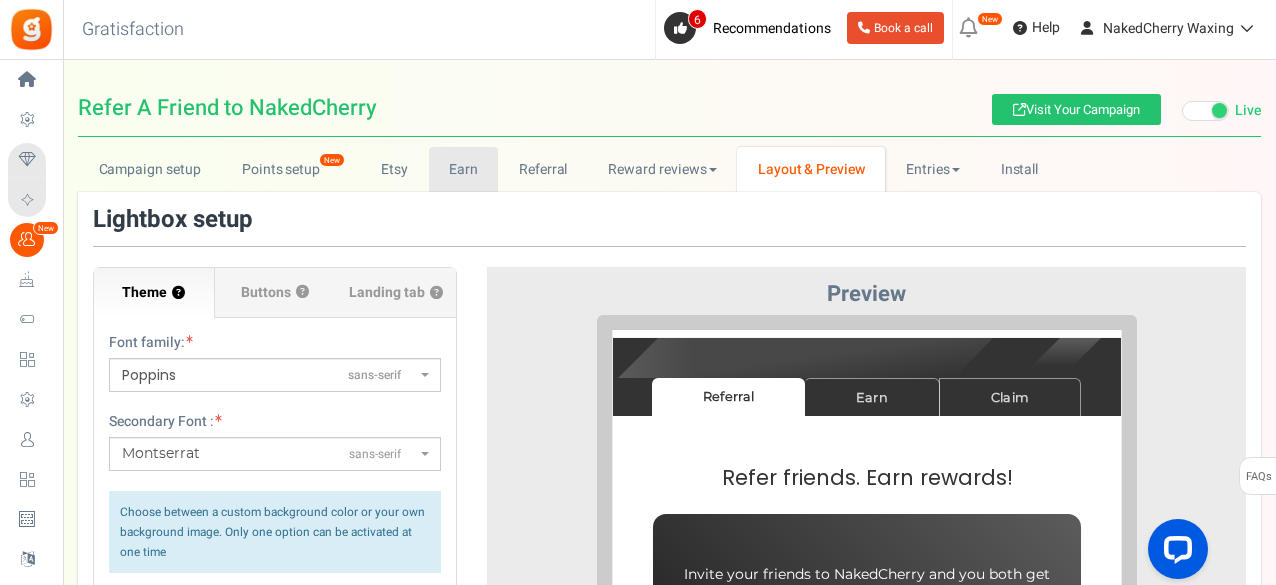 click on "Earn" at bounding box center (464, 169) 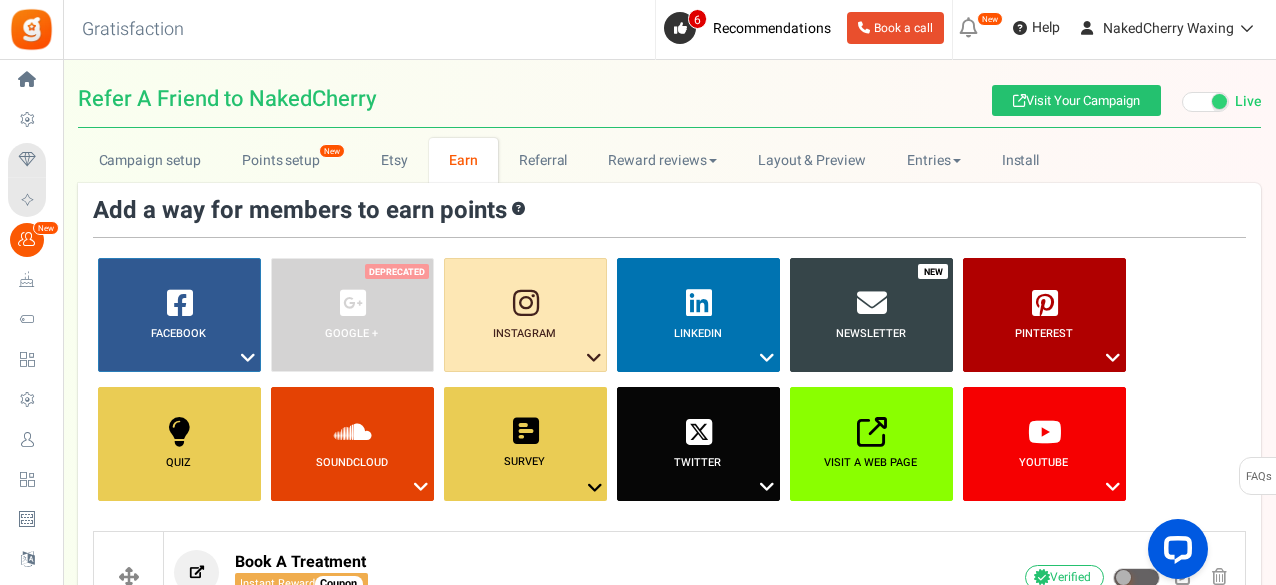 scroll, scrollTop: 0, scrollLeft: 0, axis: both 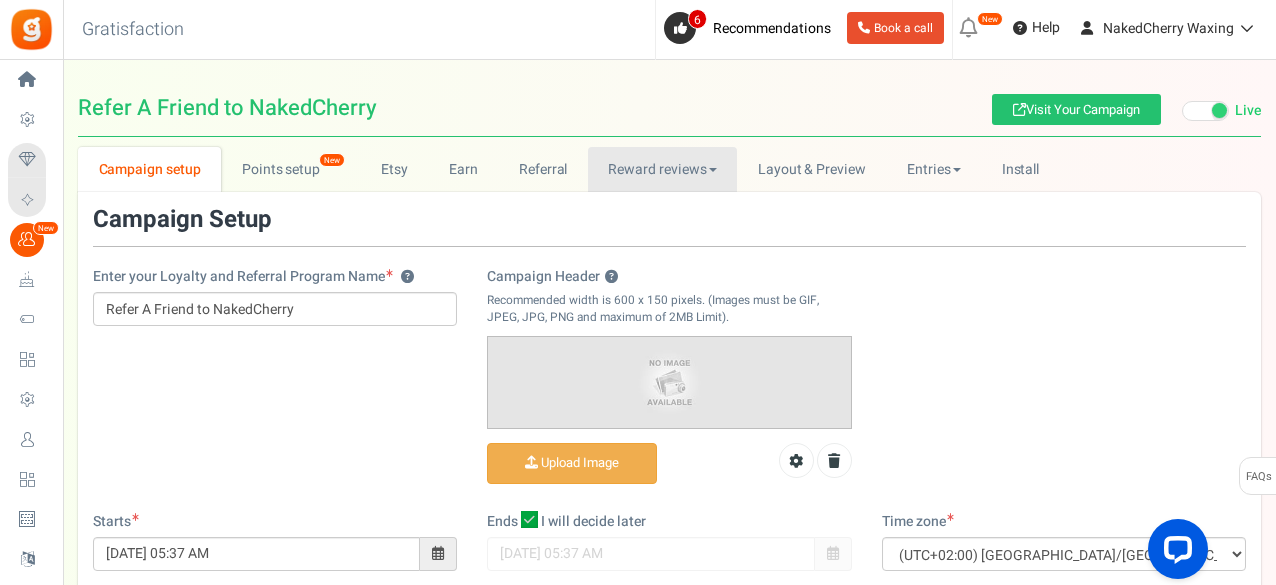 click on "Reward reviews" at bounding box center (662, 169) 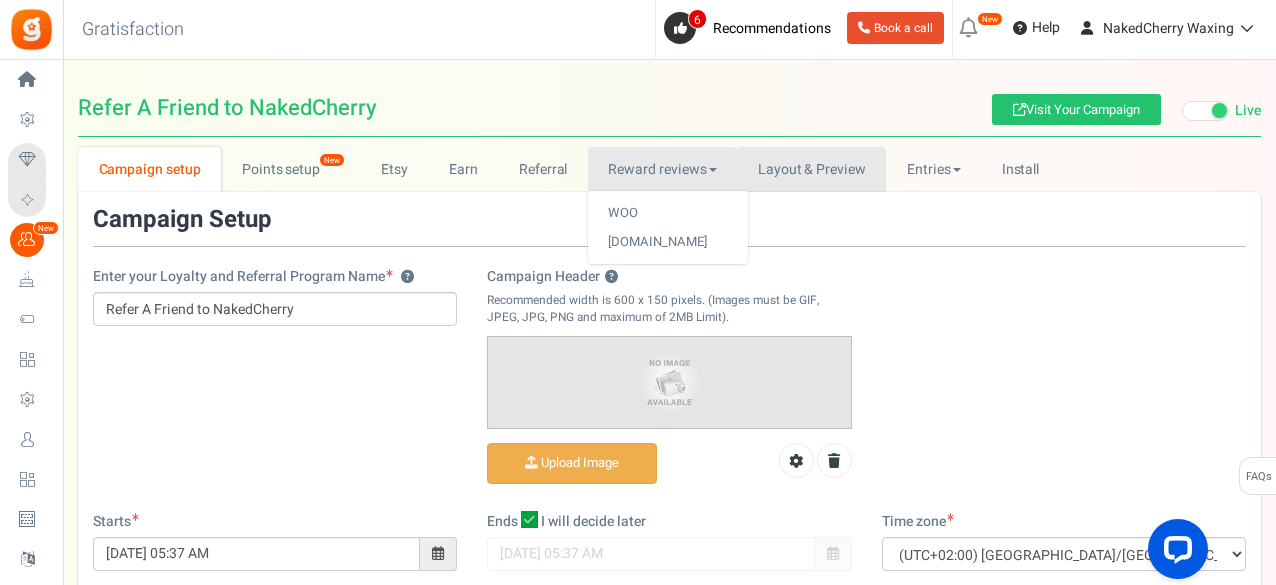 click on "Layout & Preview" at bounding box center (811, 169) 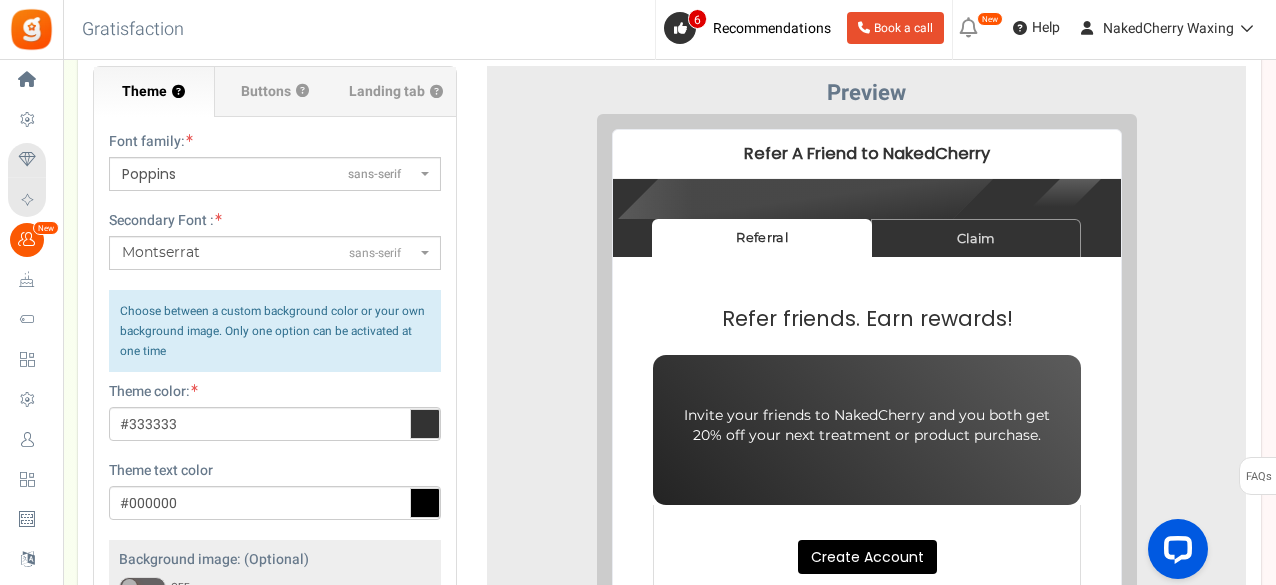 scroll, scrollTop: 200, scrollLeft: 0, axis: vertical 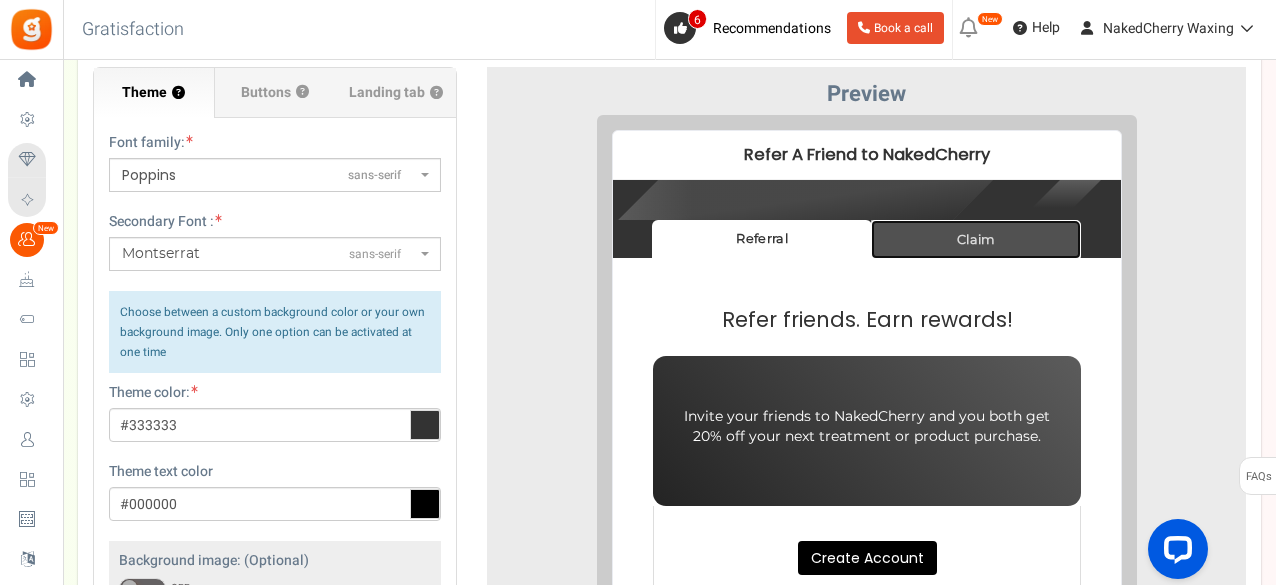 click on "Claim" at bounding box center (960, 223) 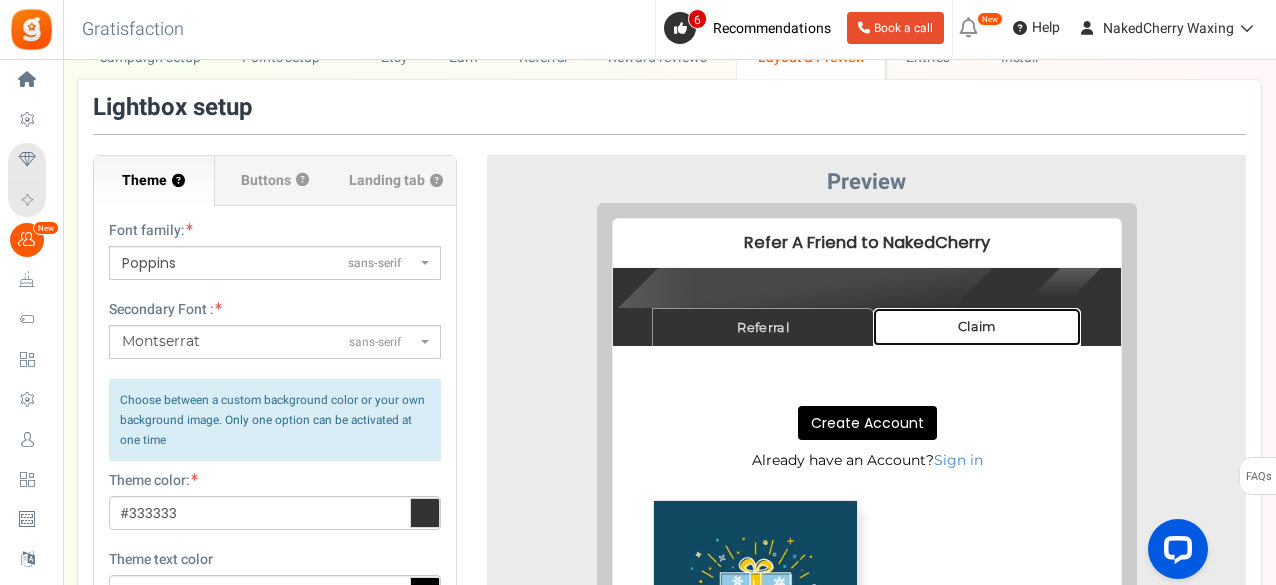 scroll, scrollTop: 0, scrollLeft: 0, axis: both 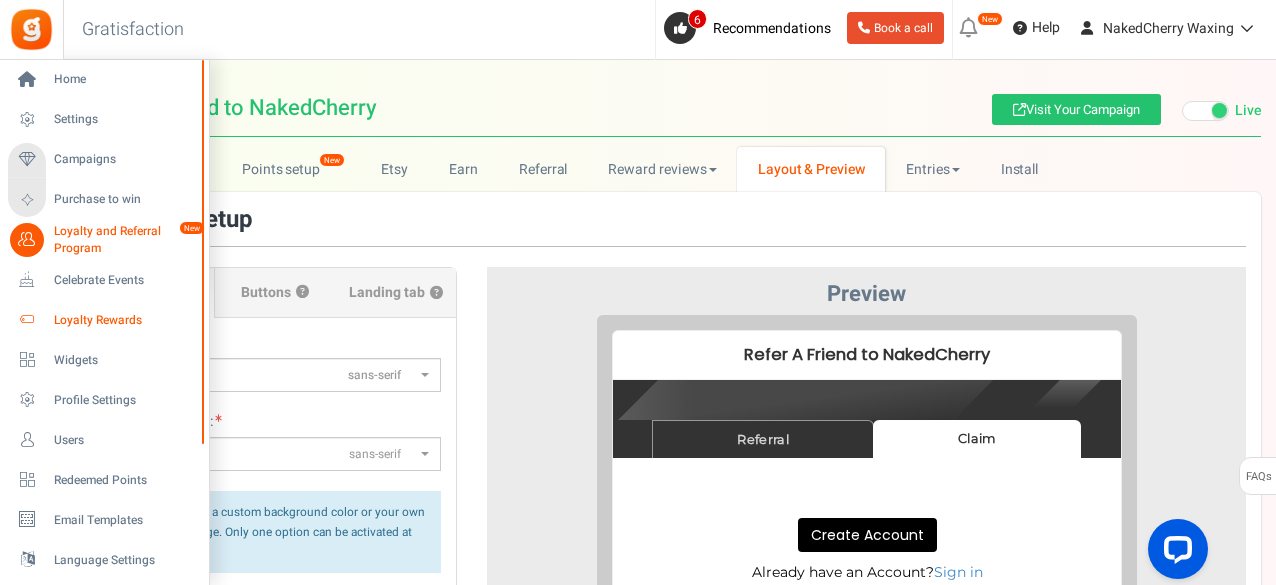 click on "Loyalty Rewards" at bounding box center (124, 320) 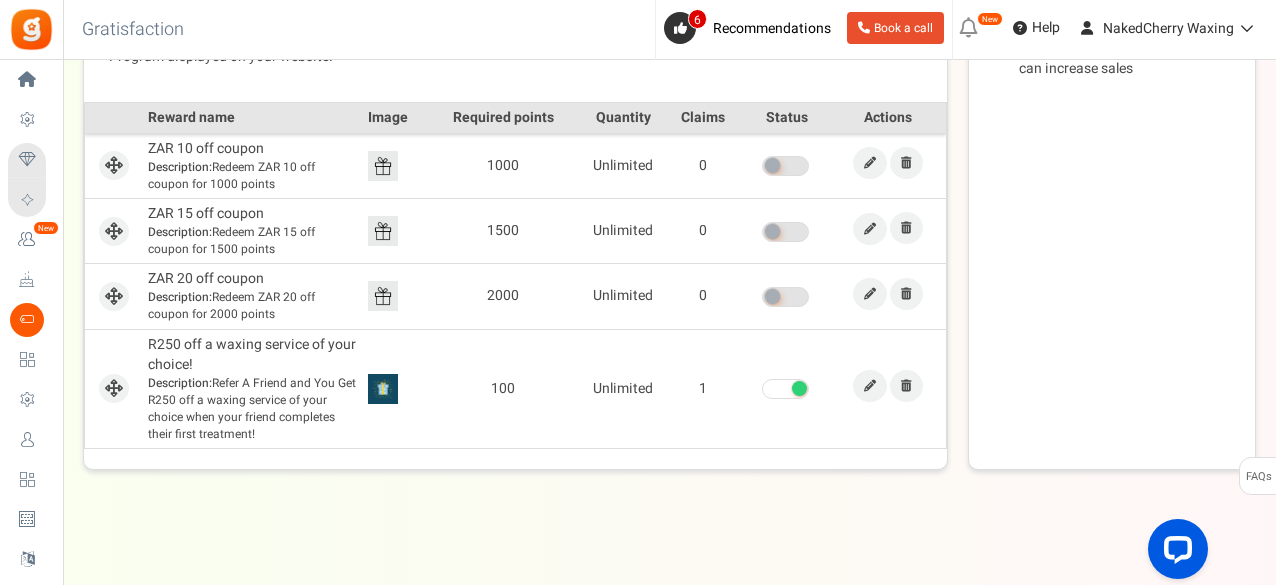 scroll, scrollTop: 603, scrollLeft: 0, axis: vertical 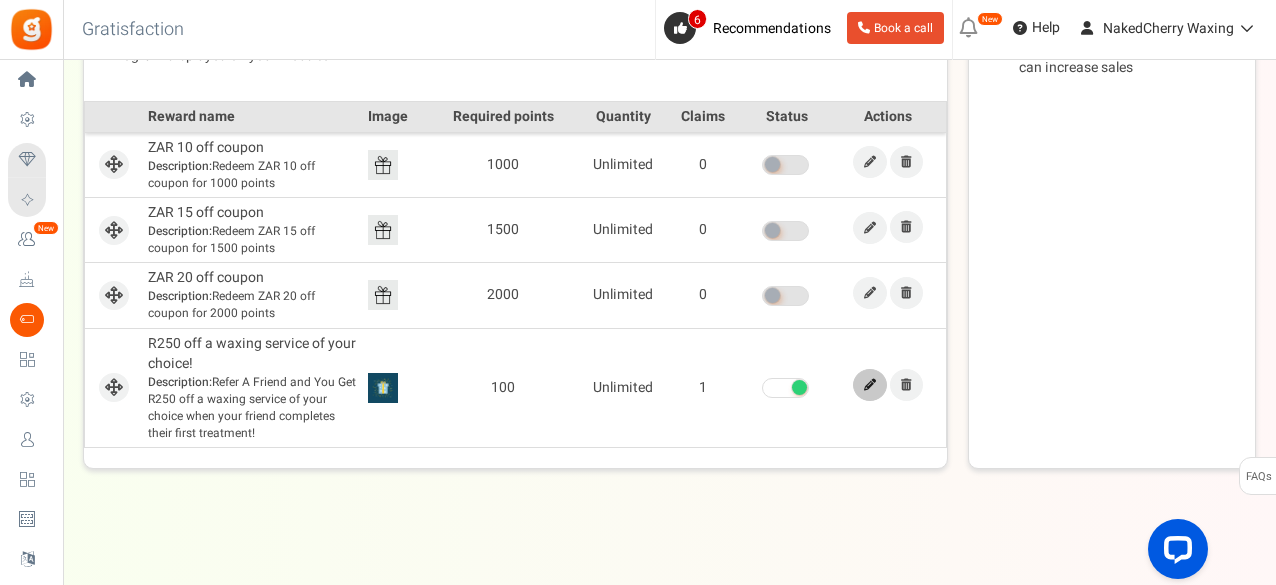 click at bounding box center (870, 385) 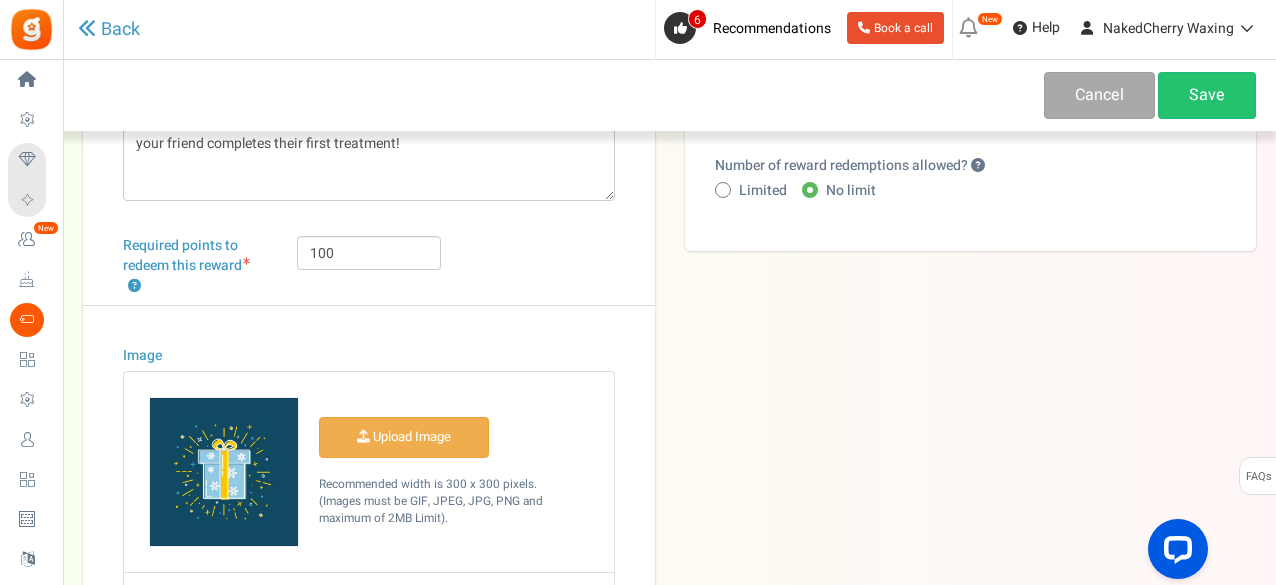 scroll, scrollTop: 200, scrollLeft: 0, axis: vertical 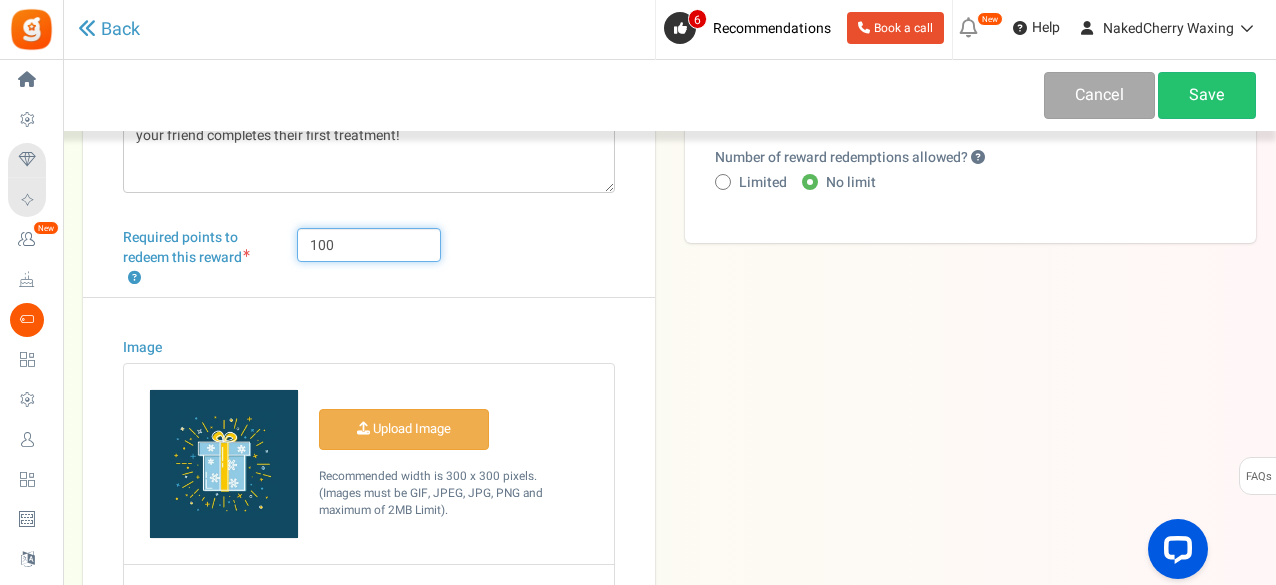 click on "100" at bounding box center [369, 245] 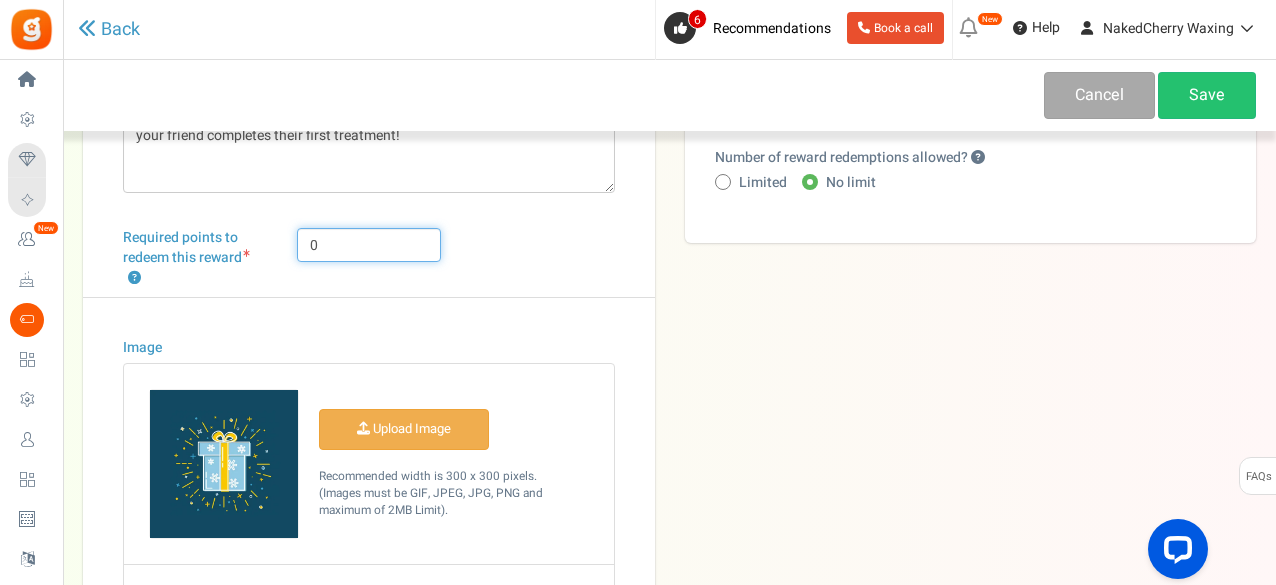 type on "0" 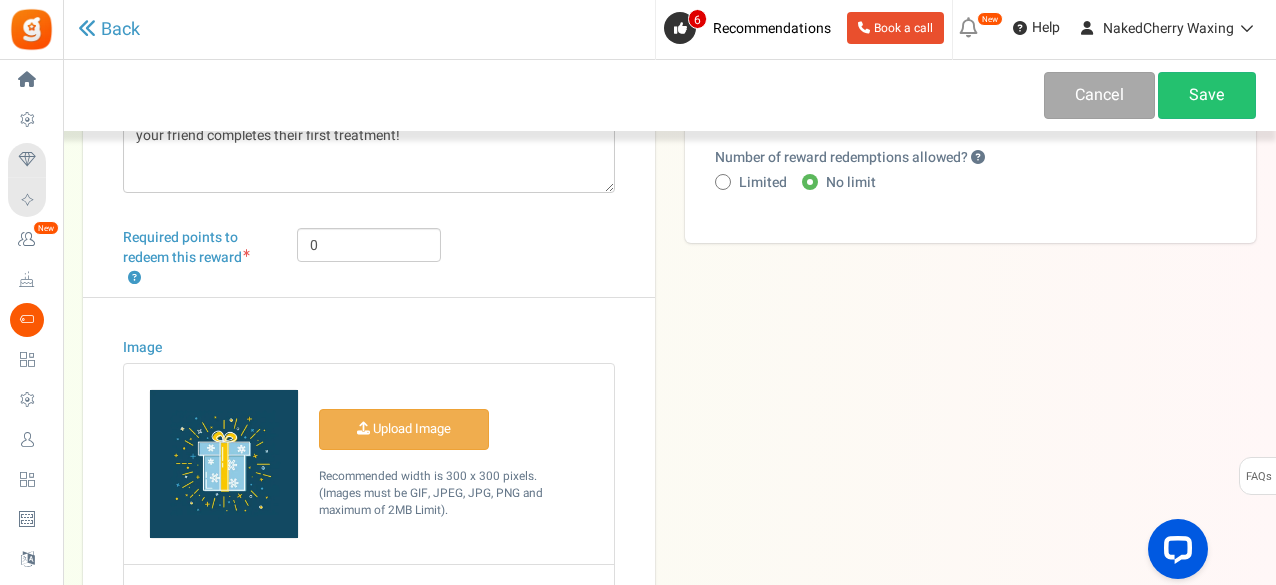click on "Image
Upload Image" at bounding box center [369, 531] 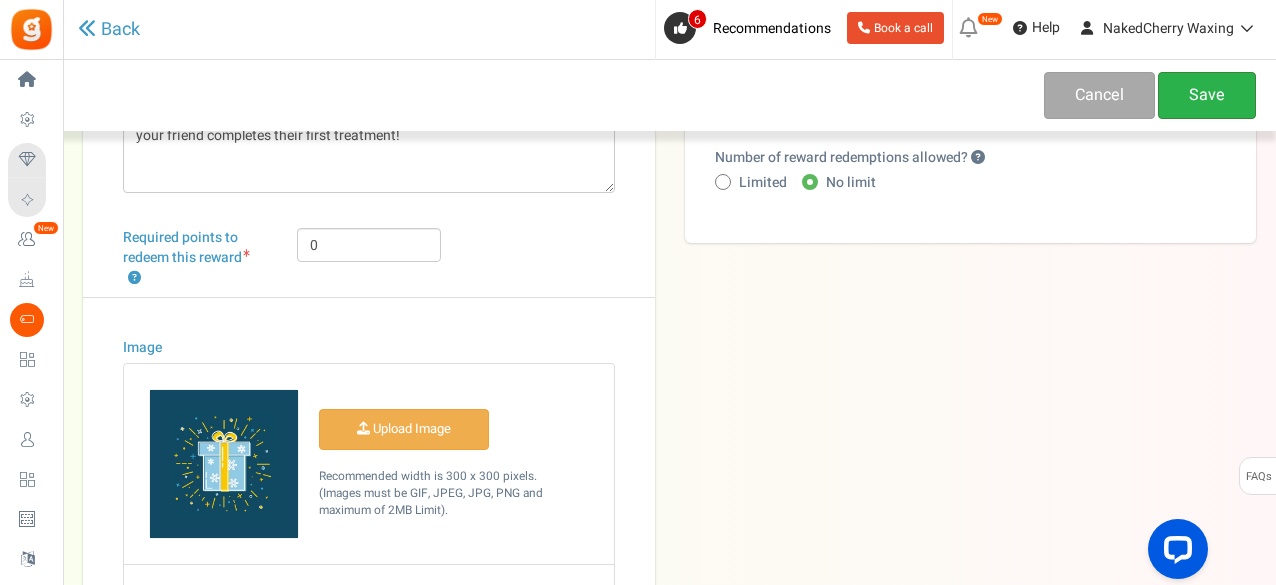 click on "Save" at bounding box center [1207, 95] 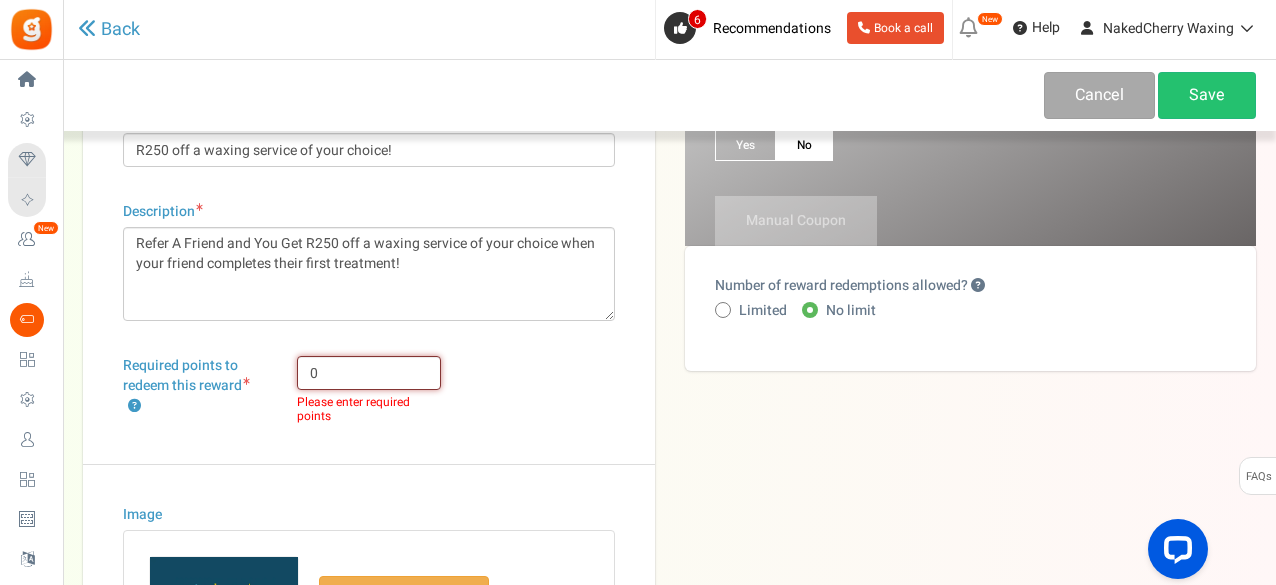 scroll, scrollTop: 66, scrollLeft: 0, axis: vertical 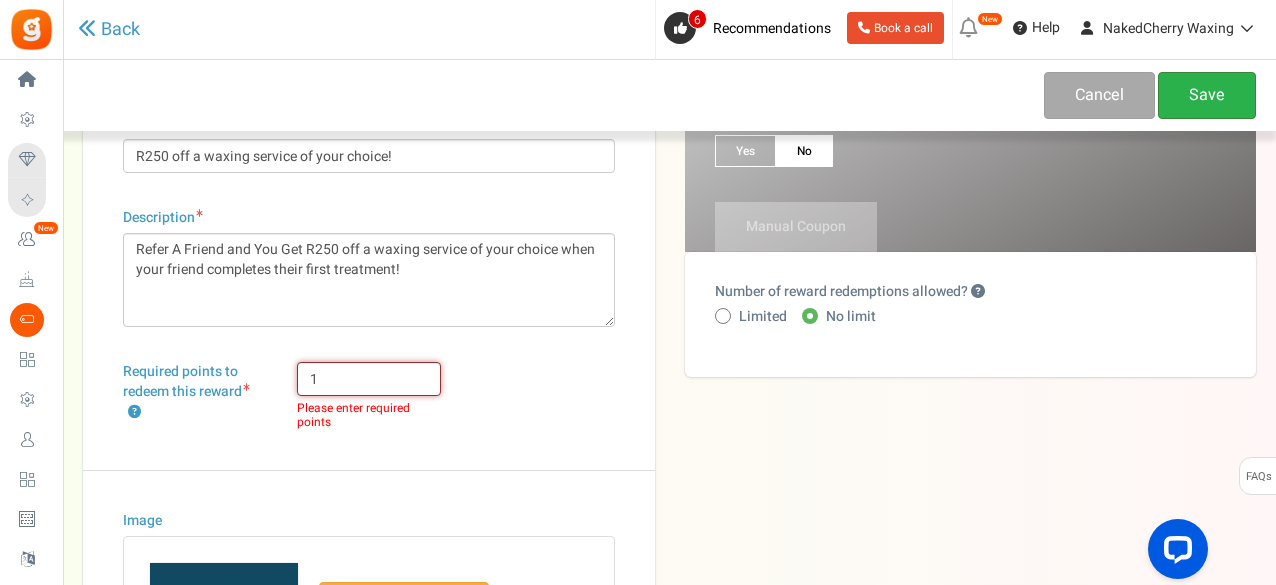 type on "1" 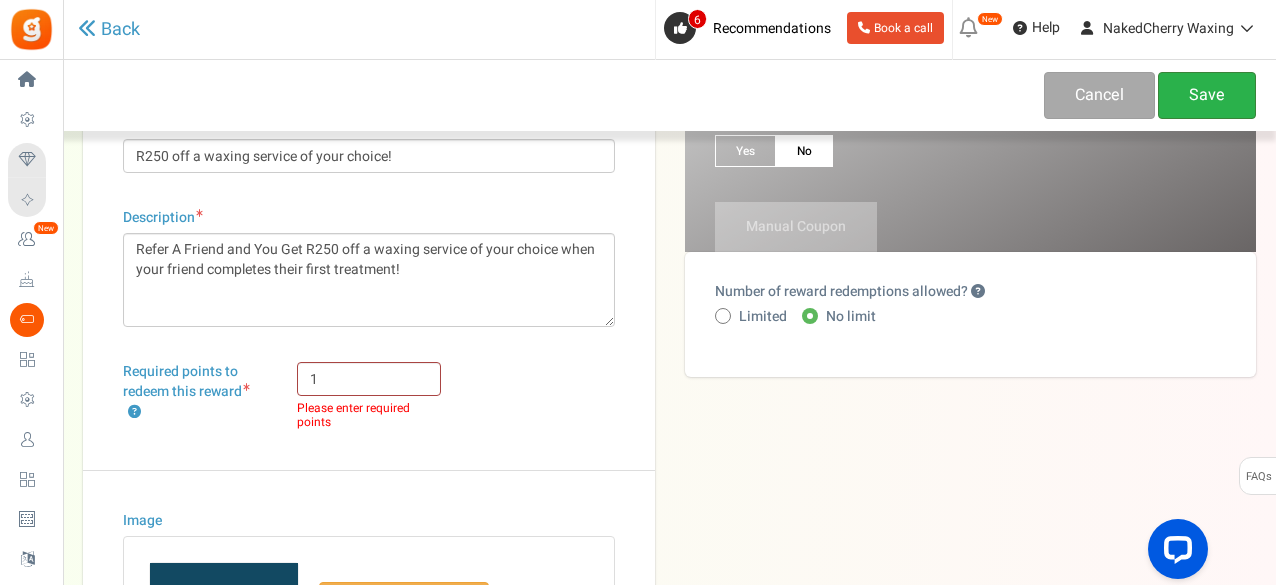 click on "Save" at bounding box center [1207, 95] 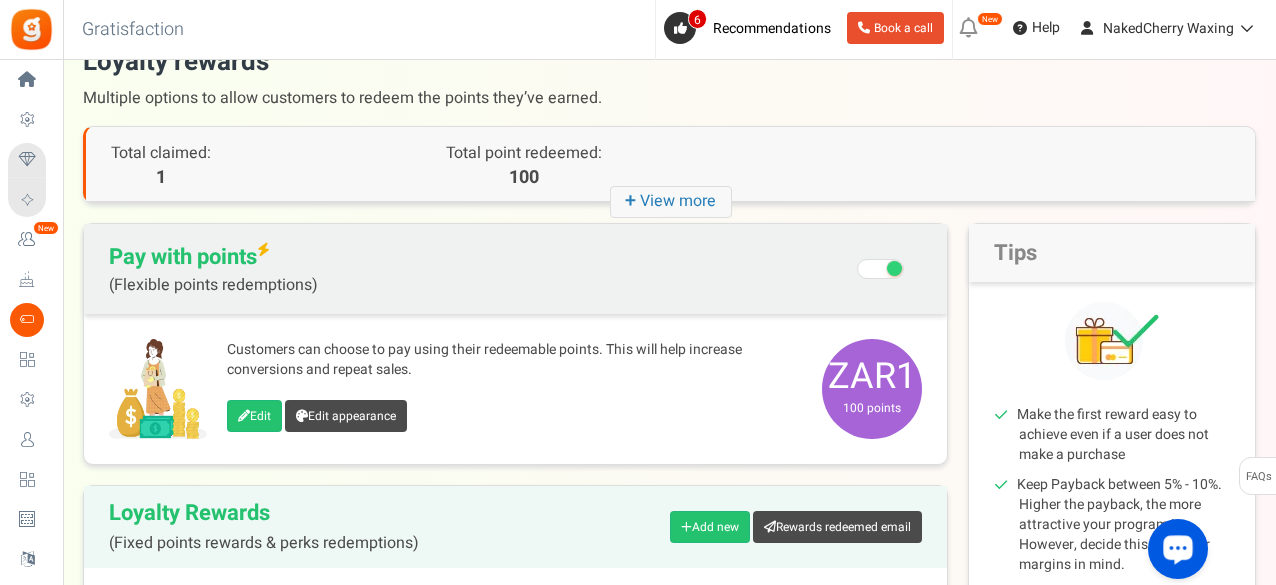 scroll, scrollTop: 66, scrollLeft: 0, axis: vertical 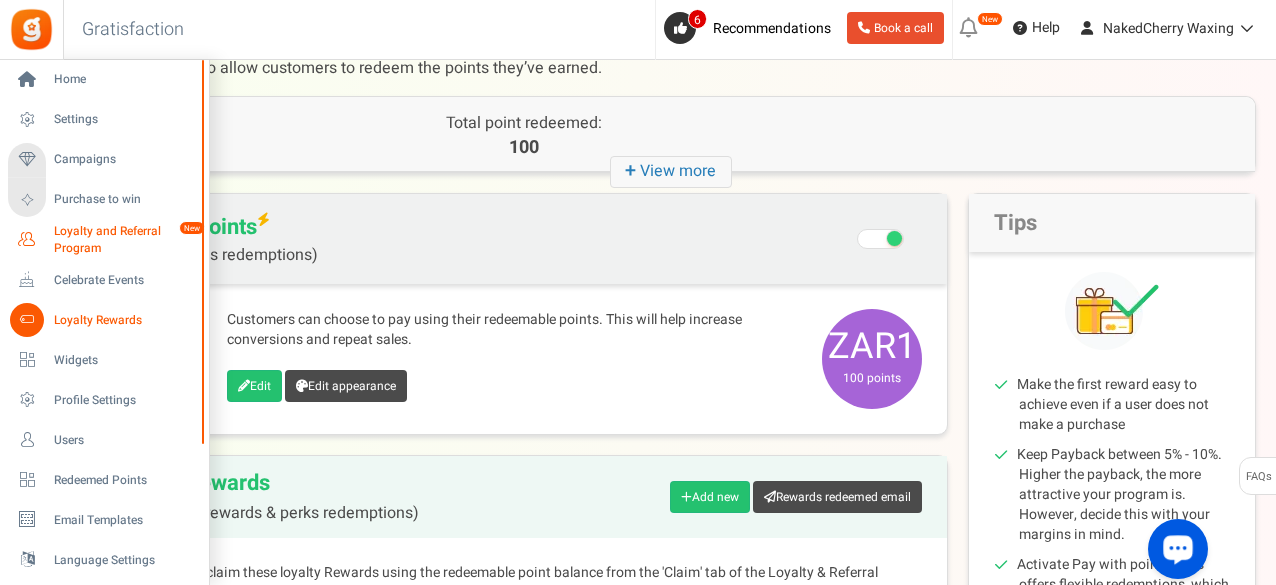 click on "Loyalty and Referral Program" at bounding box center [127, 240] 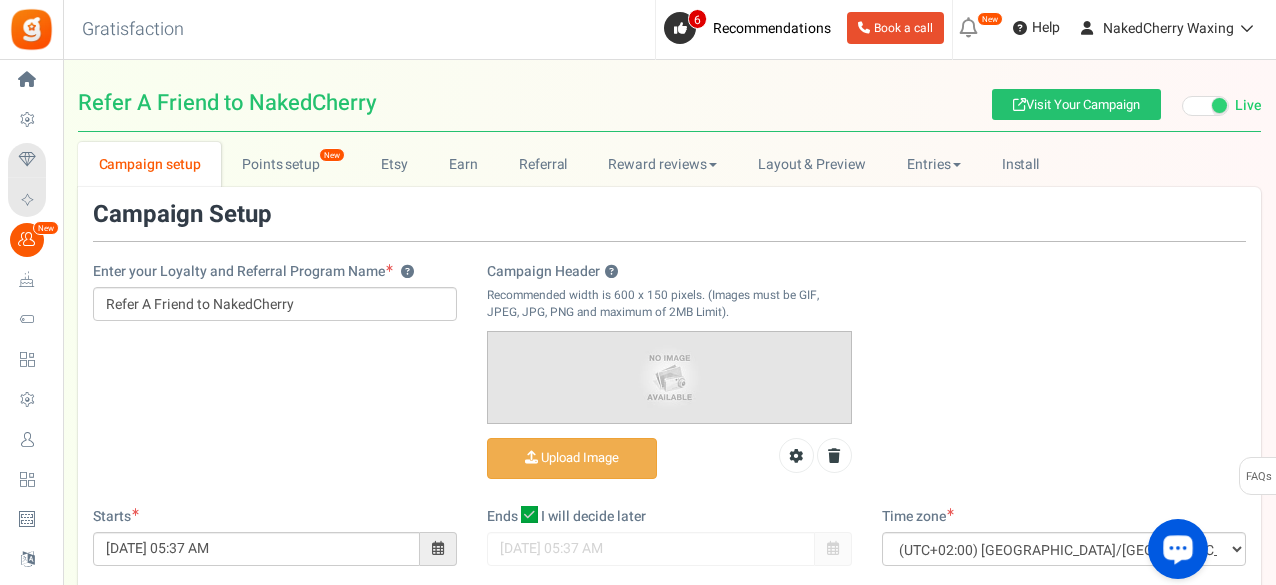 scroll, scrollTop: 0, scrollLeft: 0, axis: both 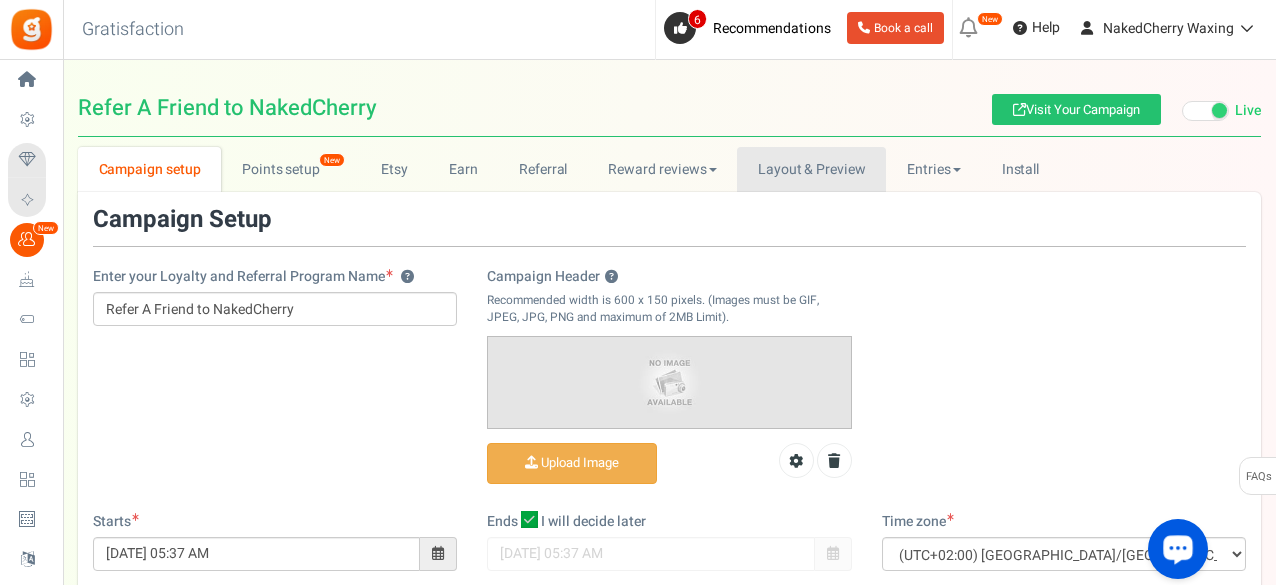 click on "Layout & Preview" at bounding box center (811, 169) 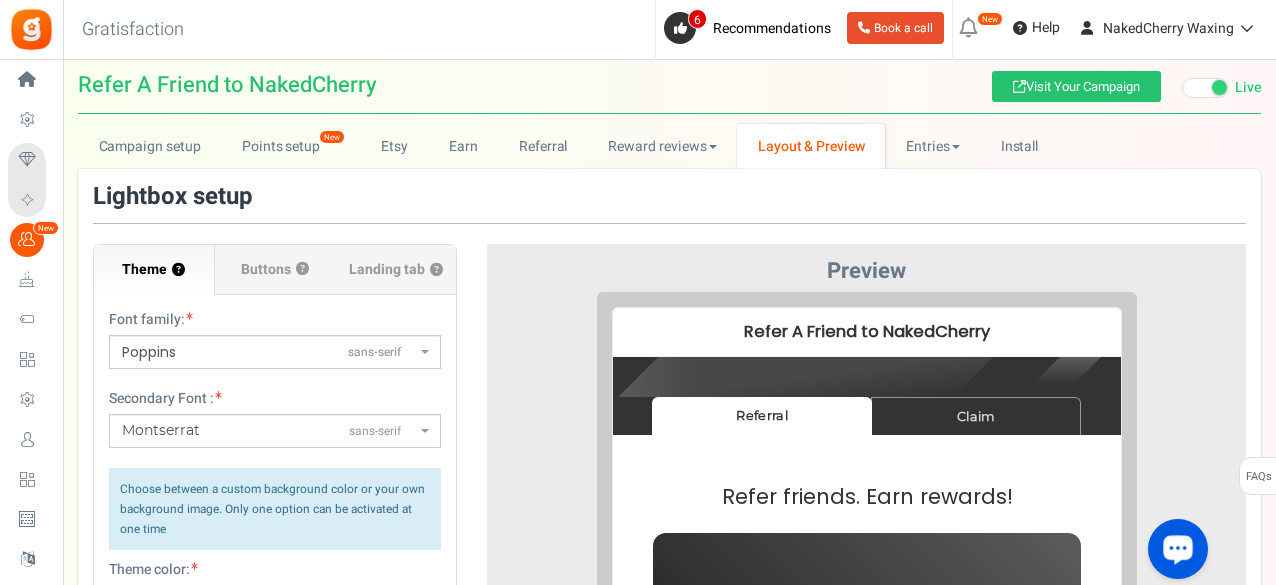 scroll, scrollTop: 0, scrollLeft: 0, axis: both 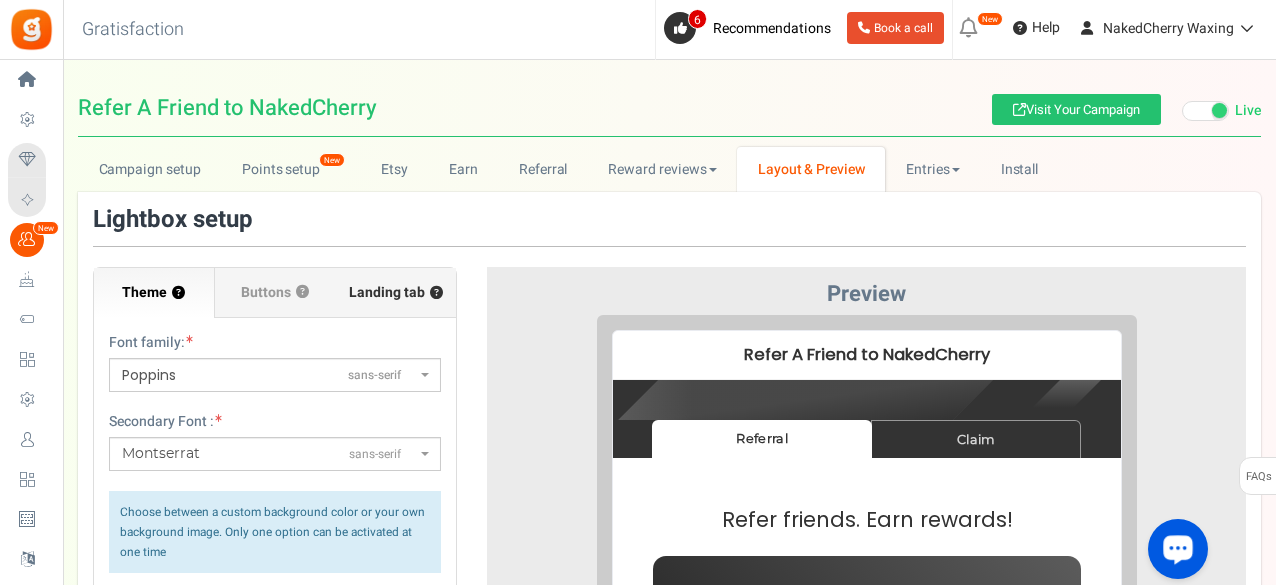 click on "Landing tab  ?" at bounding box center (396, 293) 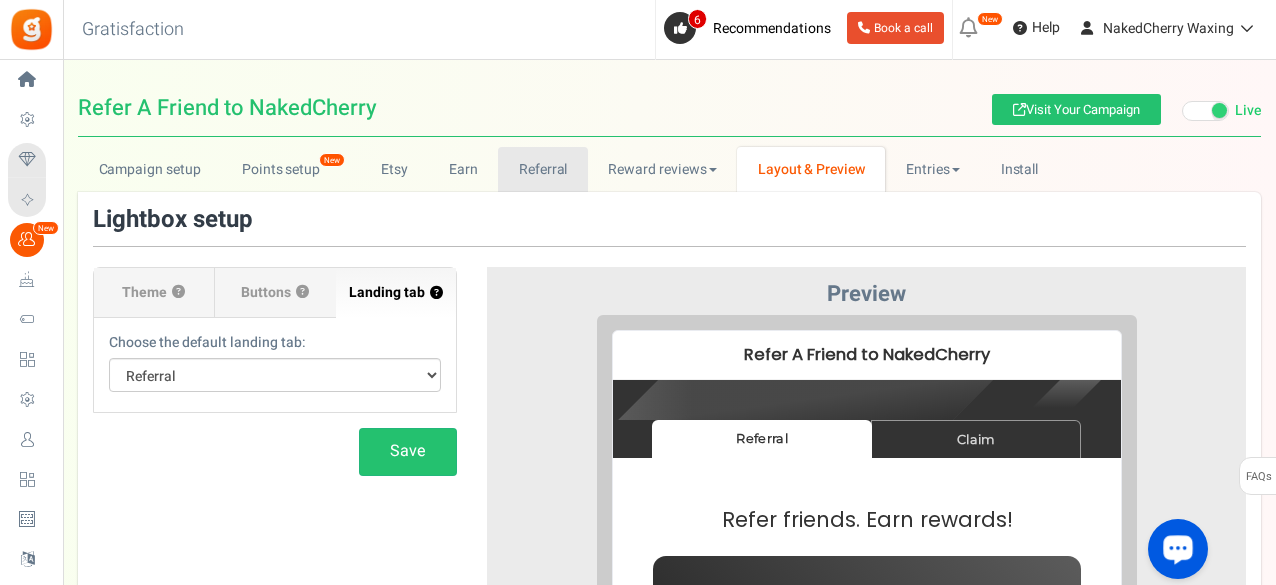 click on "Referral" at bounding box center (543, 169) 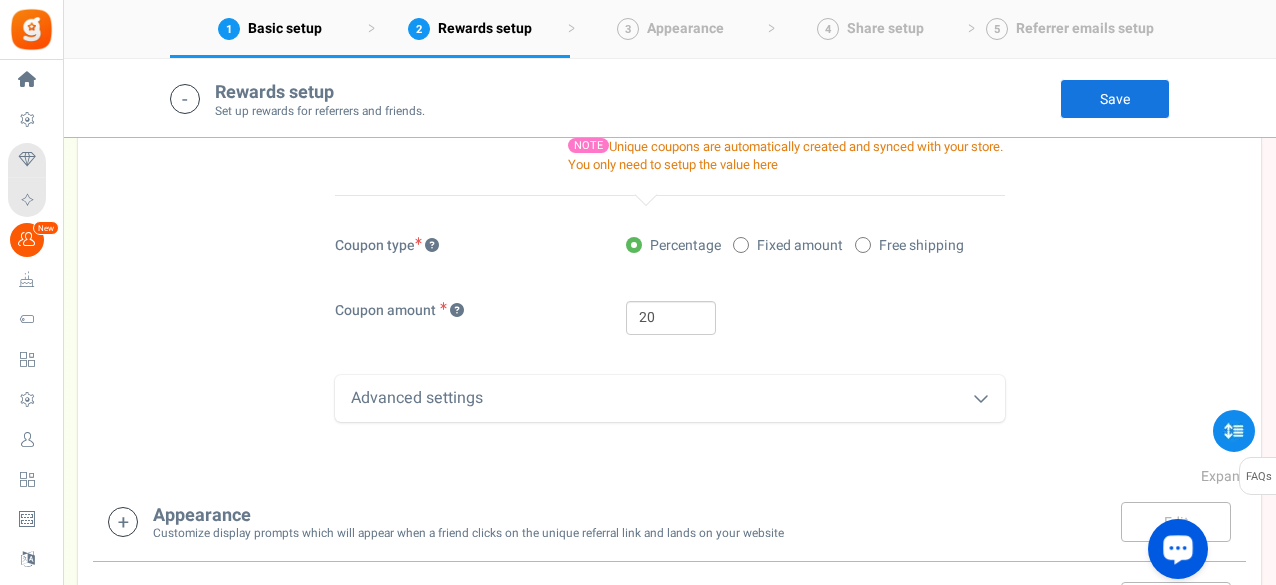 scroll, scrollTop: 1065, scrollLeft: 0, axis: vertical 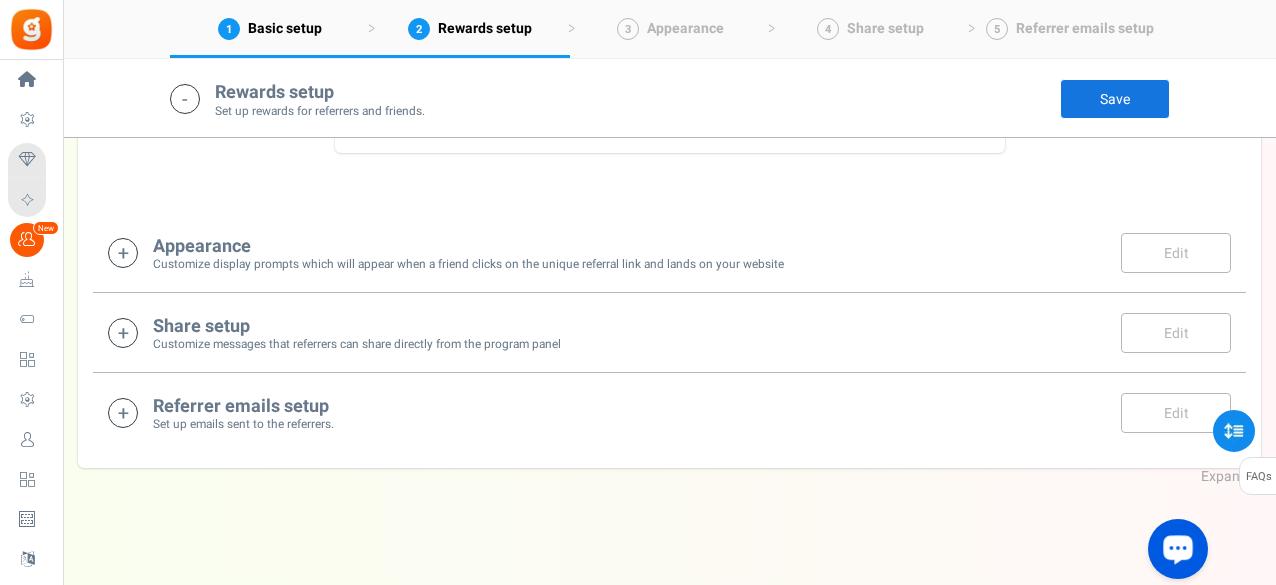 click on "Customize display prompts which will appear when a friend clicks on the unique referral link and lands on your website" at bounding box center (468, 264) 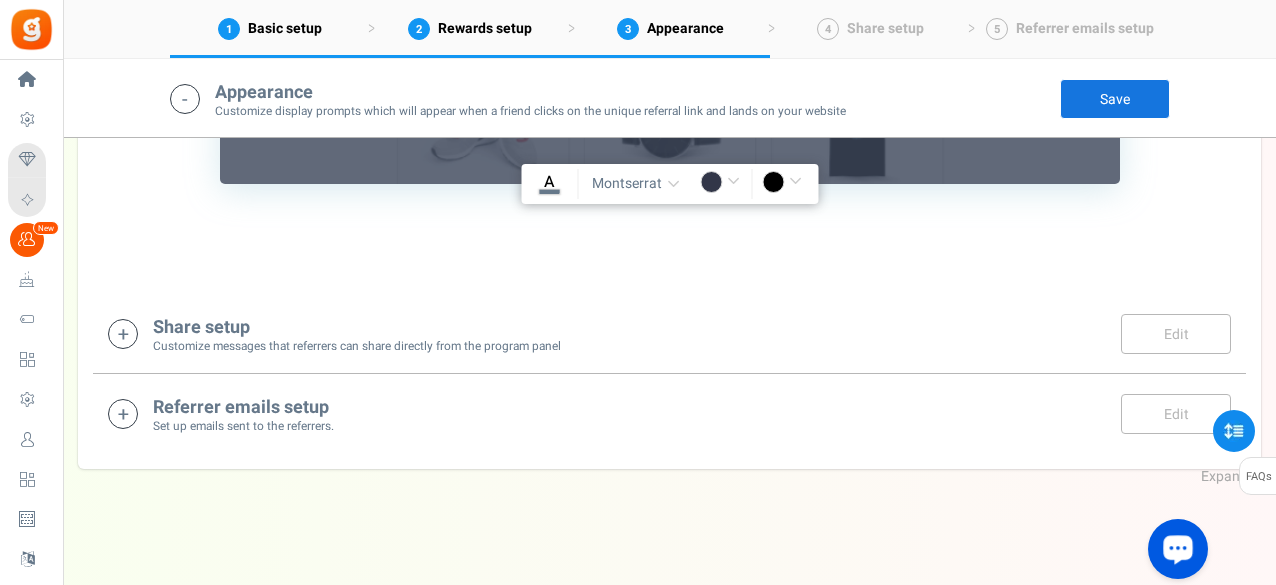 click on "Share setup" at bounding box center (357, 328) 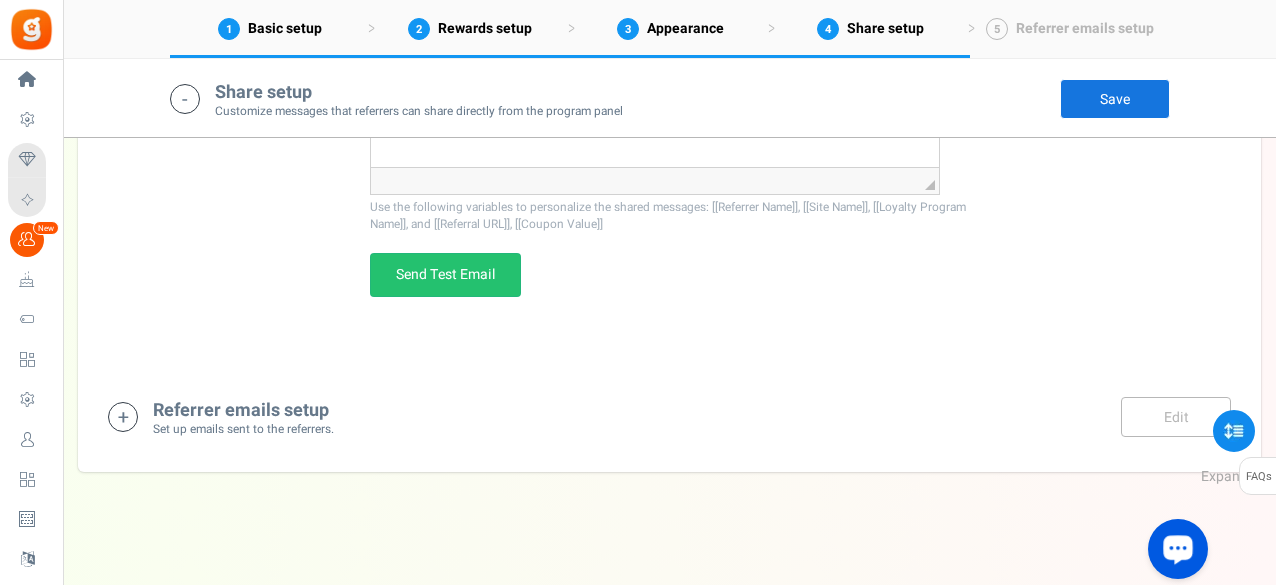 click on "Referrer emails setup" at bounding box center [243, 411] 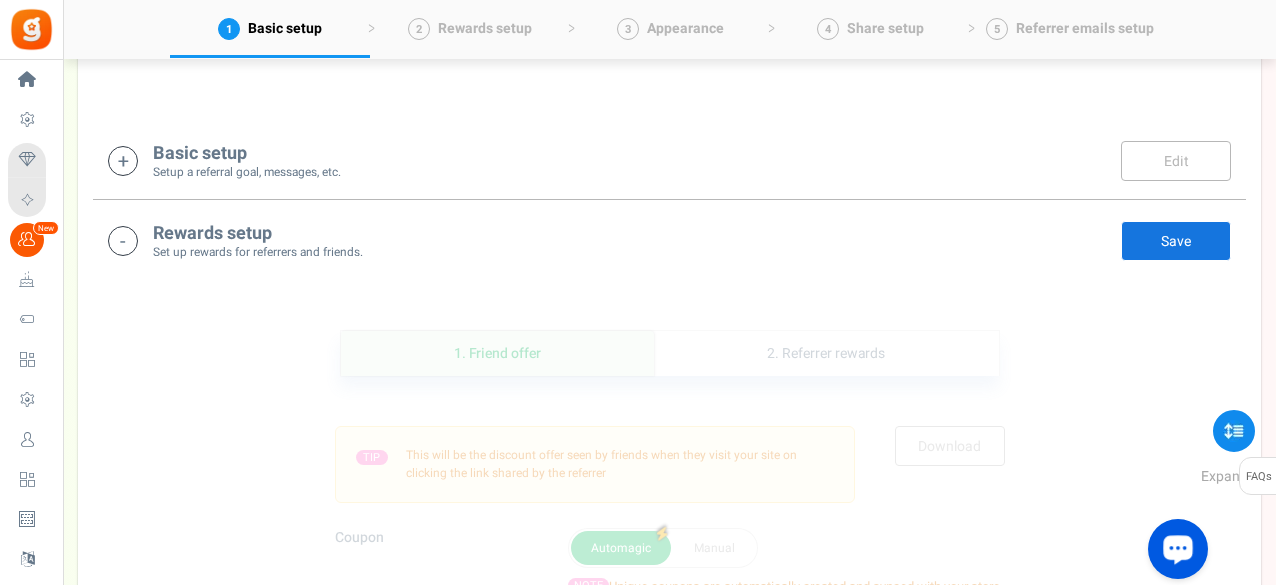 scroll, scrollTop: 340, scrollLeft: 0, axis: vertical 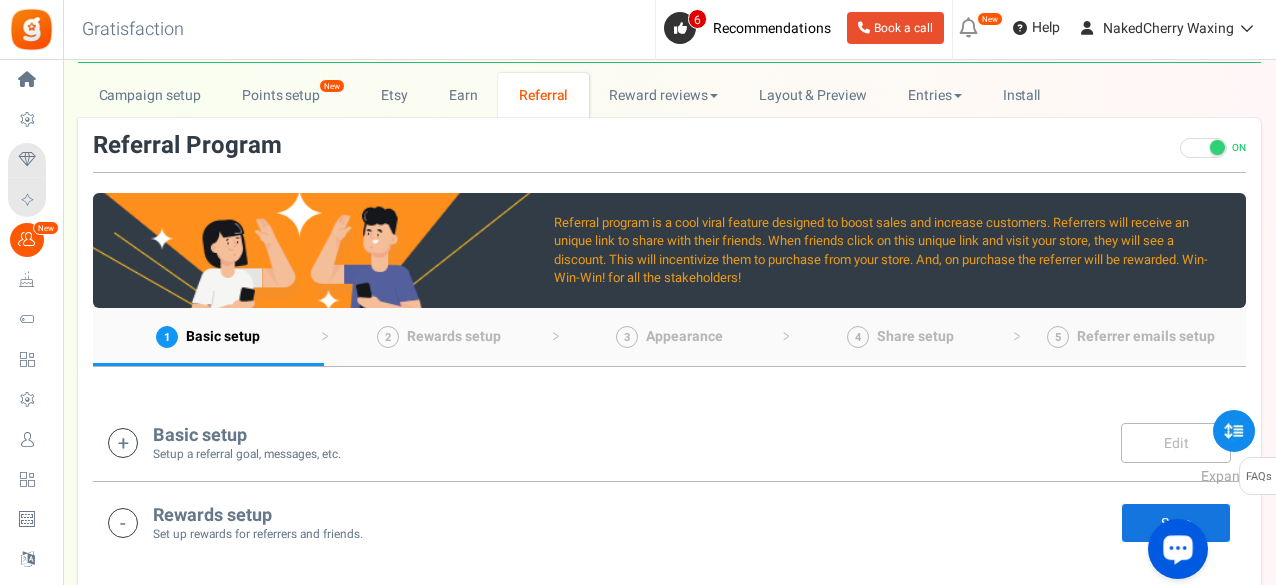 click on "Setup a referral goal, messages, etc." at bounding box center (247, 454) 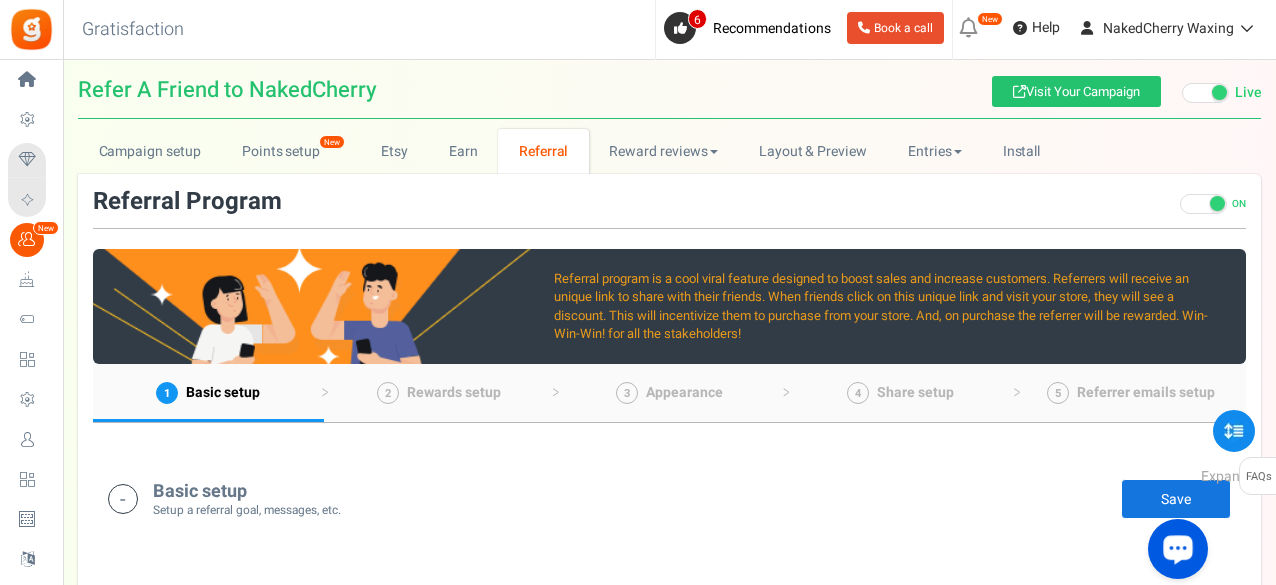 scroll, scrollTop: 0, scrollLeft: 0, axis: both 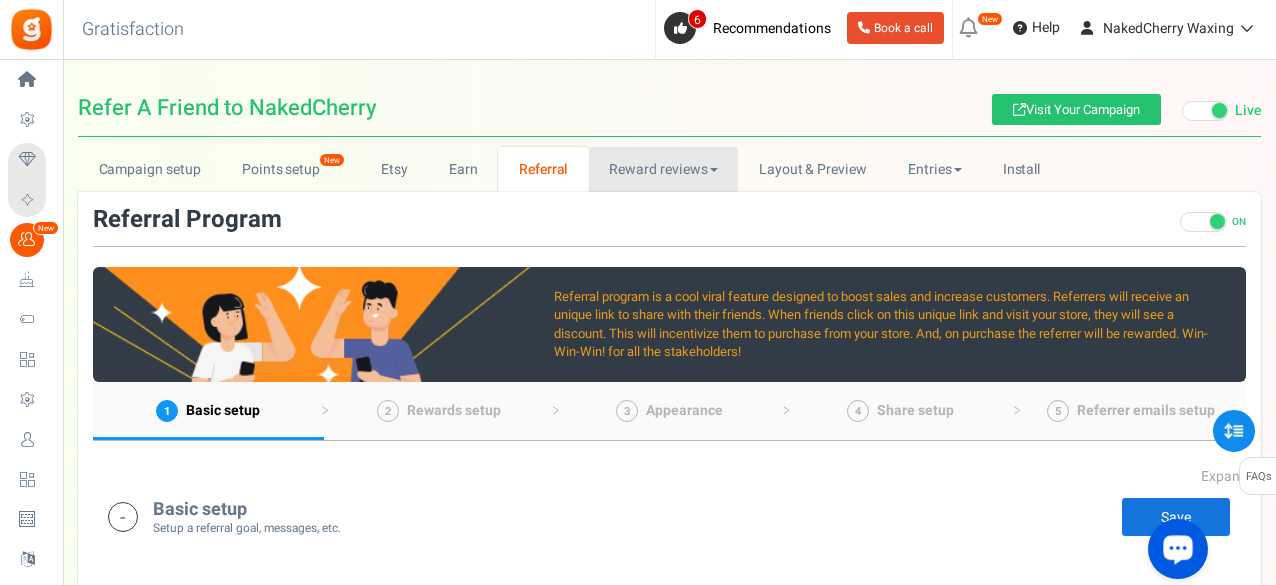 click on "Reward reviews" at bounding box center [663, 169] 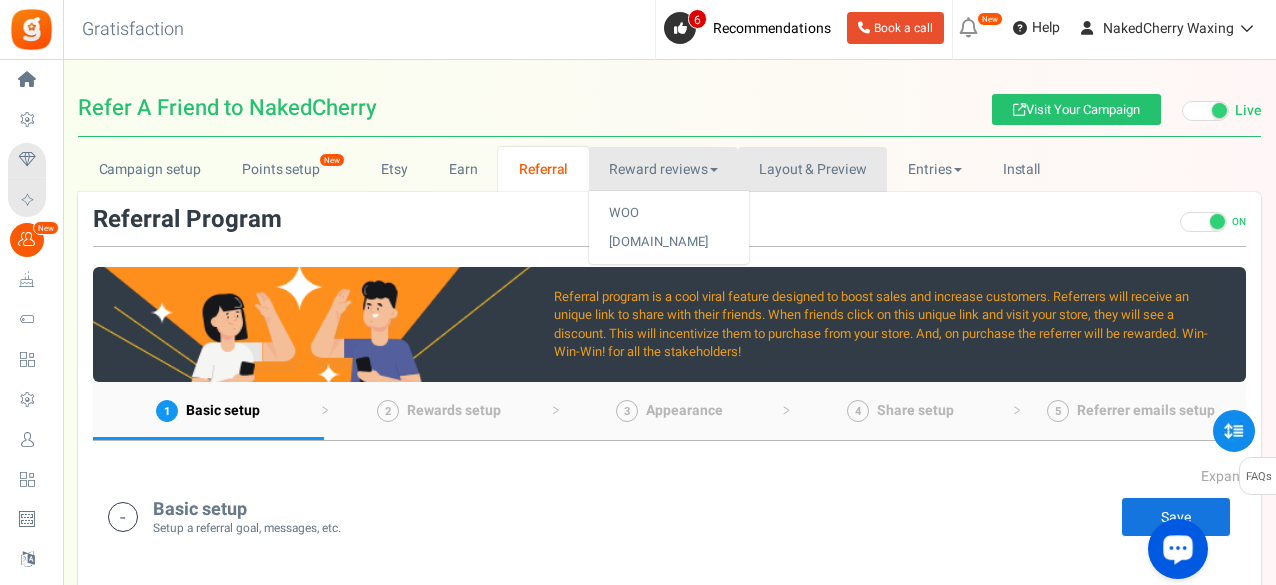 click on "Layout & Preview" at bounding box center [812, 169] 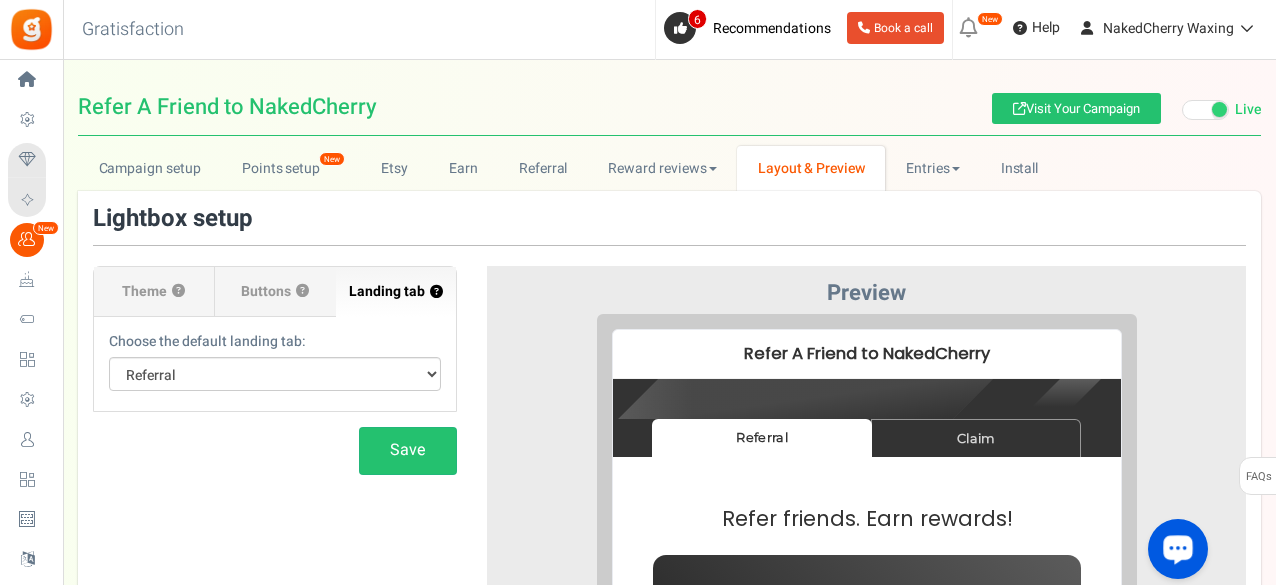 scroll, scrollTop: 0, scrollLeft: 0, axis: both 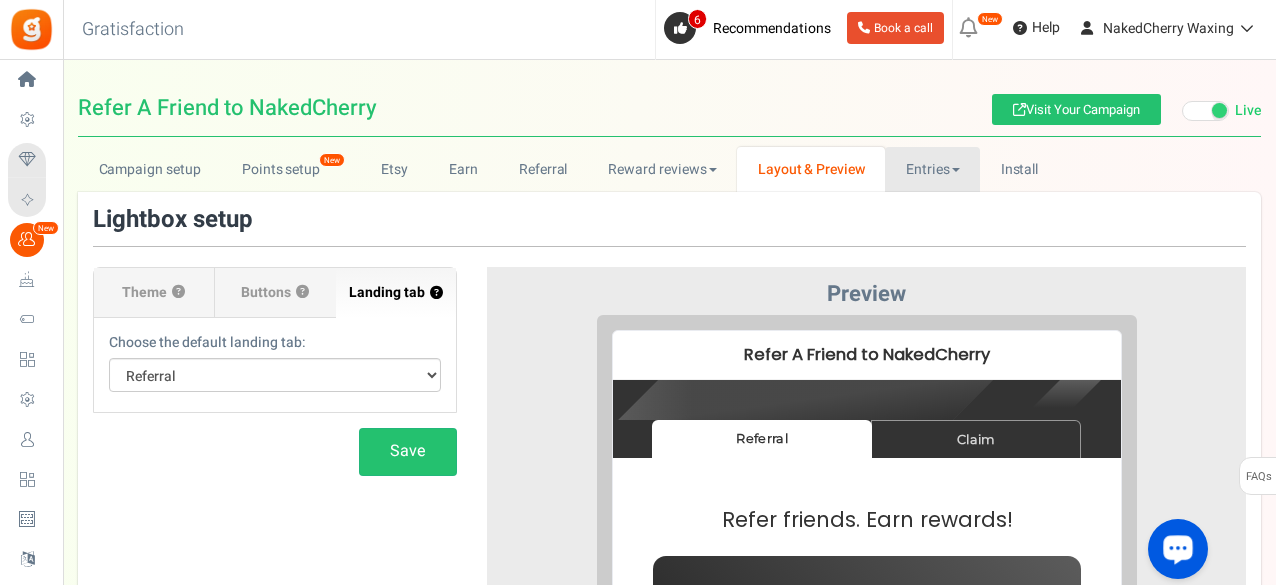 click on "Entries" at bounding box center [932, 169] 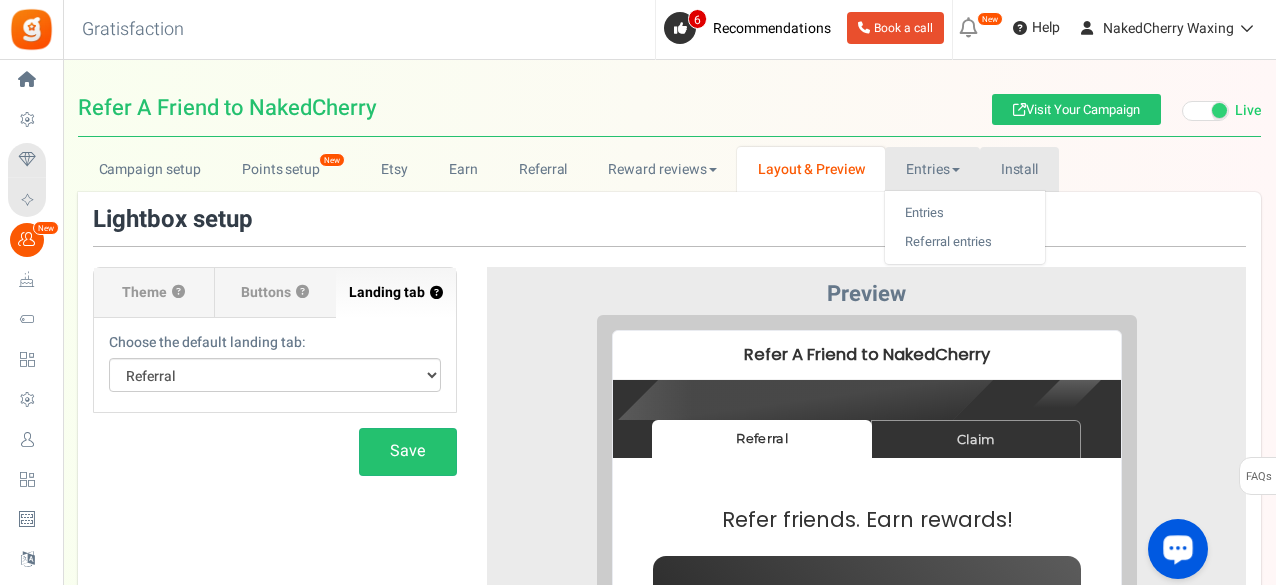 click on "Install" at bounding box center (1019, 169) 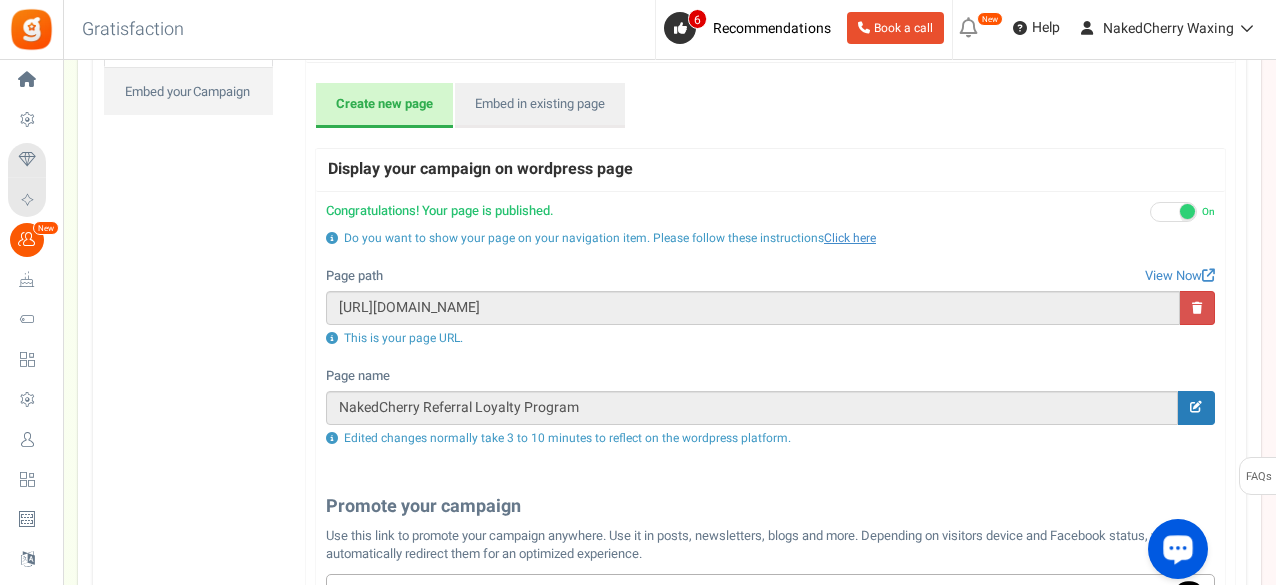 scroll, scrollTop: 533, scrollLeft: 0, axis: vertical 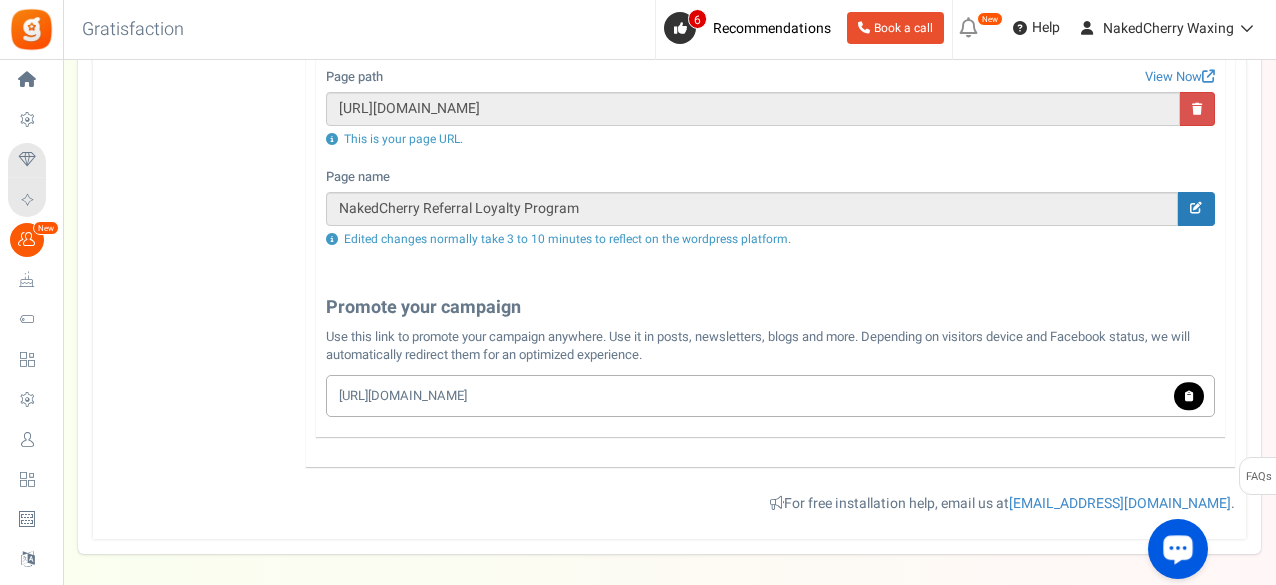 click on "[URL][DOMAIN_NAME]" at bounding box center [770, 396] 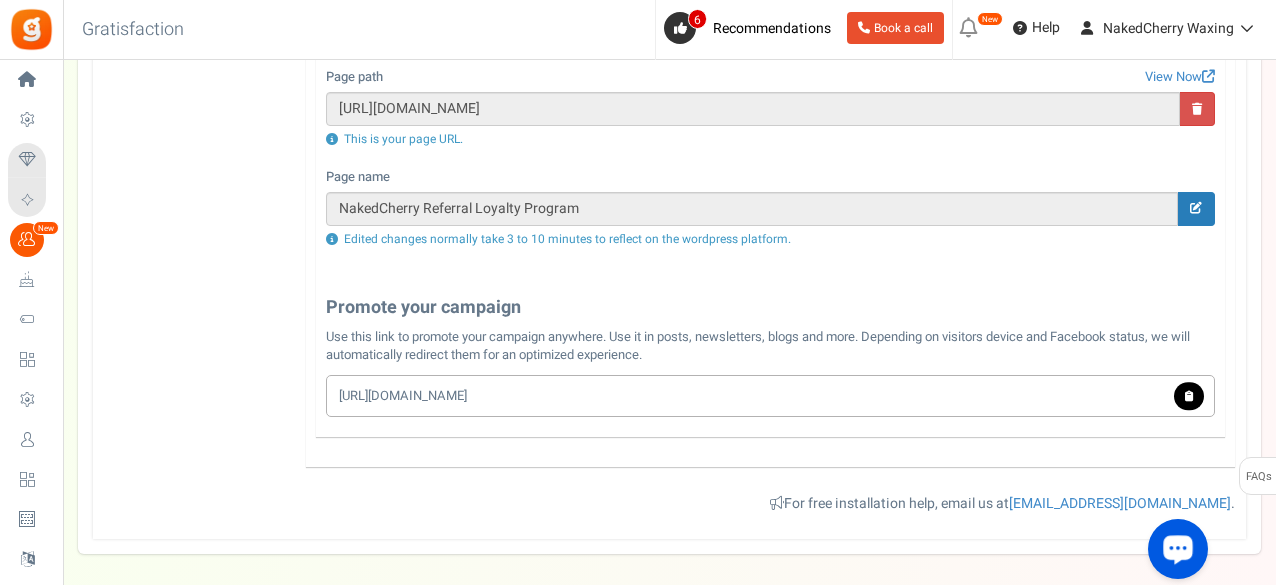 click on "[URL][DOMAIN_NAME]" at bounding box center (770, 396) 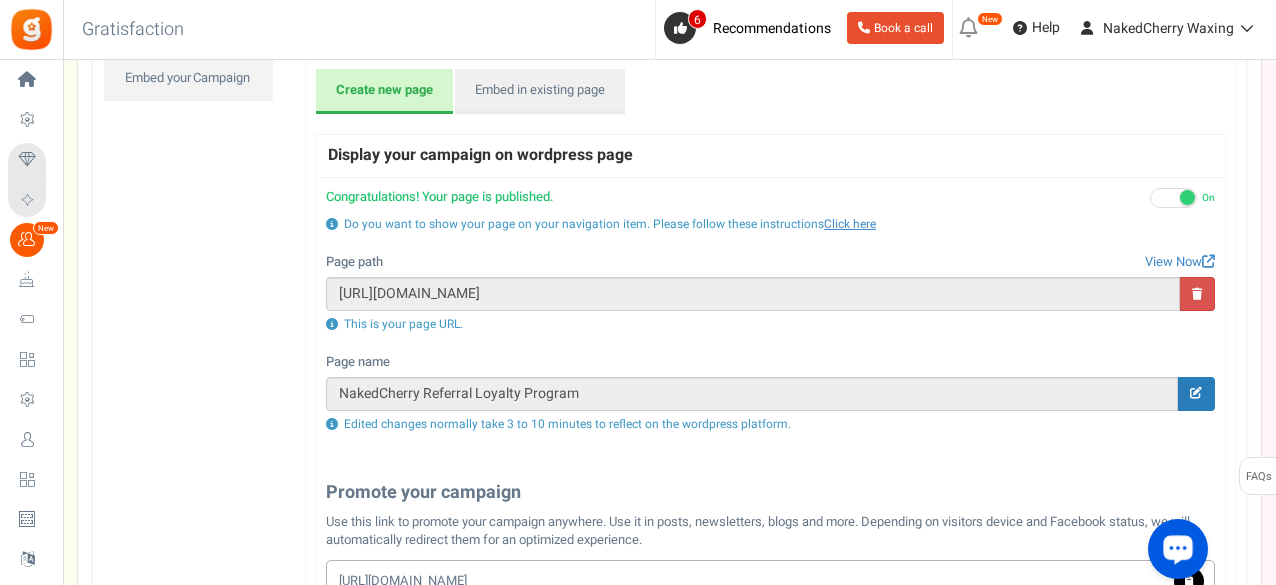 scroll, scrollTop: 333, scrollLeft: 0, axis: vertical 